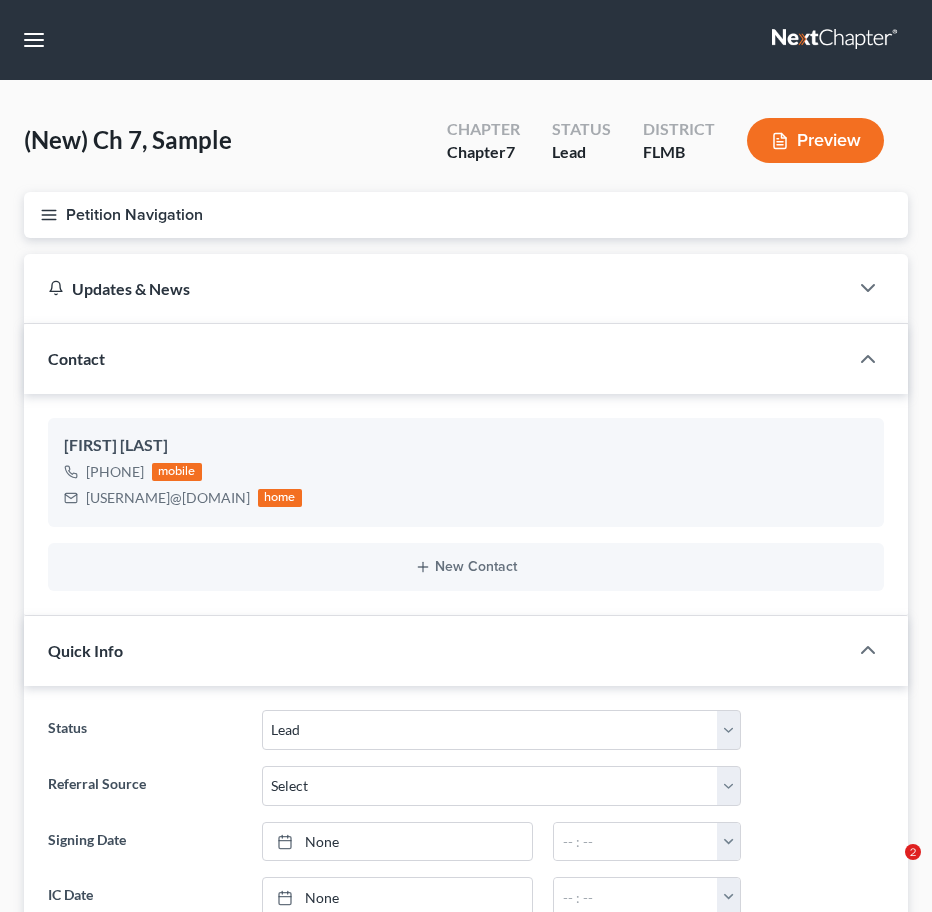 select on "4" 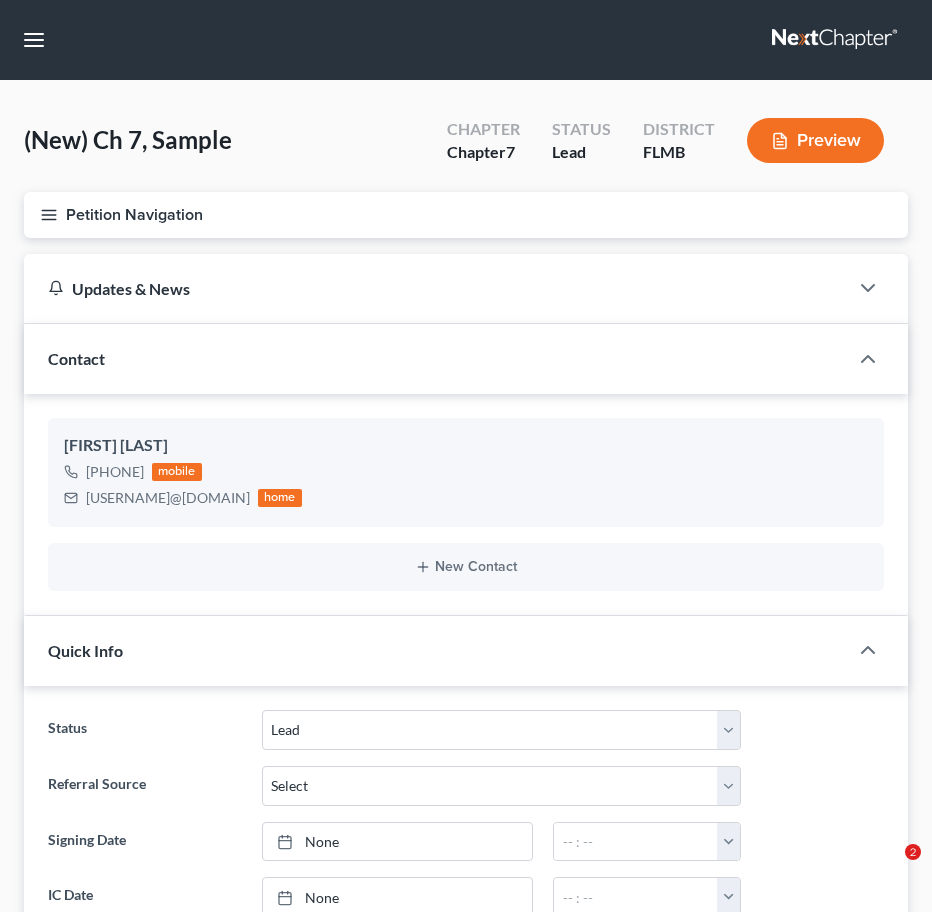 scroll, scrollTop: 657, scrollLeft: 0, axis: vertical 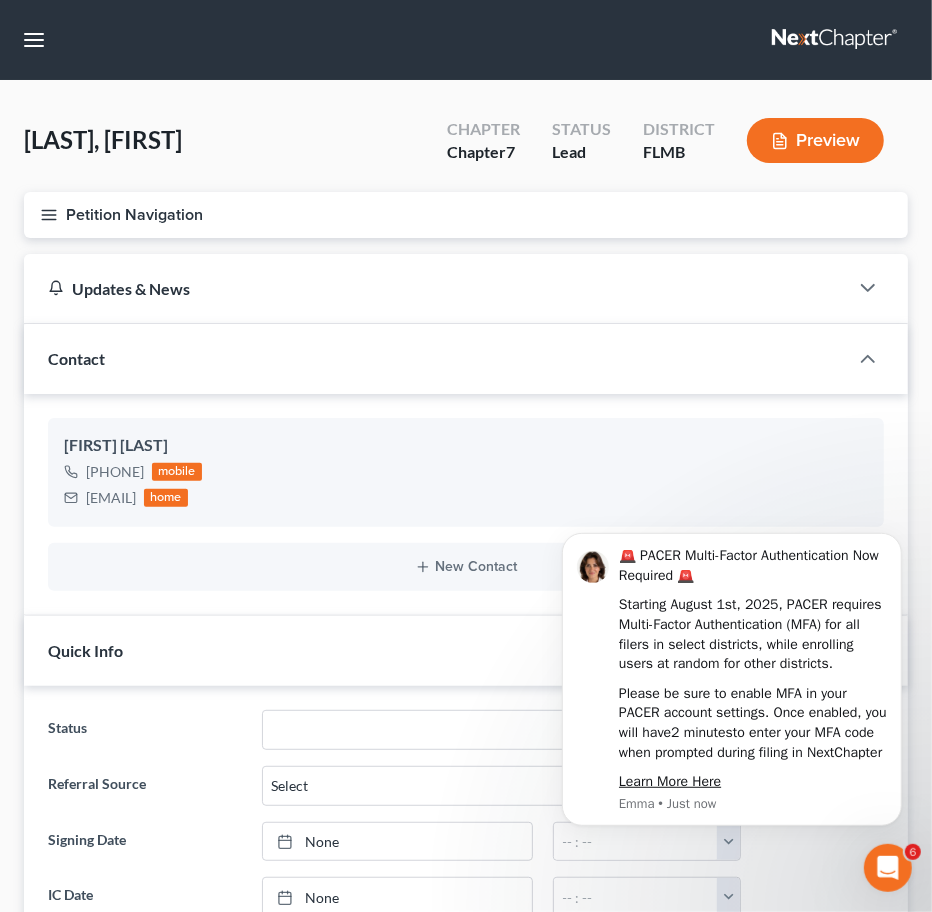 click at bounding box center [836, 40] 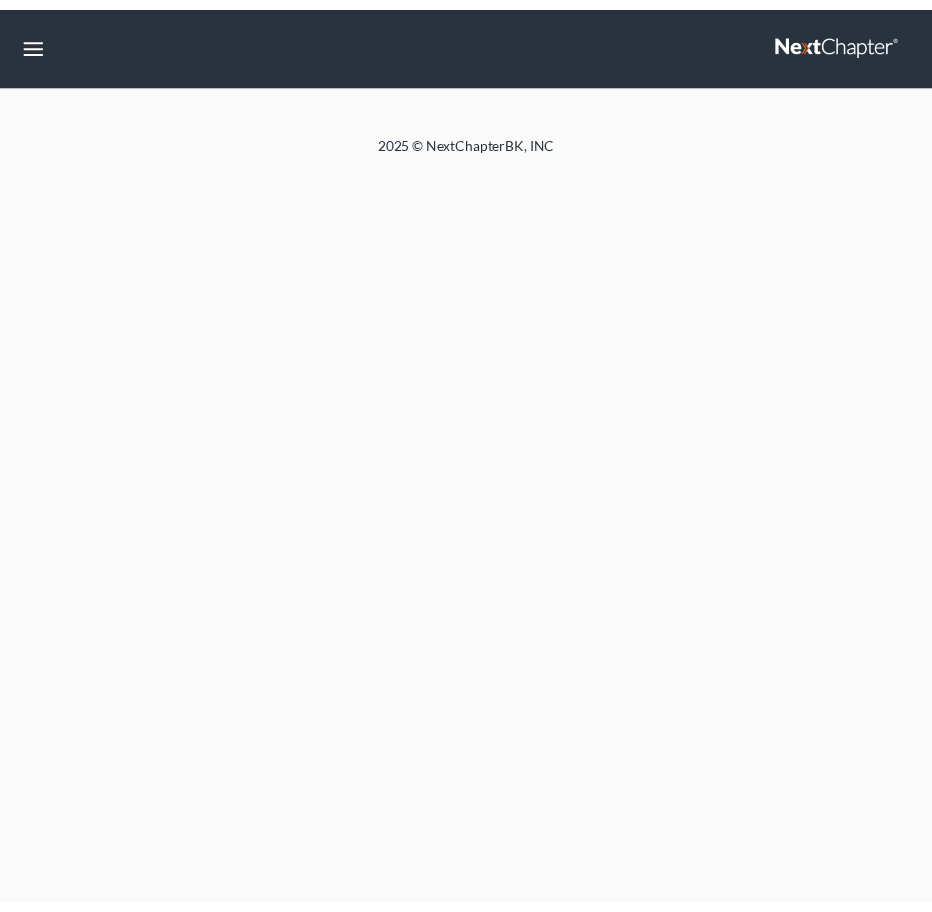 scroll, scrollTop: 0, scrollLeft: 0, axis: both 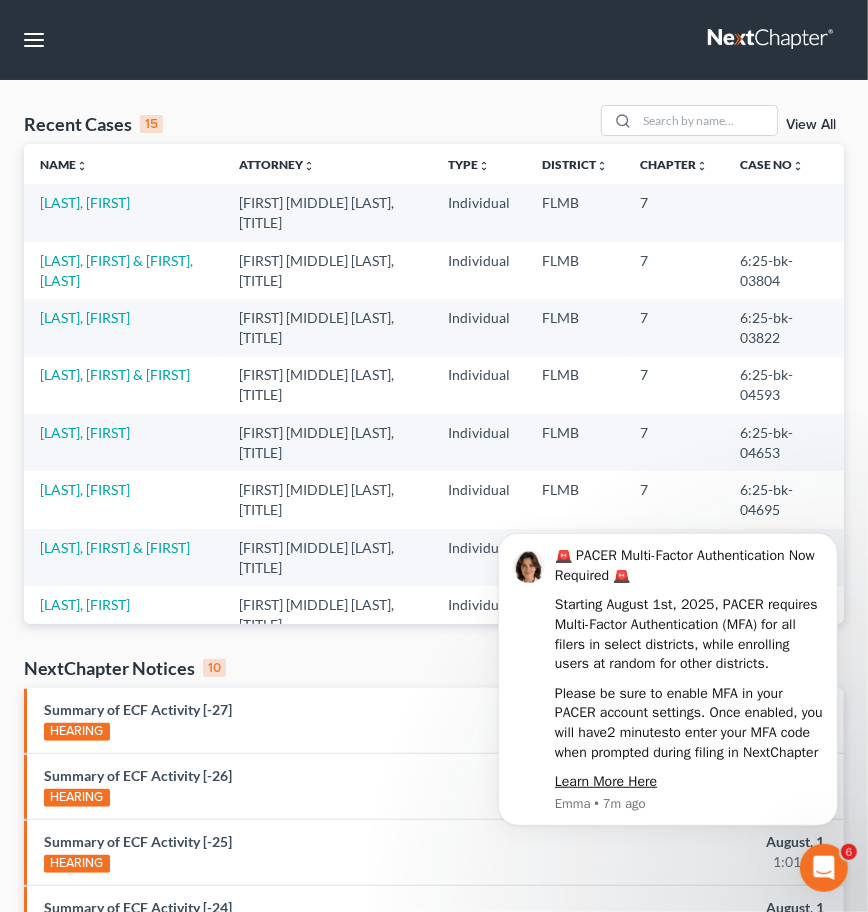 click on "View All" at bounding box center (811, 125) 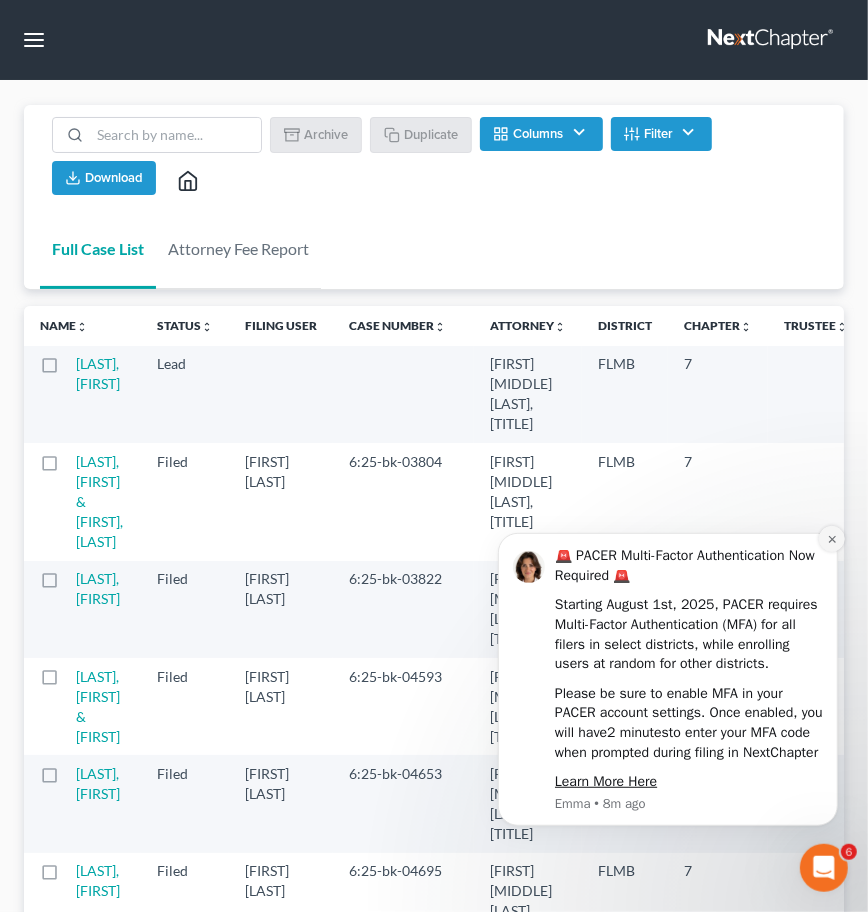 click 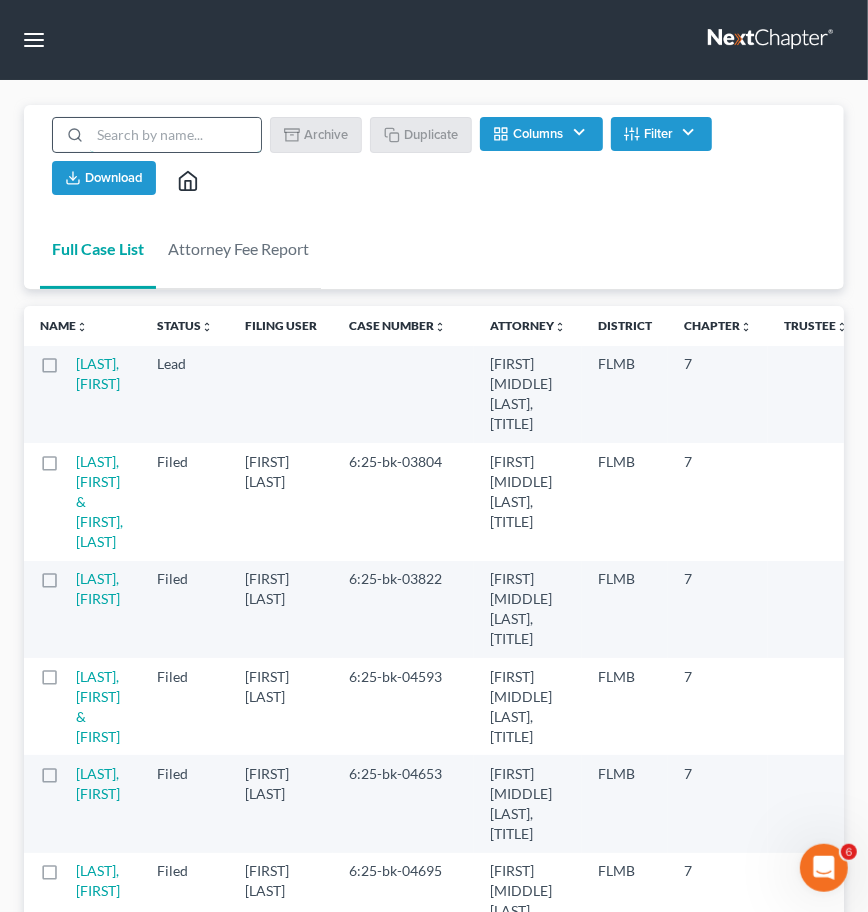 click at bounding box center [175, 135] 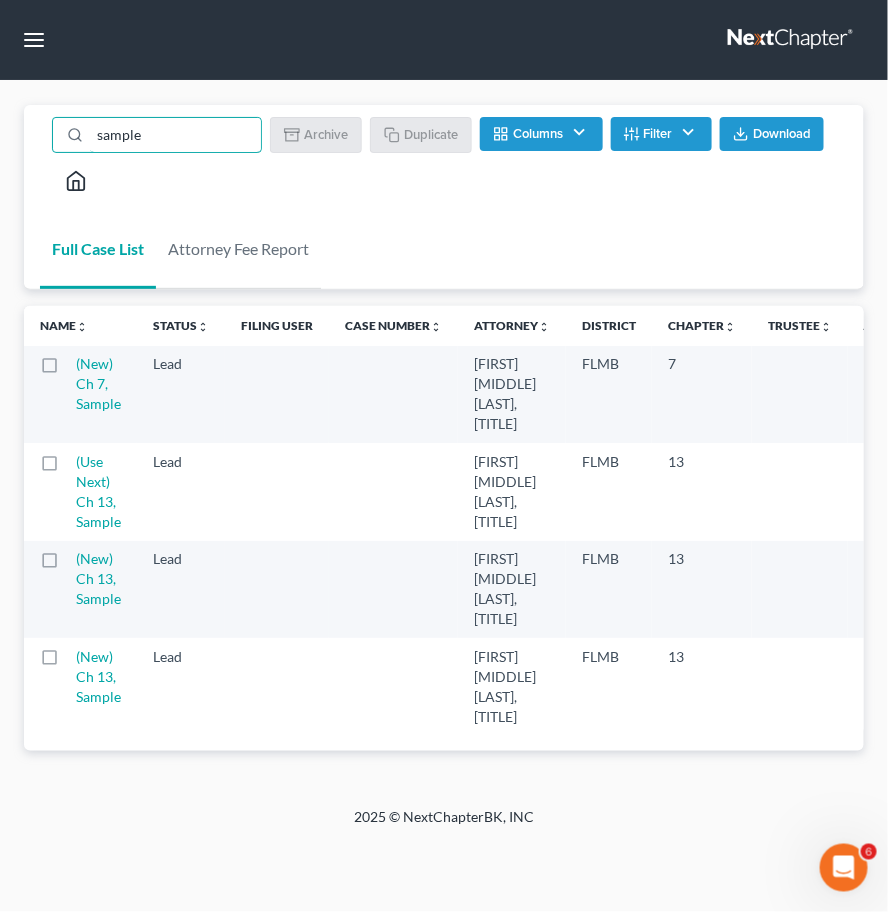 click at bounding box center (68, 467) 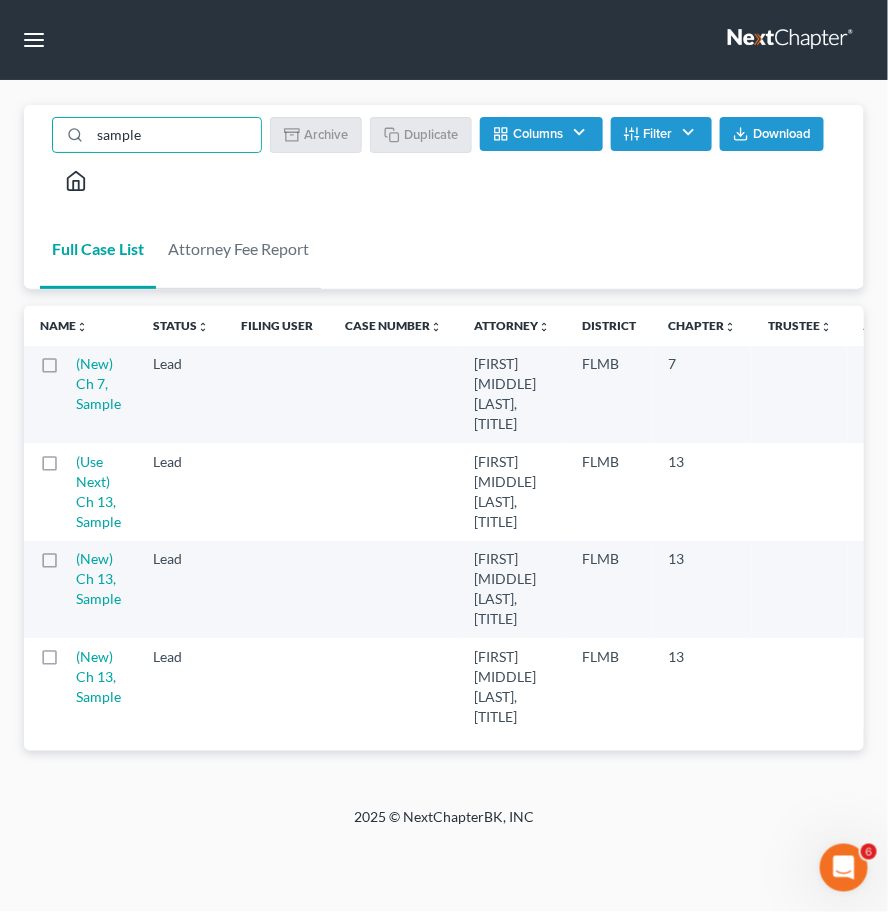 click at bounding box center (82, 458) 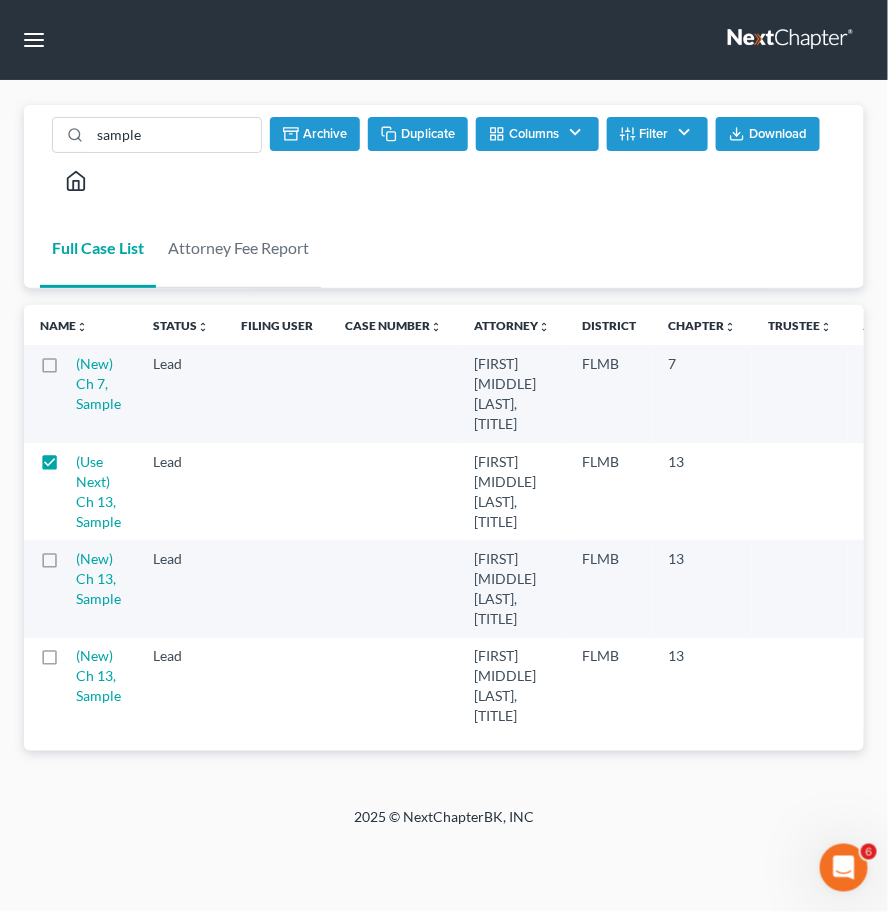 click on "Duplicate" at bounding box center (418, 134) 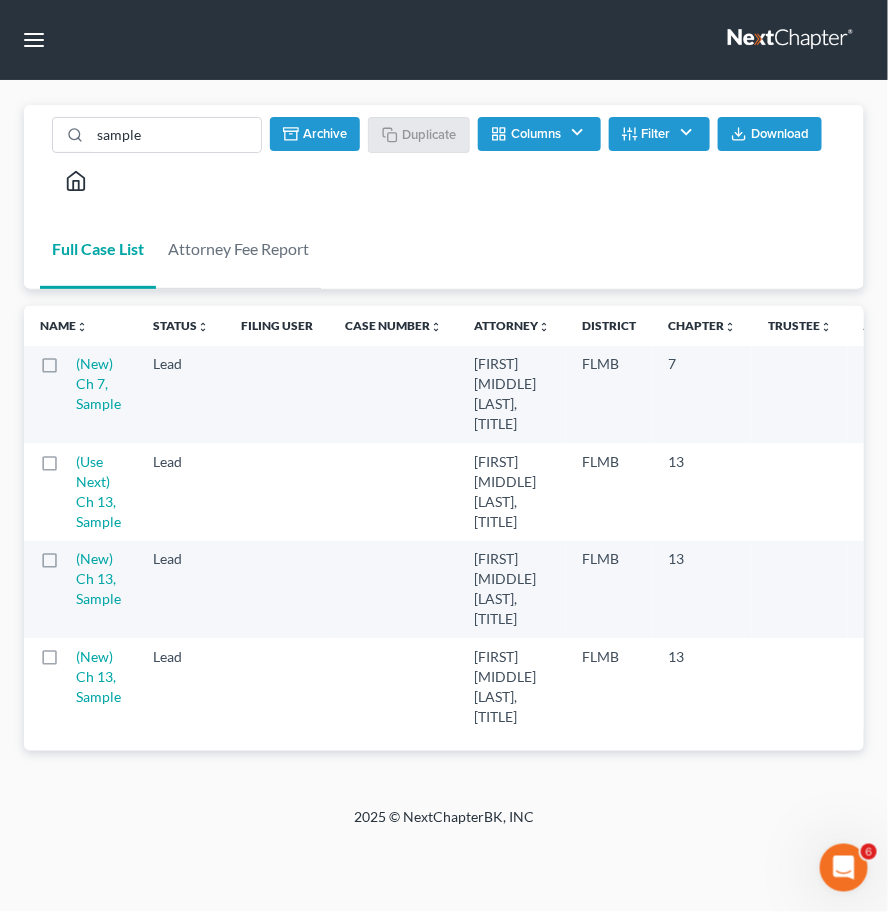 checkbox on "false" 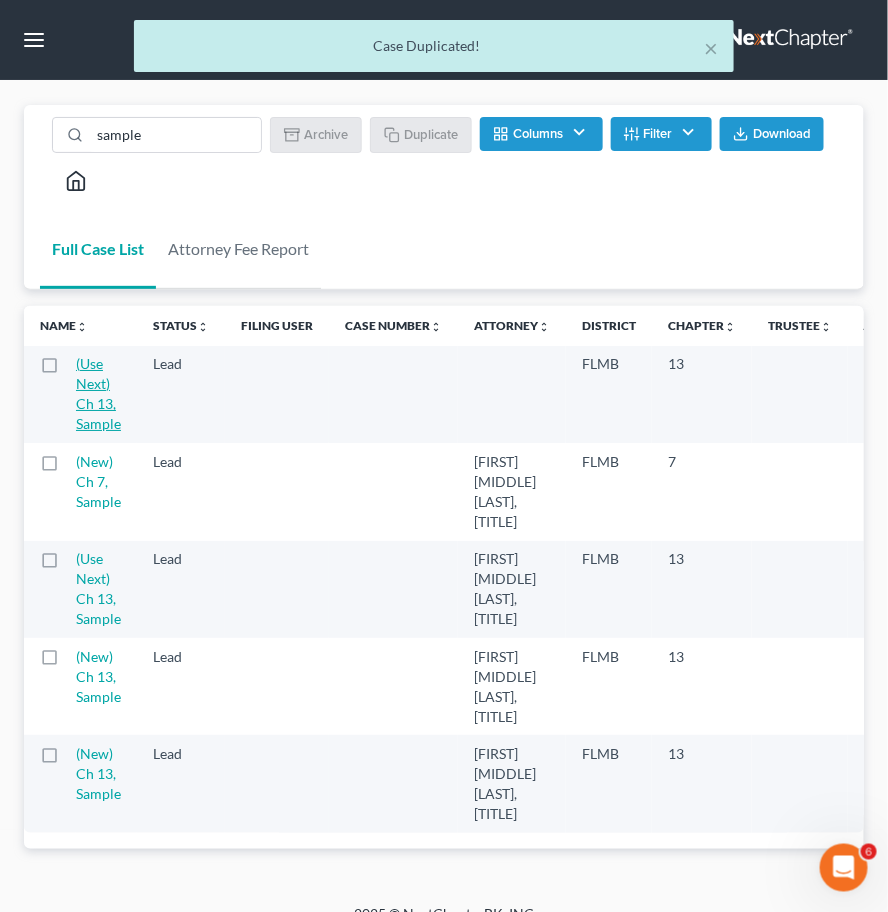 click on "(Use Next) Ch 13, Sample" at bounding box center [98, 393] 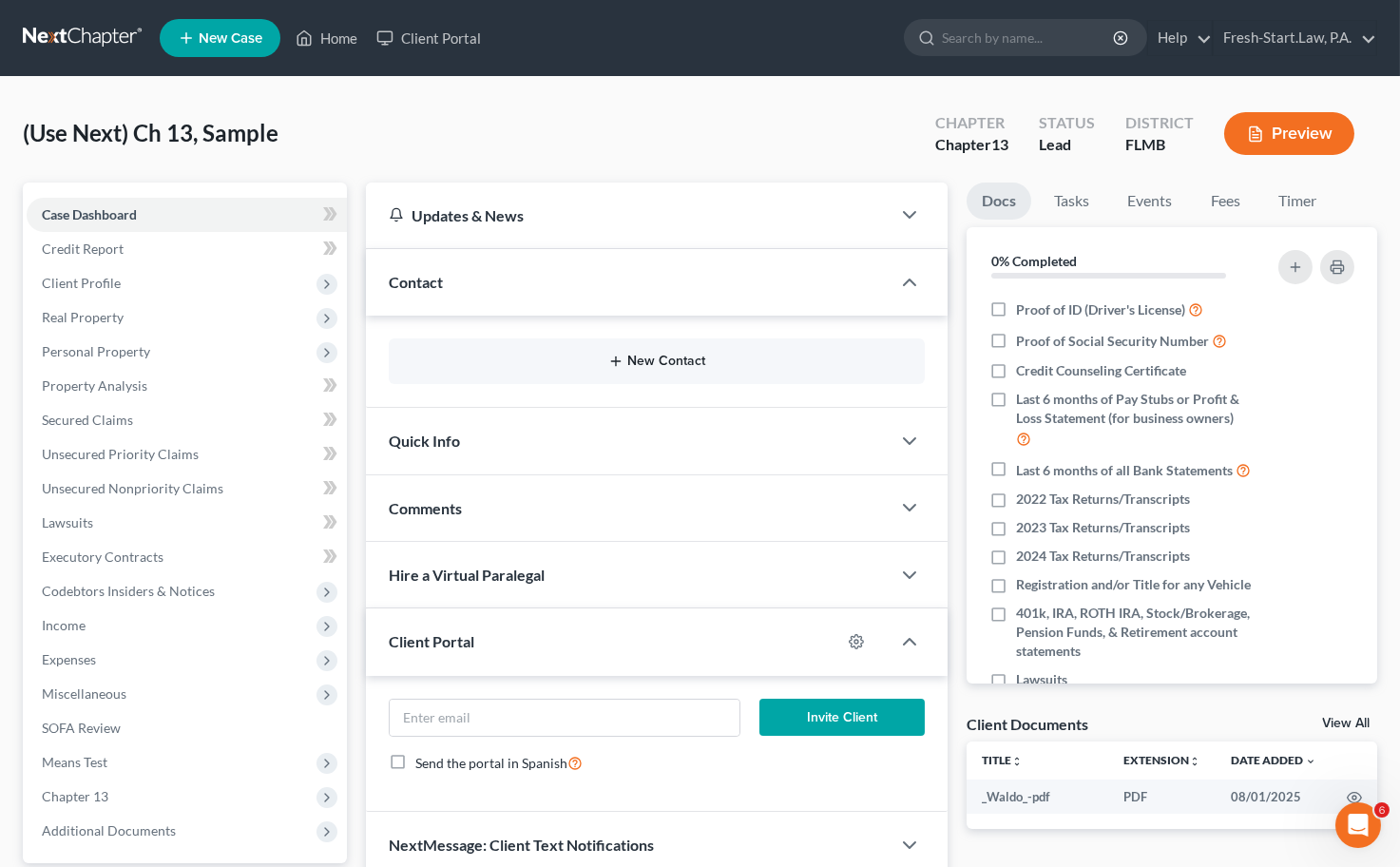 click on "New Contact" at bounding box center [657, 361] 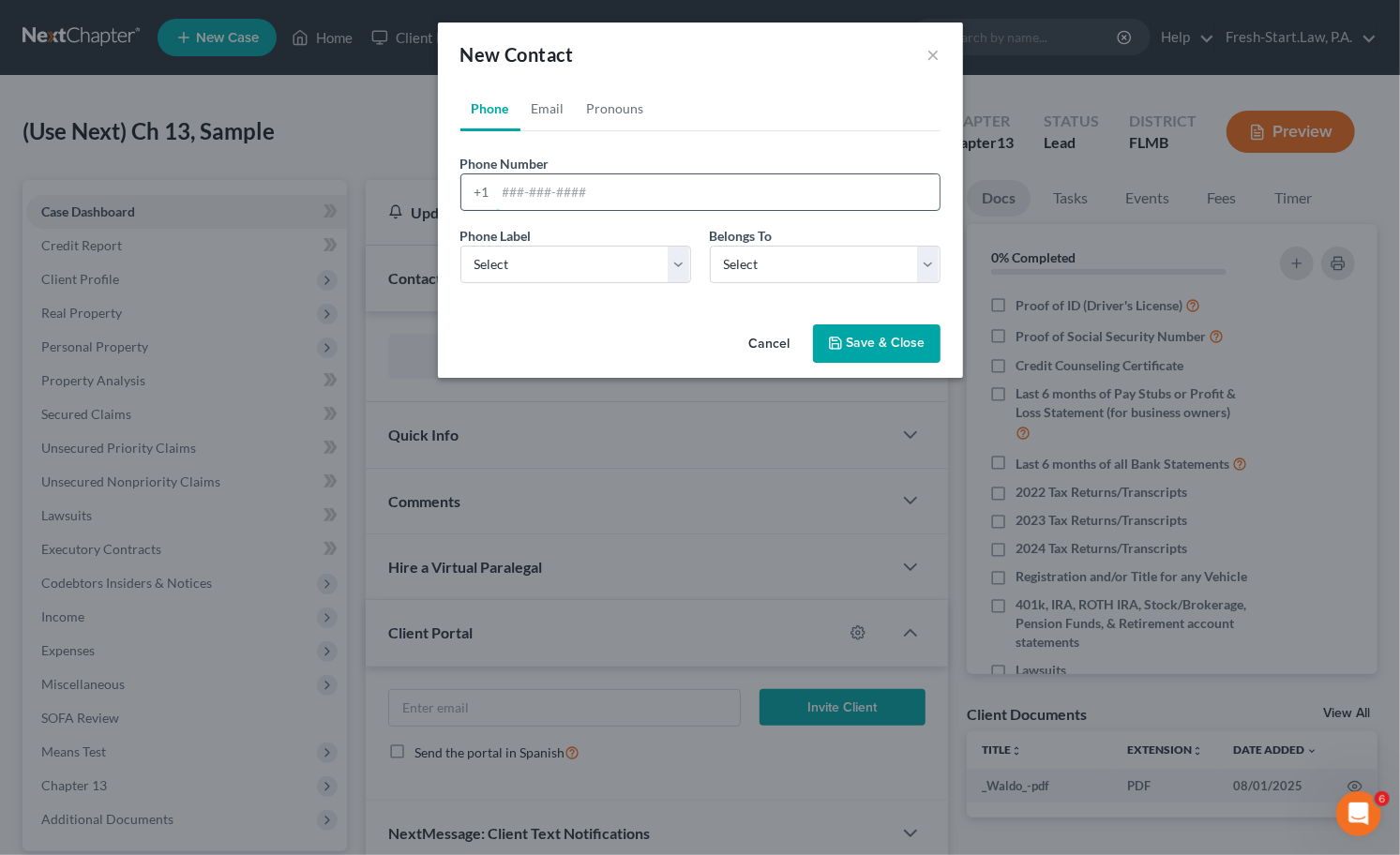 click at bounding box center (717, 192) 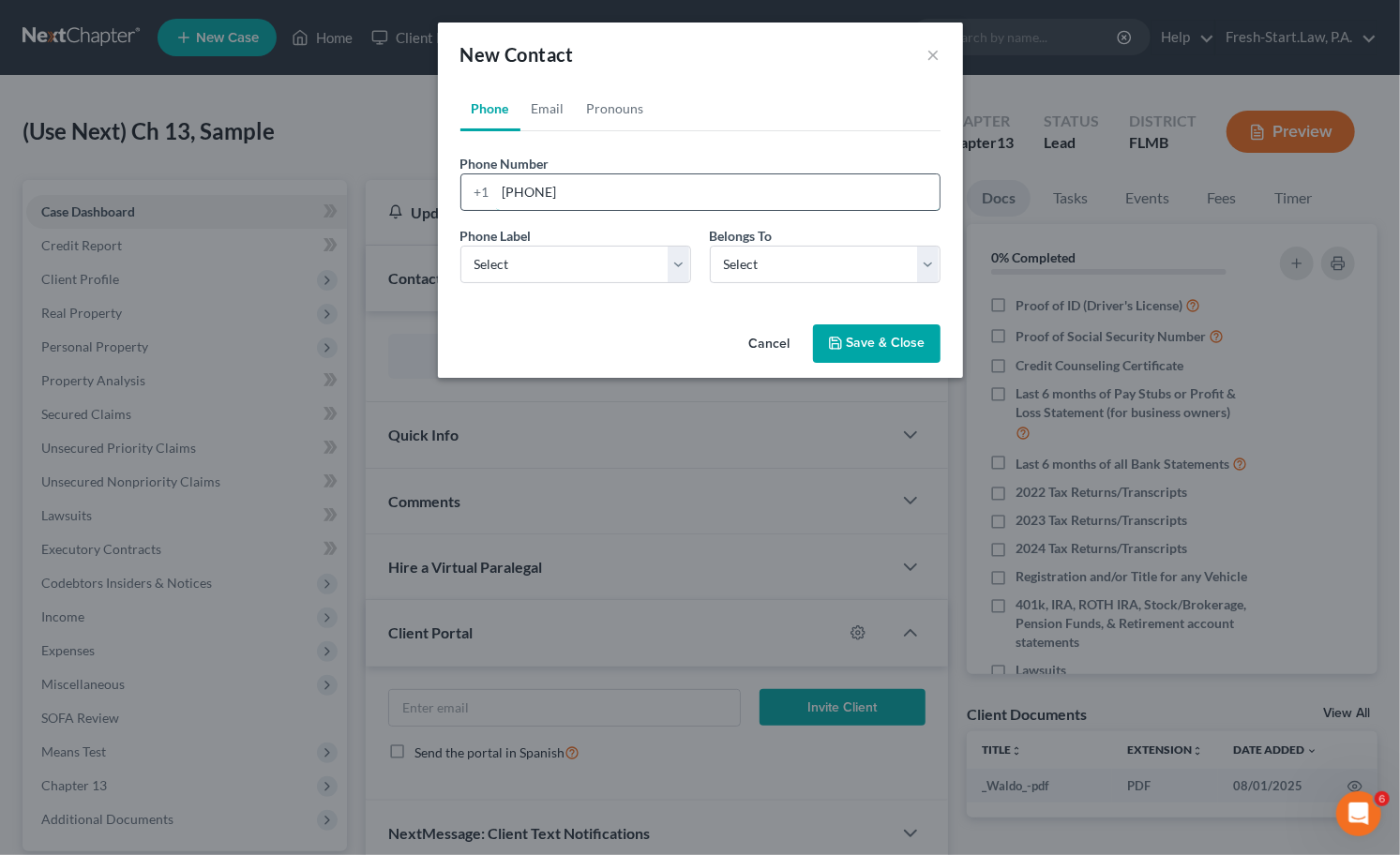 click on "6107501577" at bounding box center (717, 192) 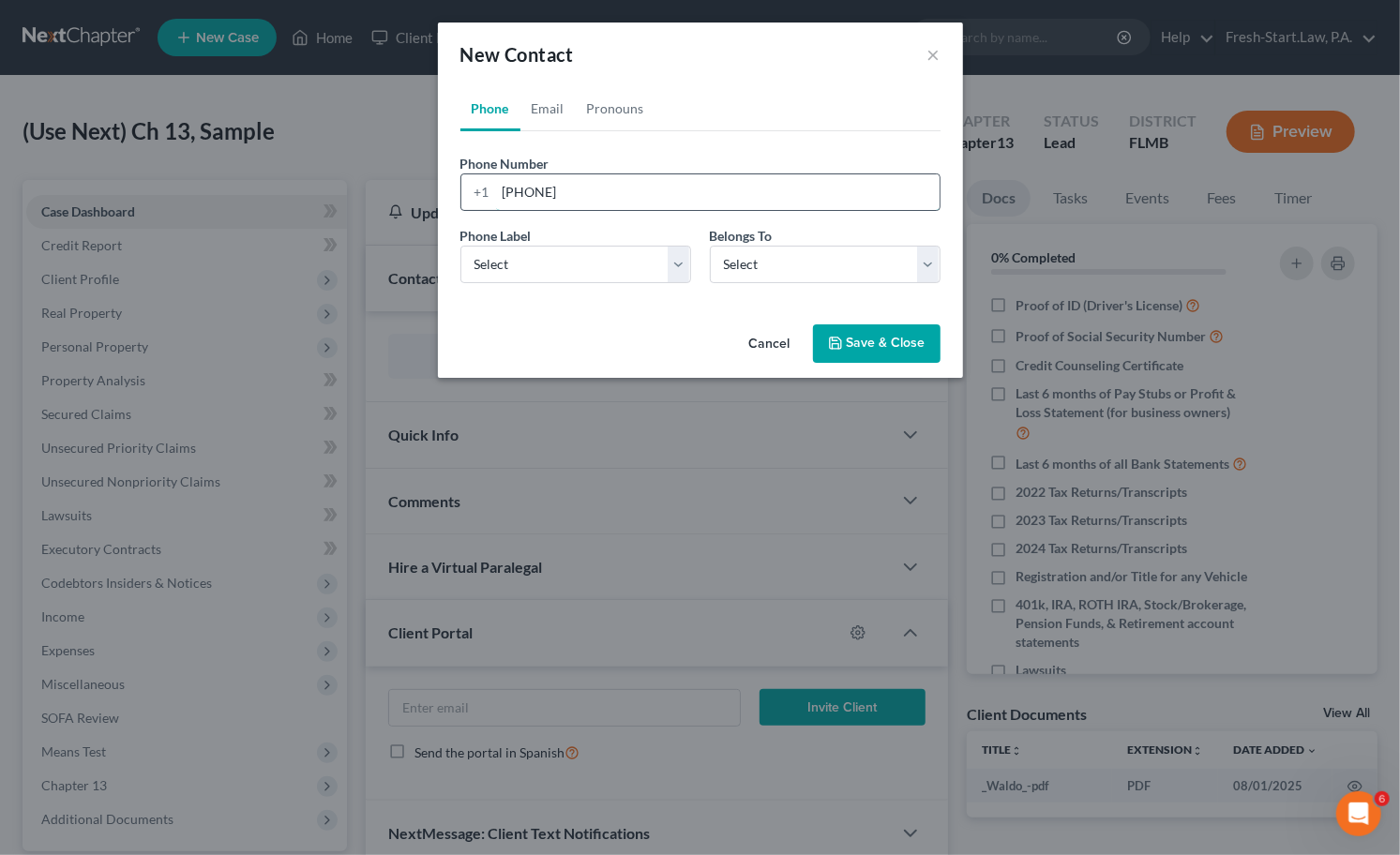 click on "610-7501577" at bounding box center (717, 192) 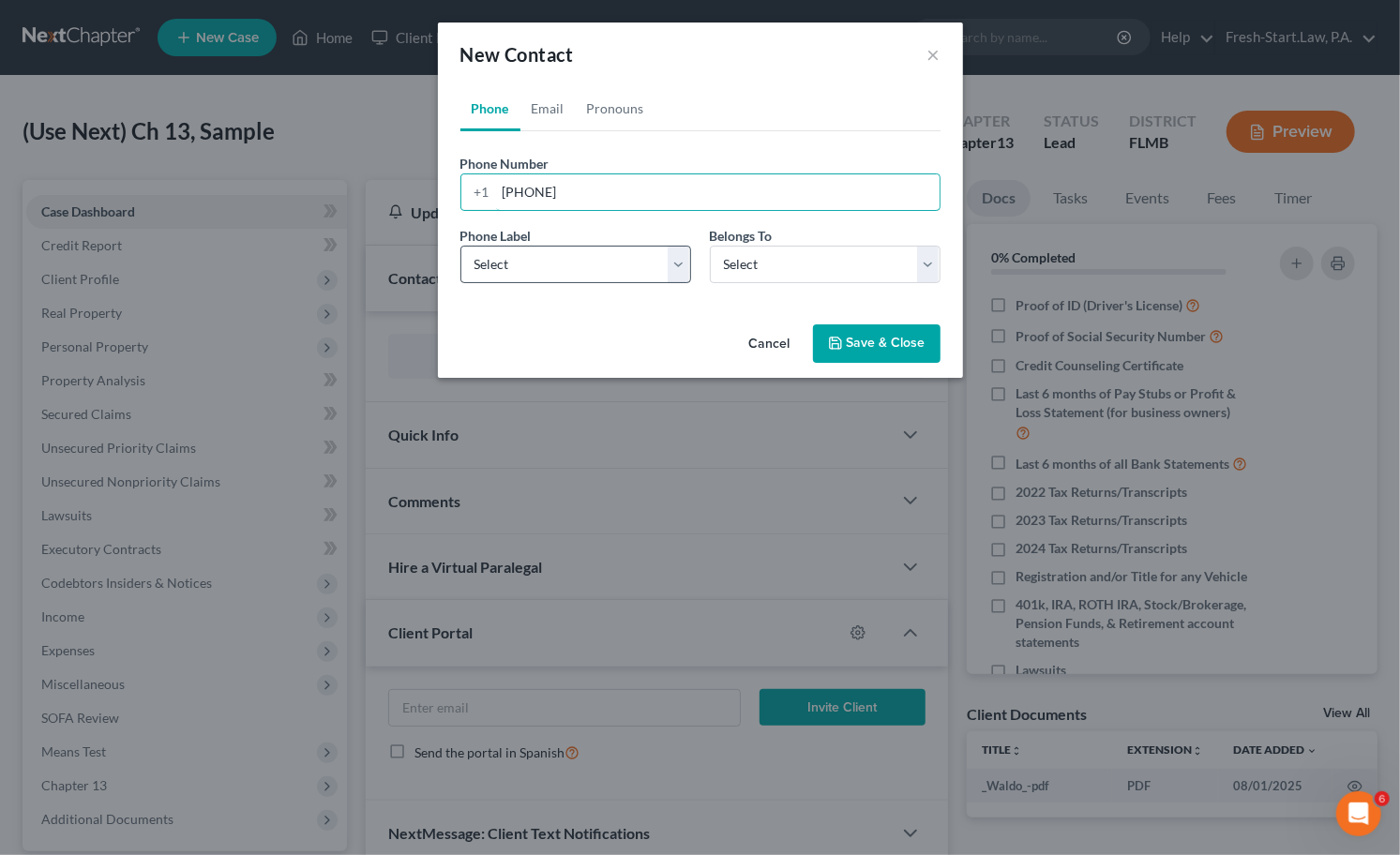 type on "610-750-1577" 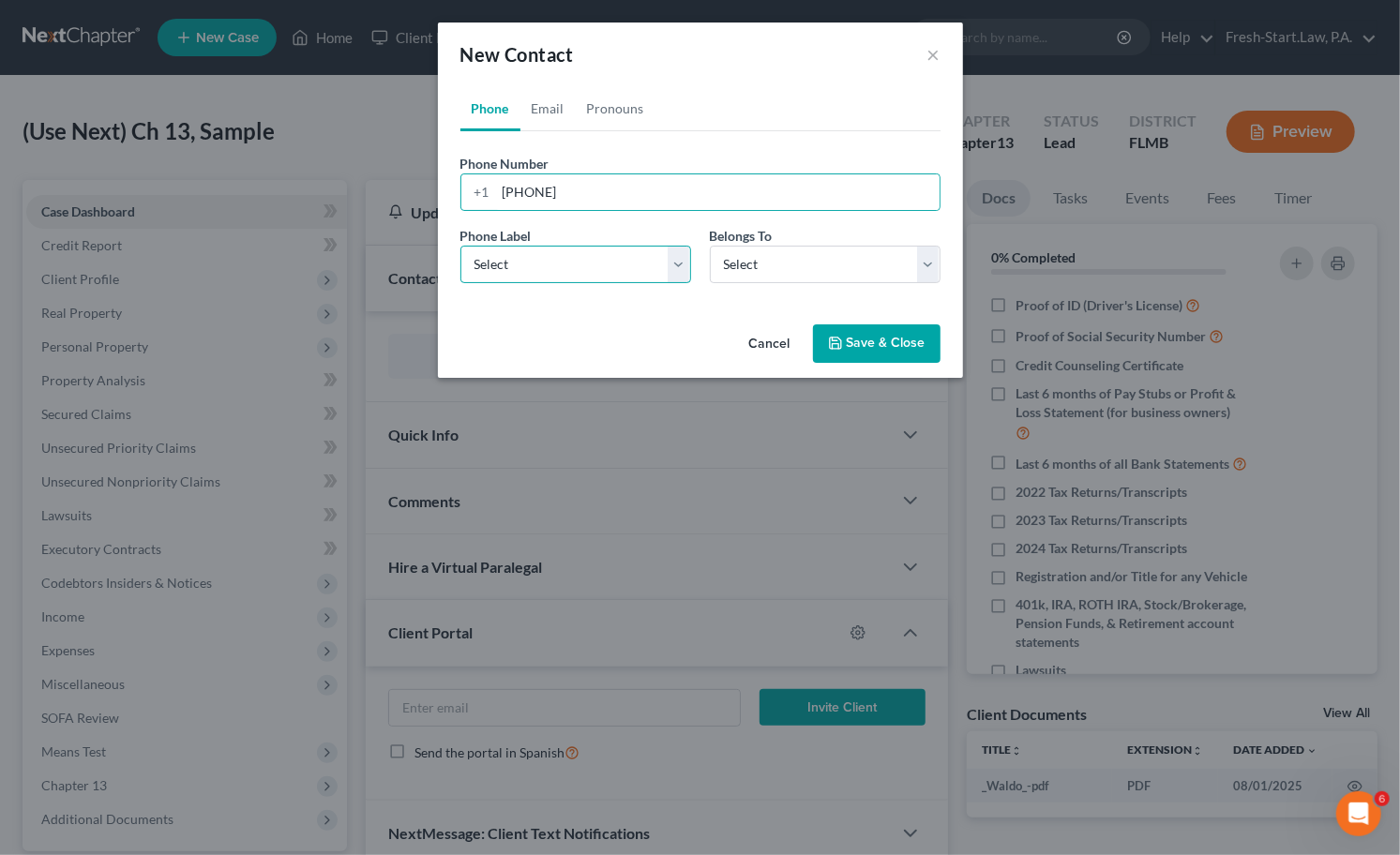 click on "Select Mobile Home Work Other" at bounding box center (576, 264) 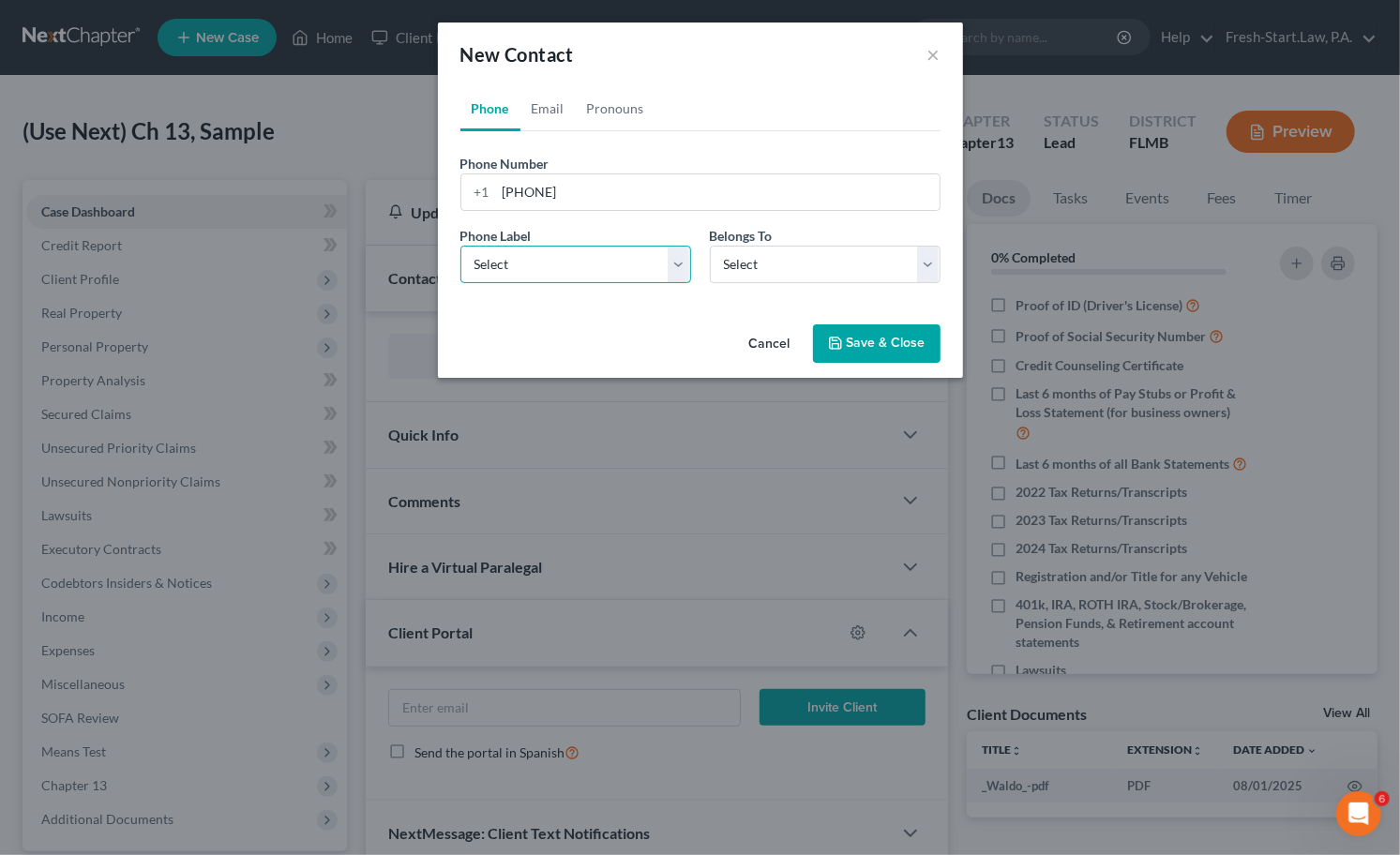 select on "0" 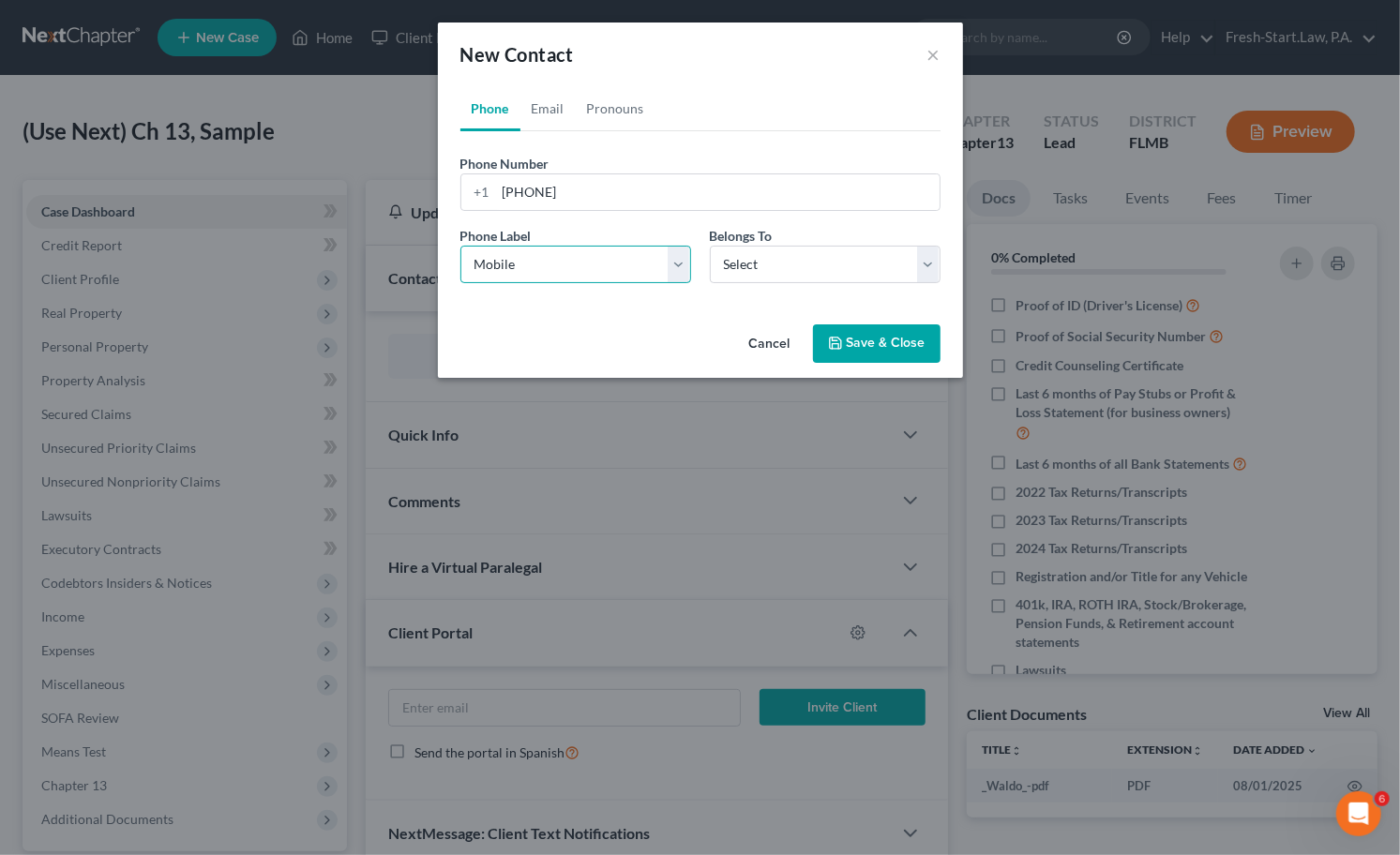 click on "Select Mobile Home Work Other" at bounding box center (576, 264) 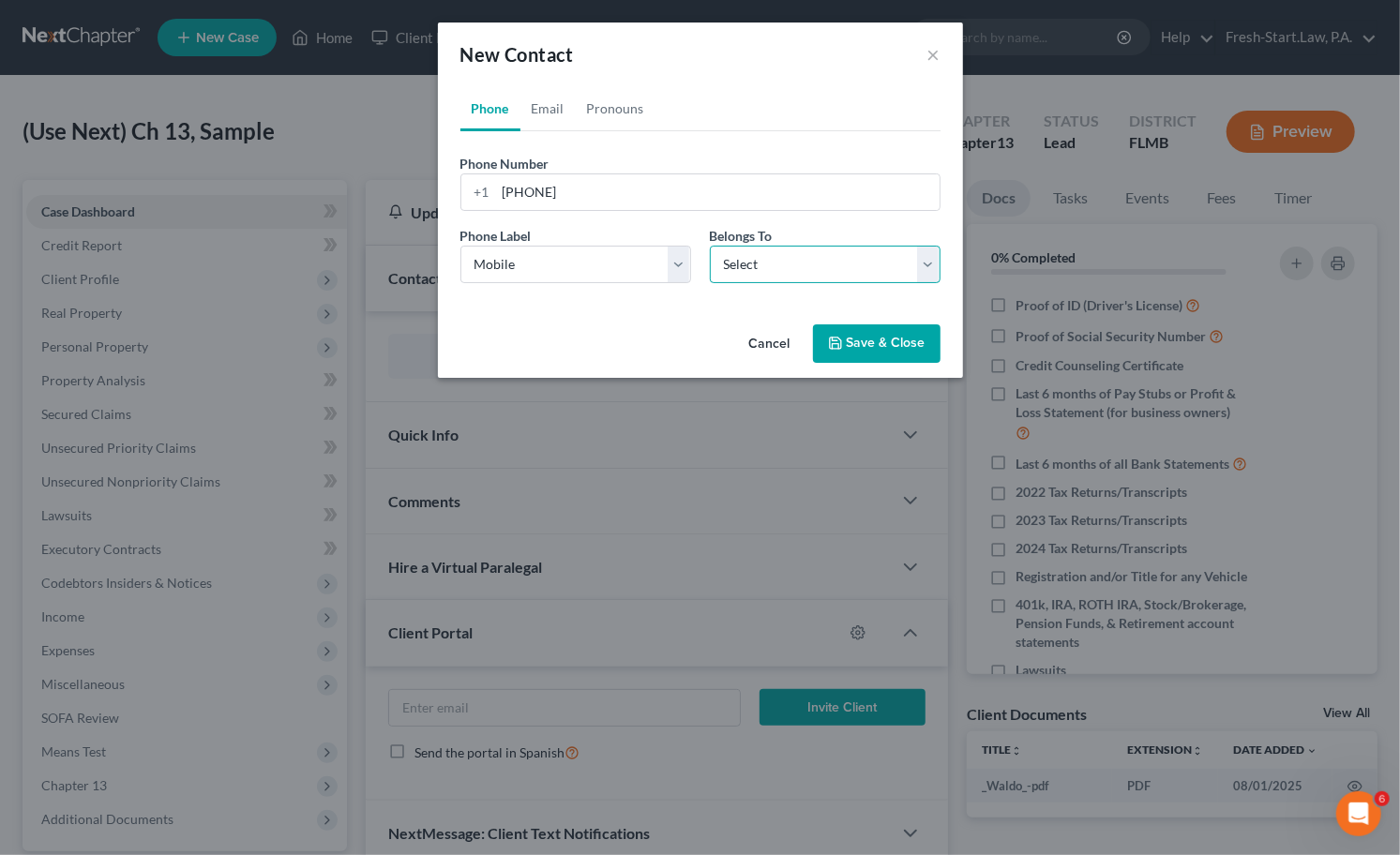 click on "Select Client Other" at bounding box center [825, 264] 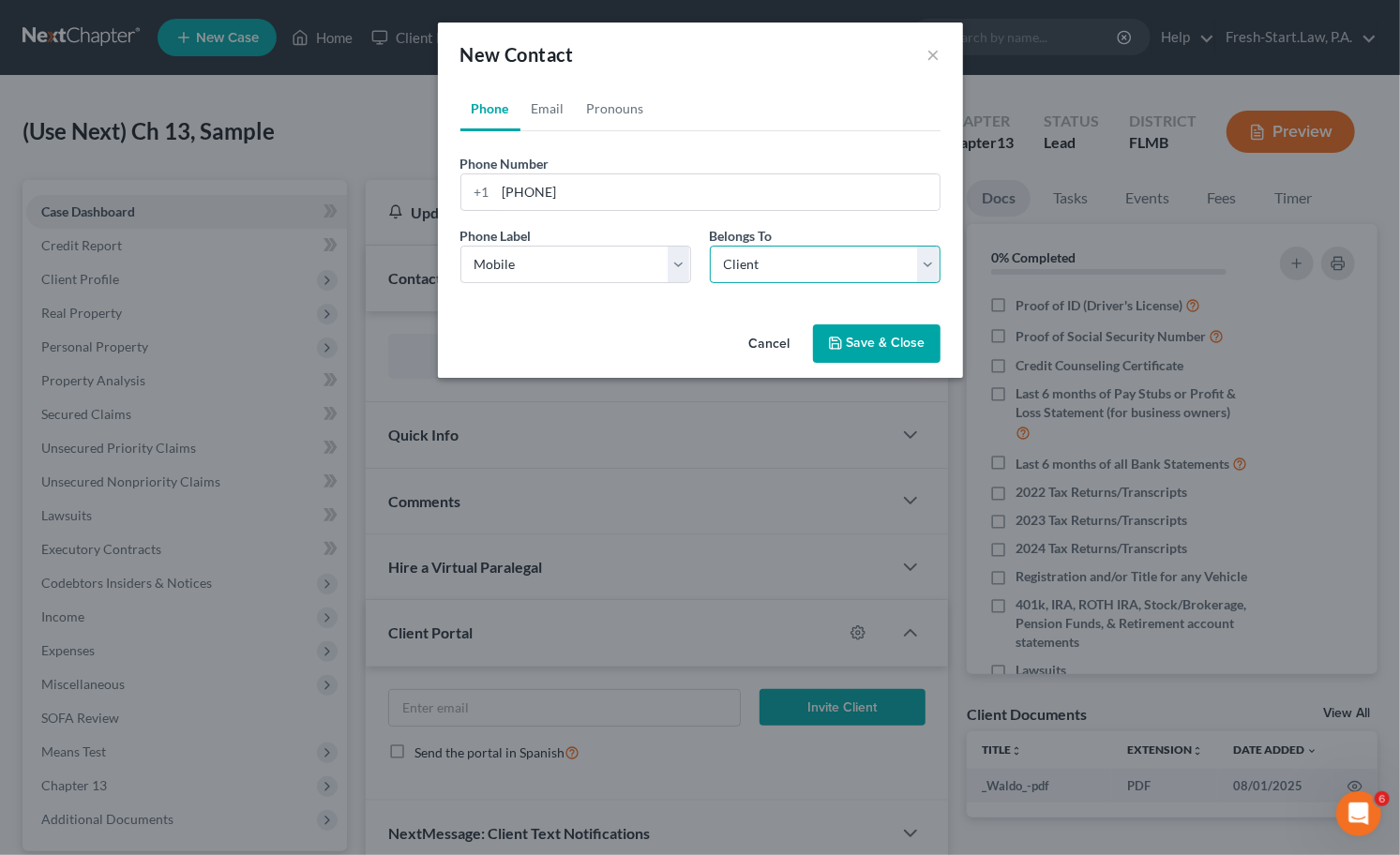 click on "Select Client Other" at bounding box center [825, 264] 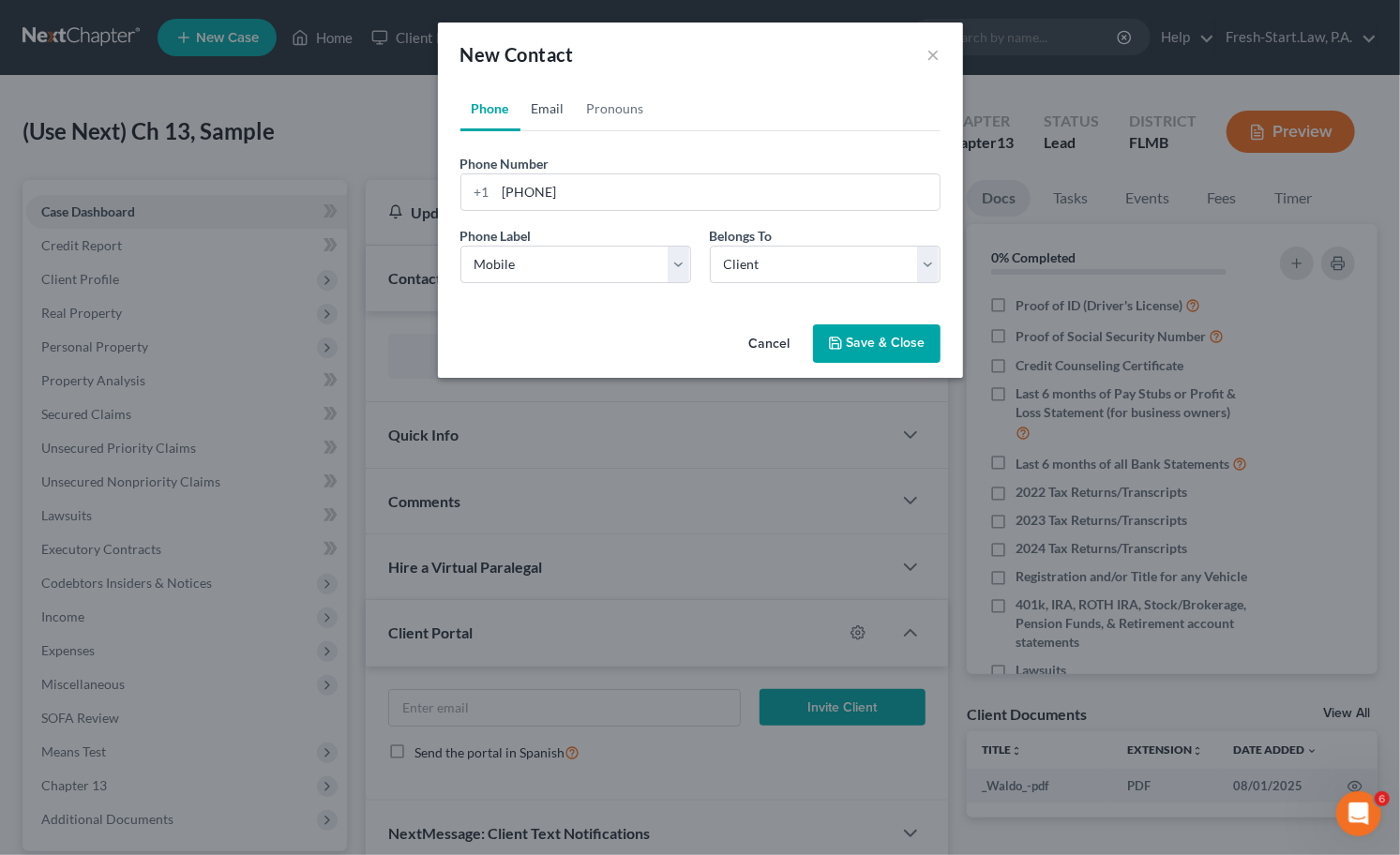 click on "Email" at bounding box center [548, 109] 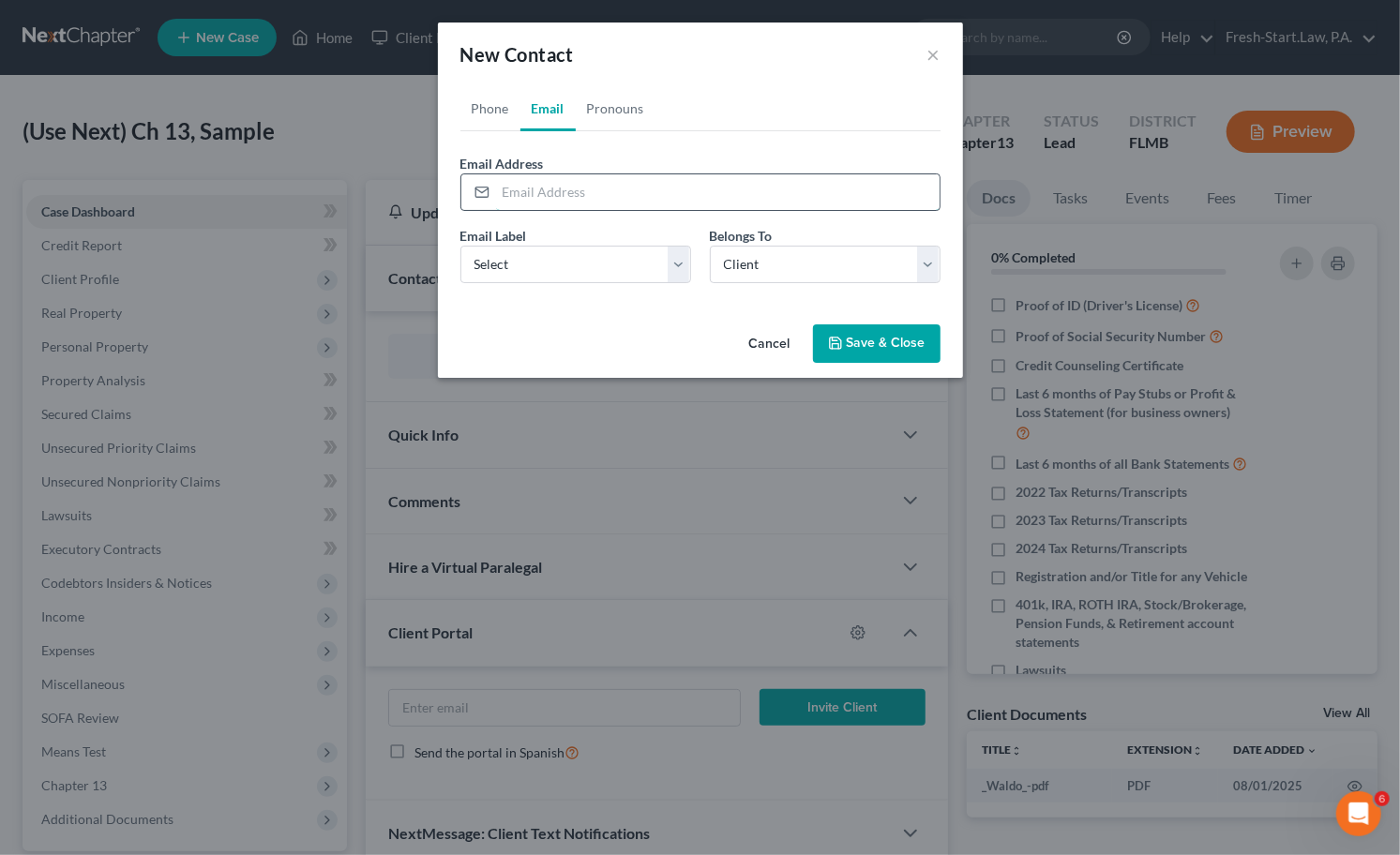 click at bounding box center [717, 192] 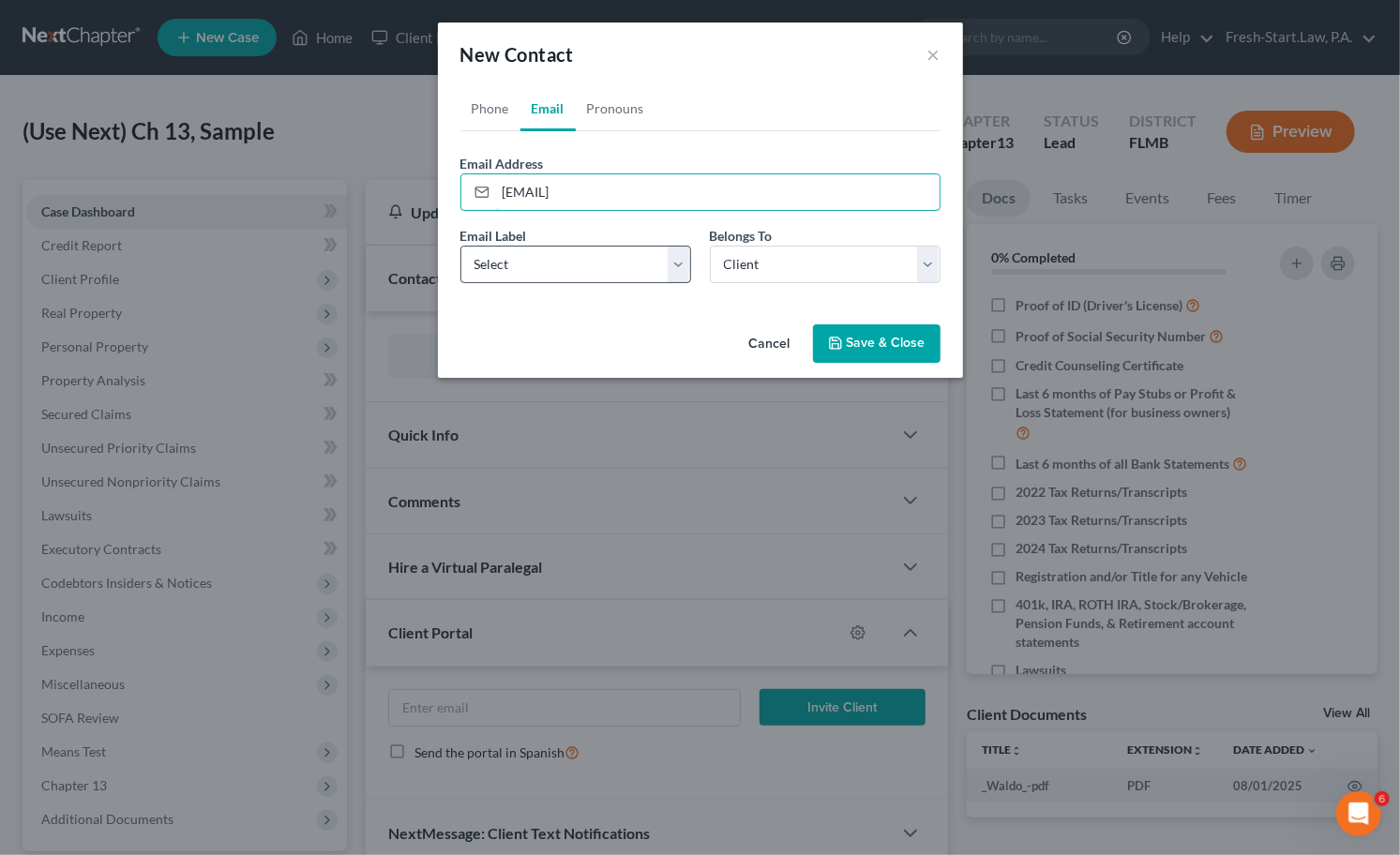 type on "[EMAIL]" 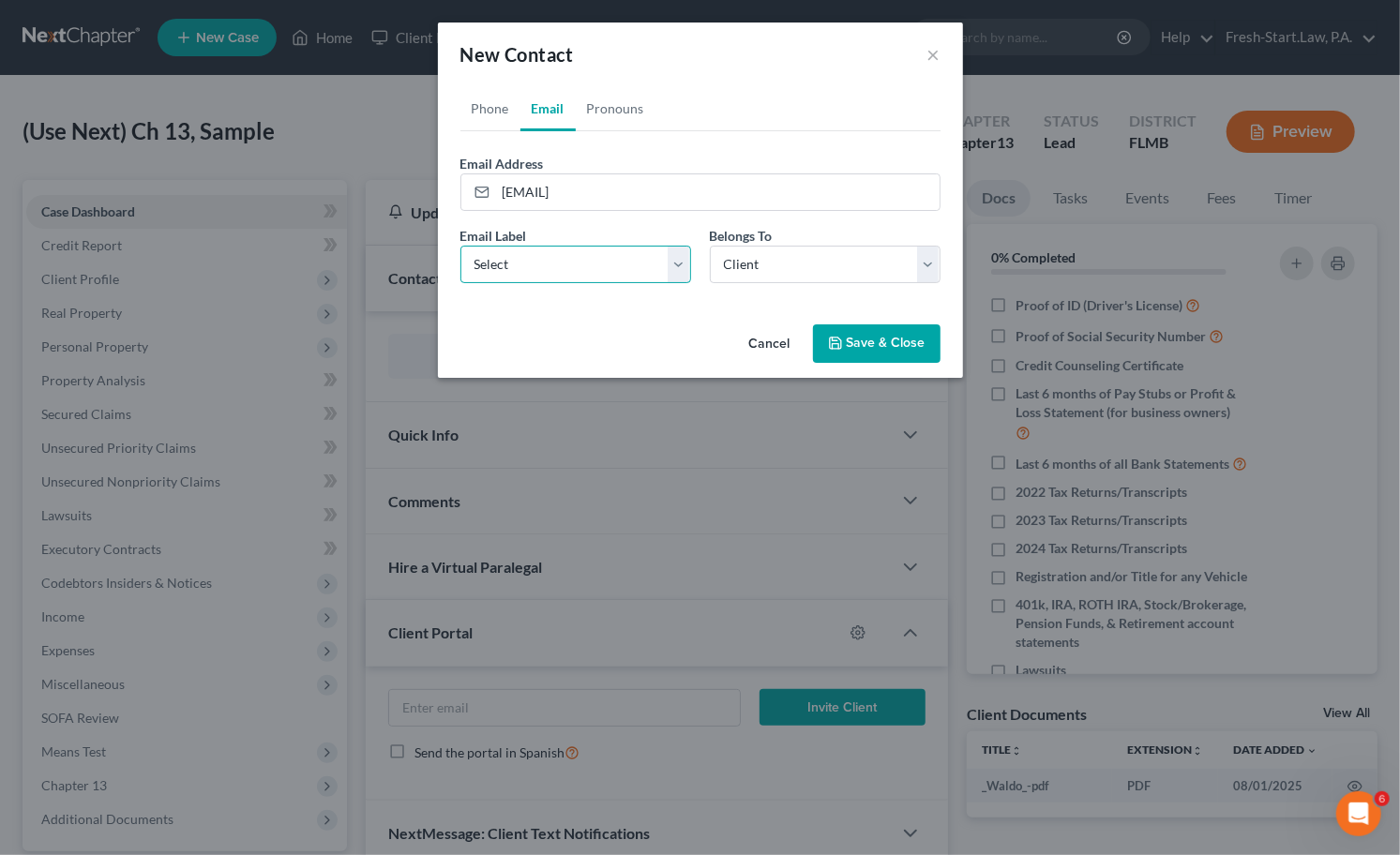 click on "Select Home Work Other" at bounding box center (576, 264) 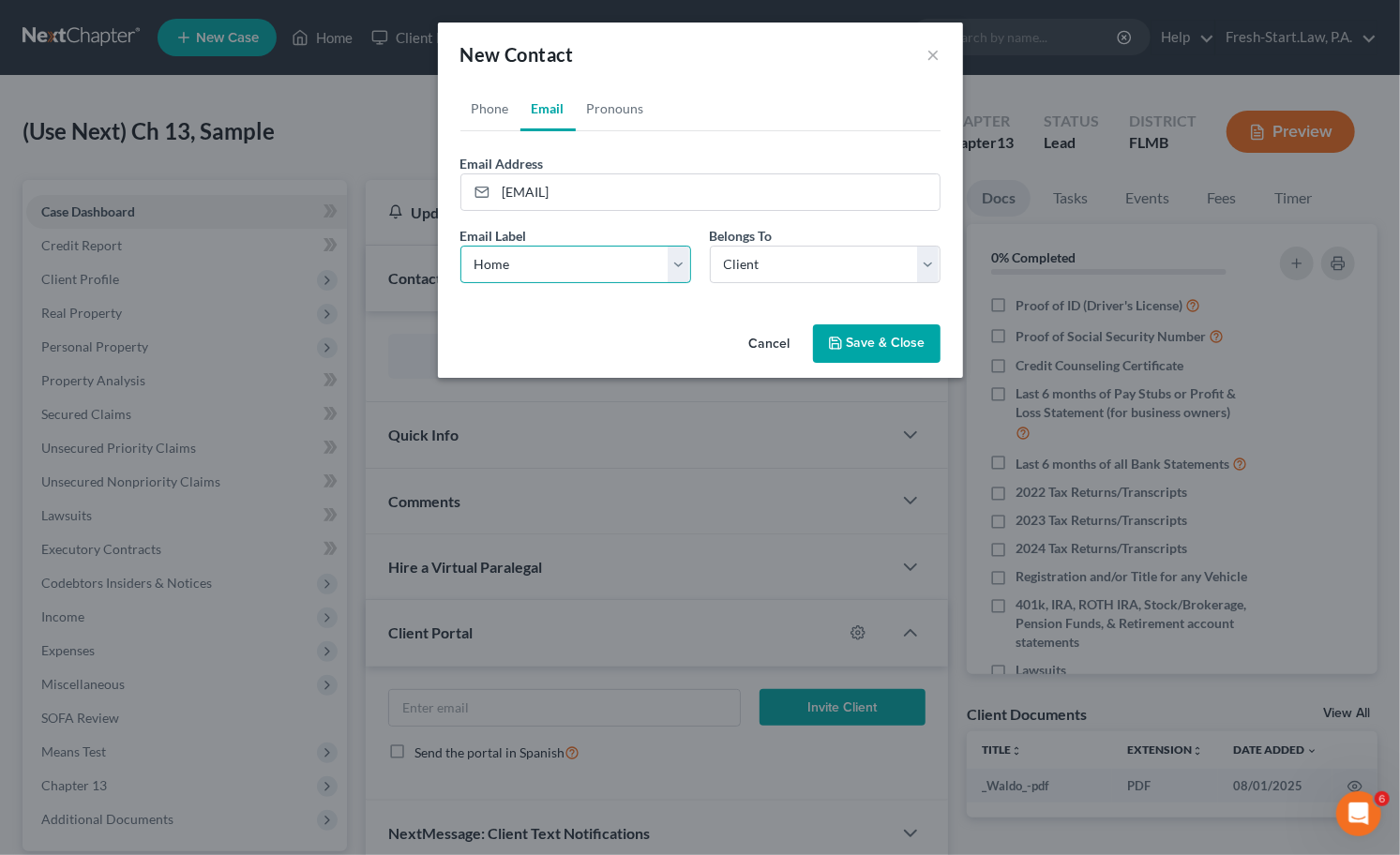 click on "Select Home Work Other" at bounding box center (576, 264) 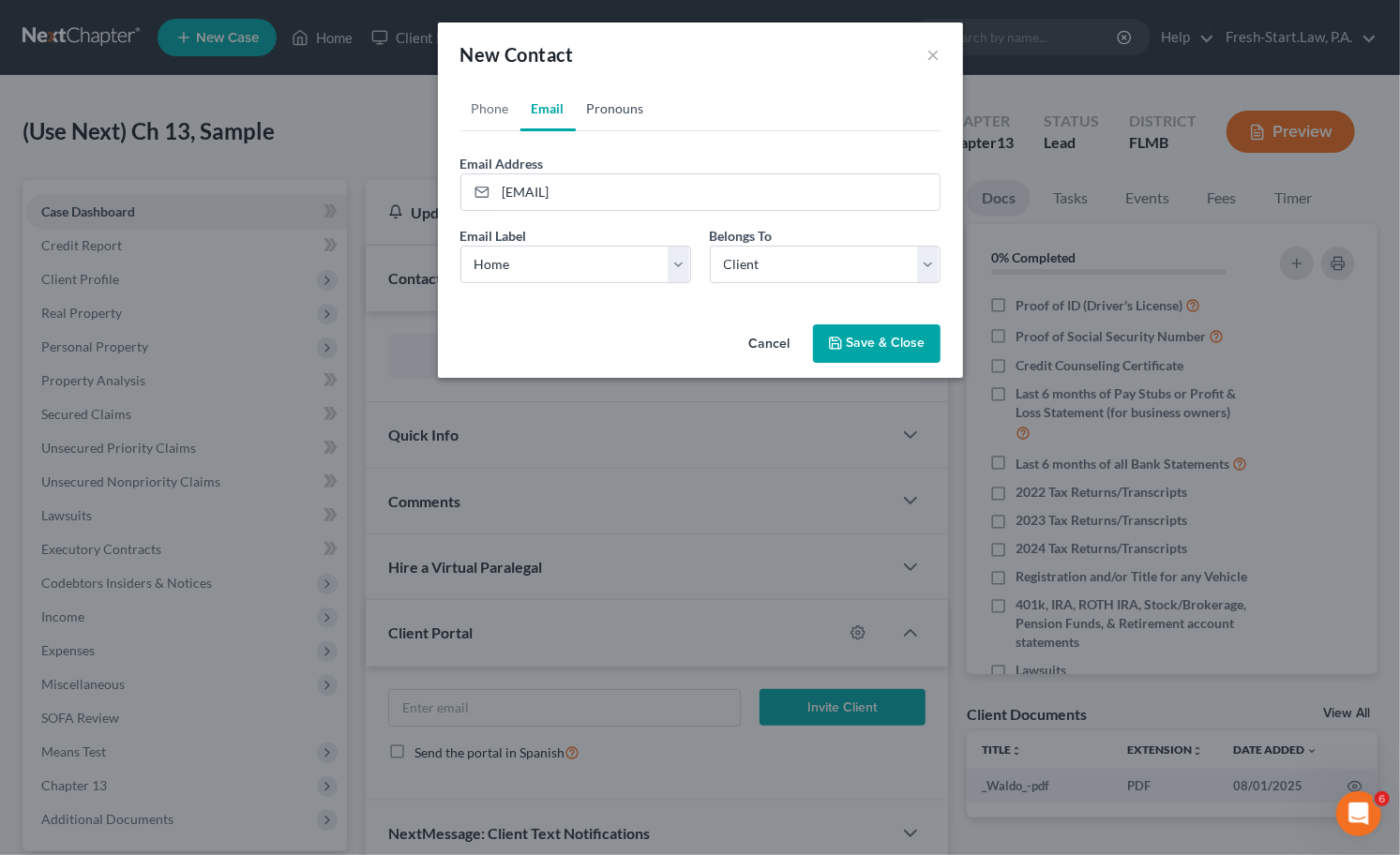 click on "Pronouns" at bounding box center [615, 109] 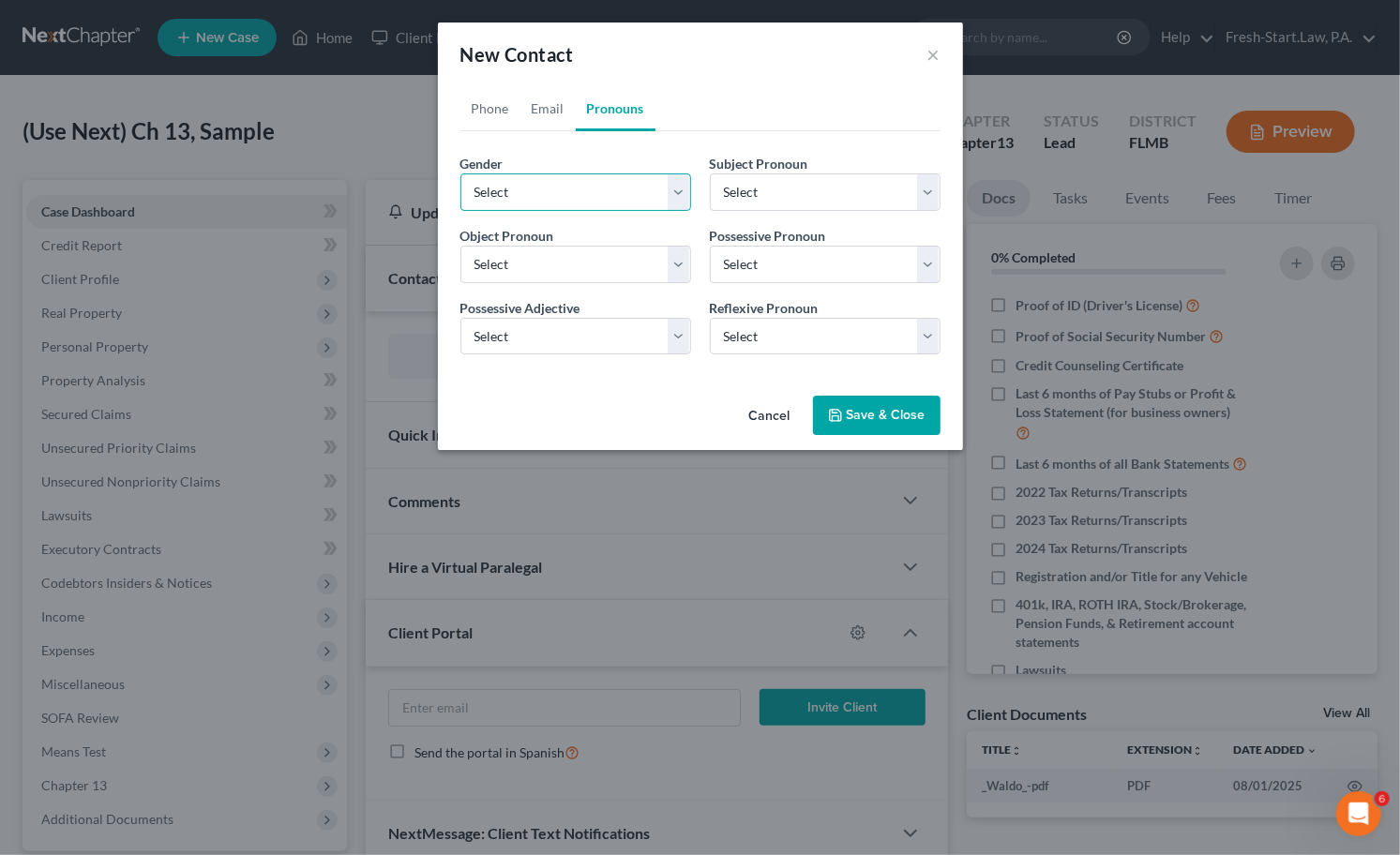 click on "Select Male Female Non Binary More Than One Person" at bounding box center (576, 192) 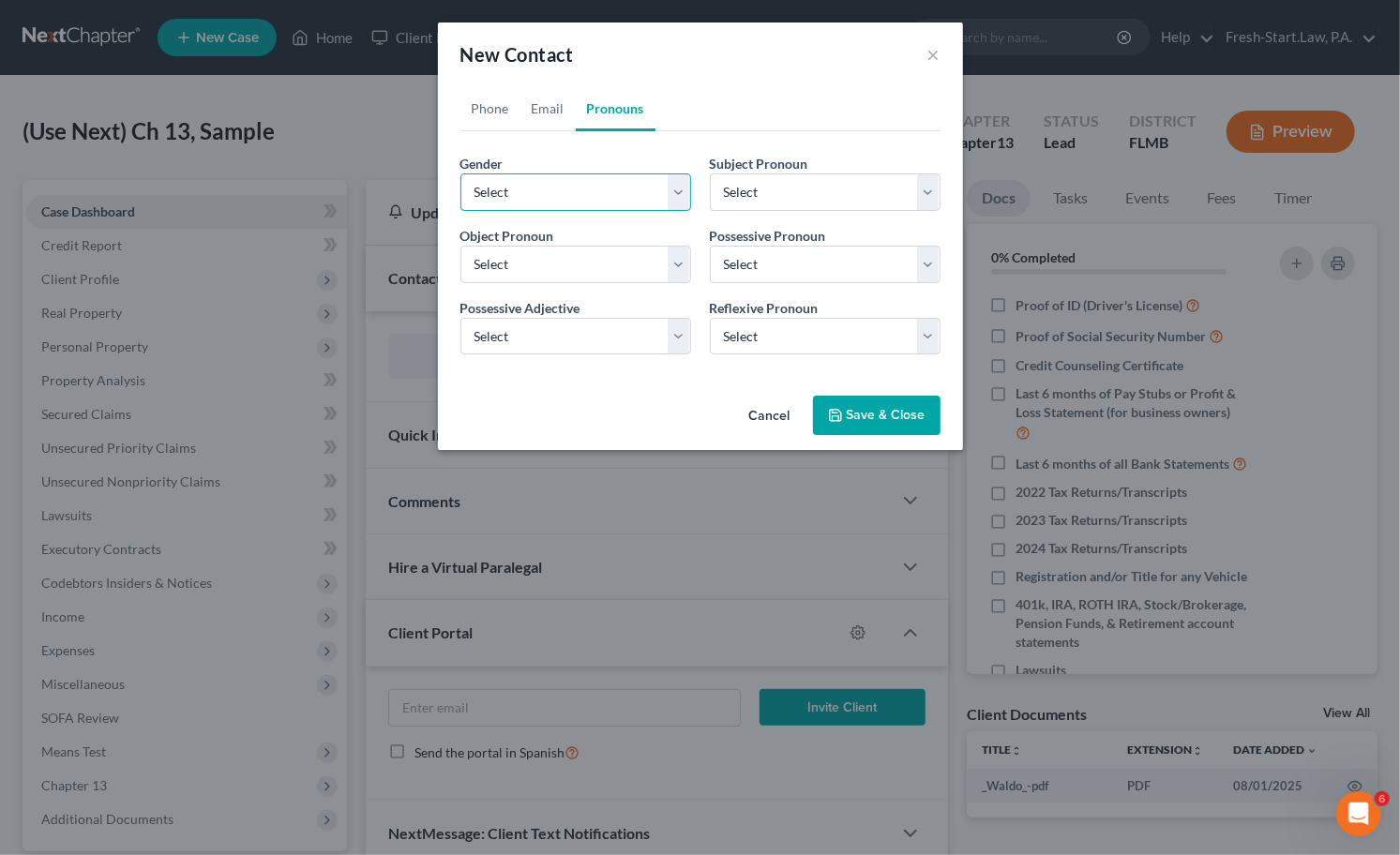 select on "1" 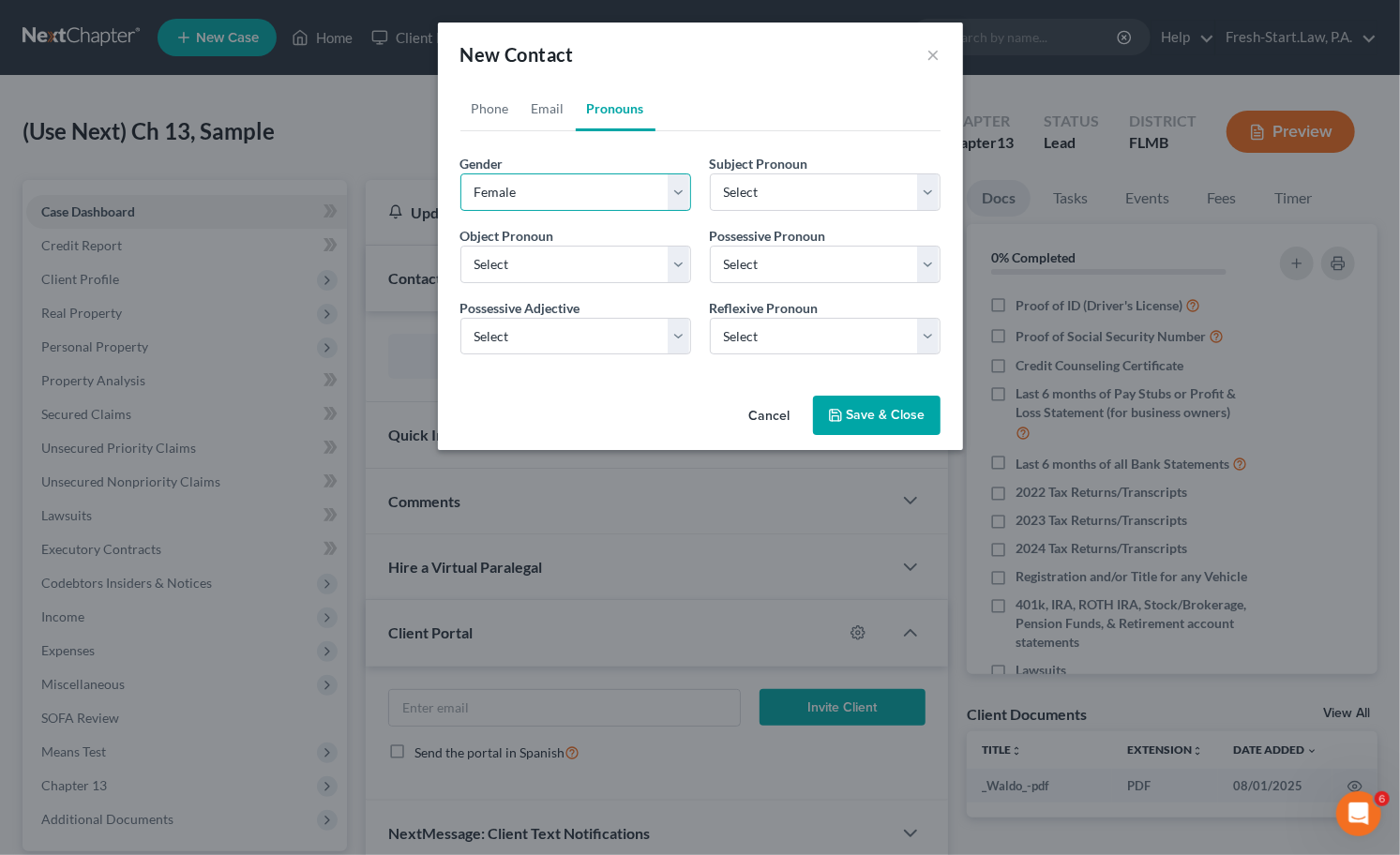 click on "Select Male Female Non Binary More Than One Person" at bounding box center [576, 192] 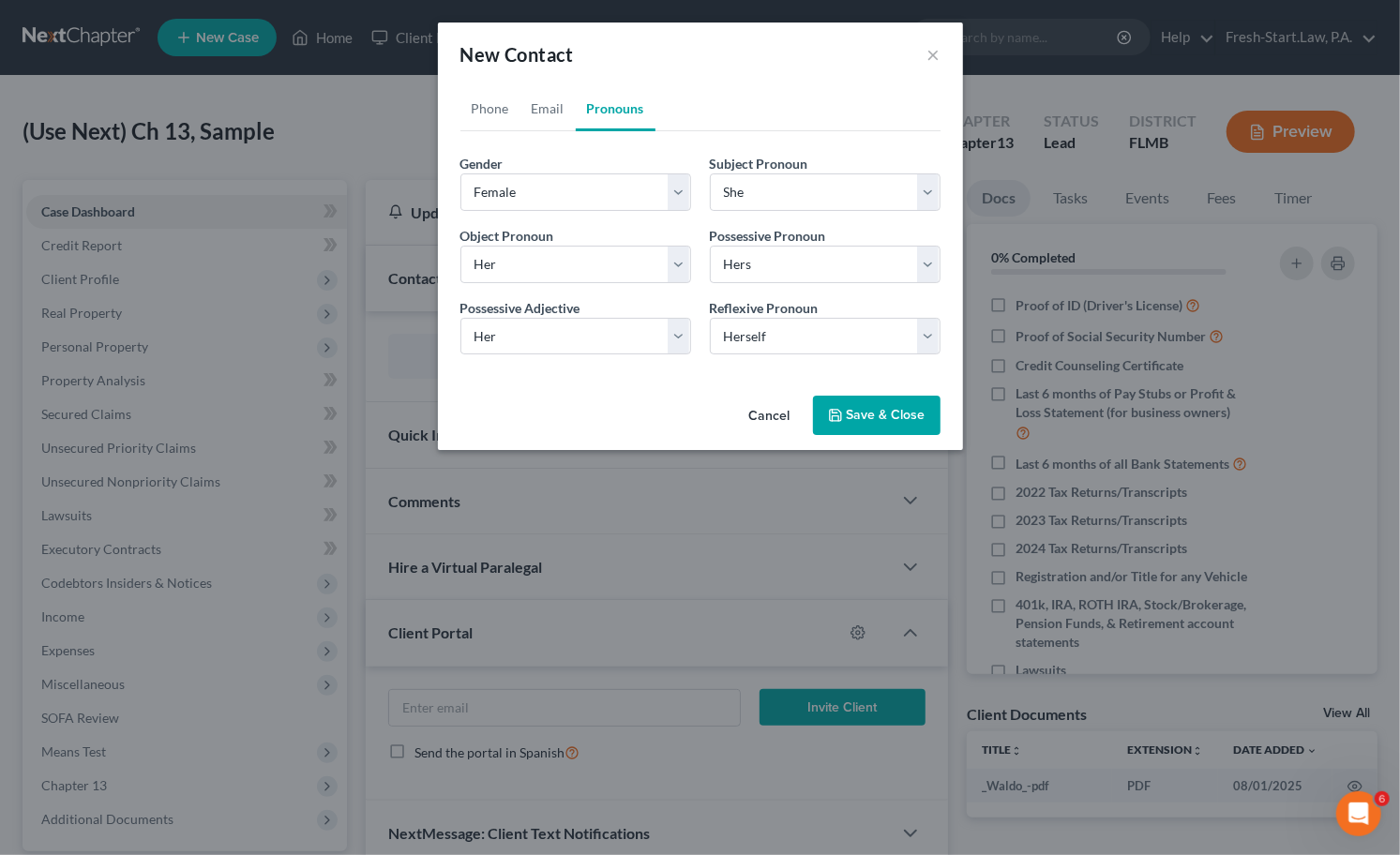 click on "Save & Close" at bounding box center [877, 415] 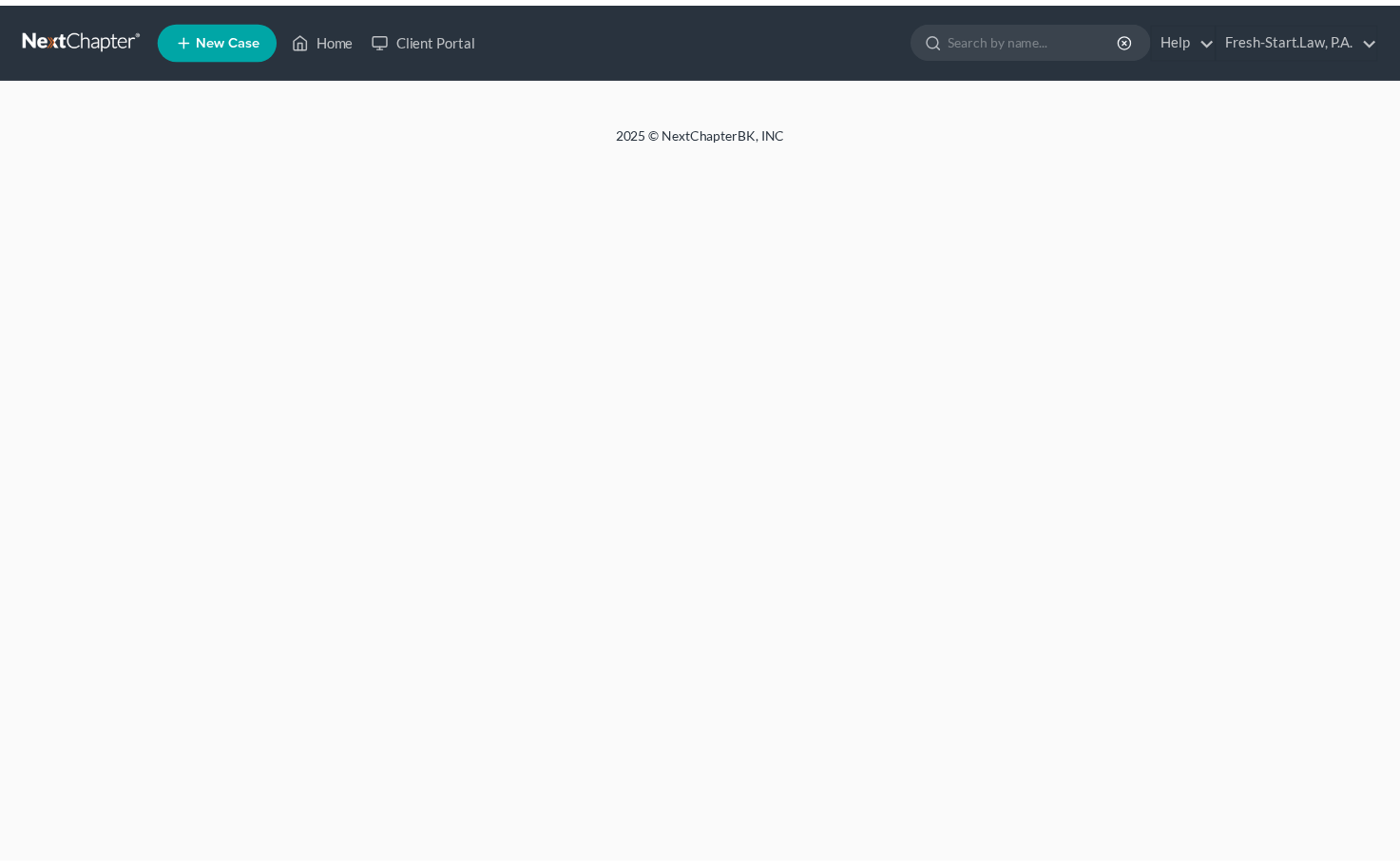 scroll, scrollTop: 0, scrollLeft: 0, axis: both 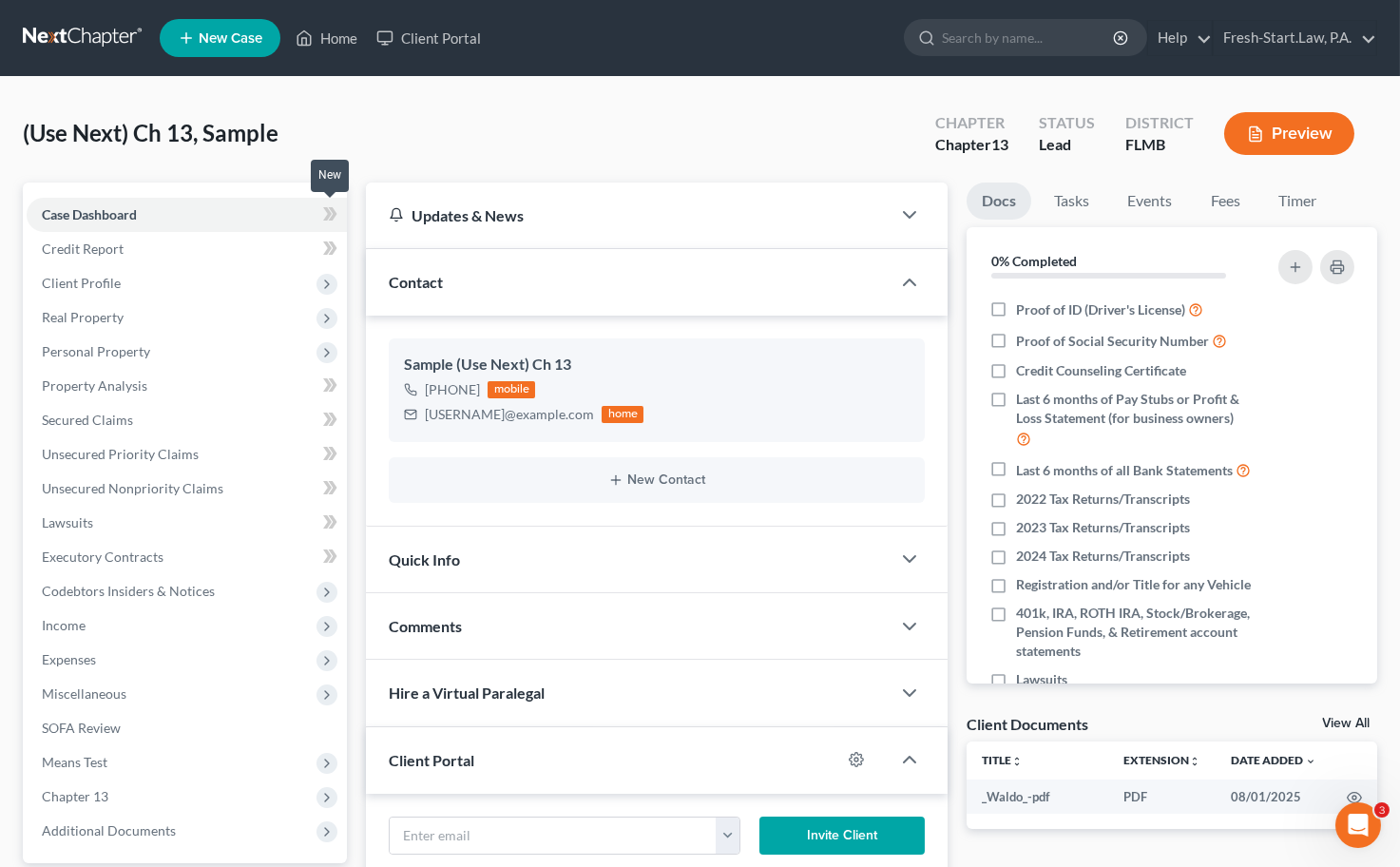 drag, startPoint x: 331, startPoint y: 210, endPoint x: 316, endPoint y: 219, distance: 17.492856 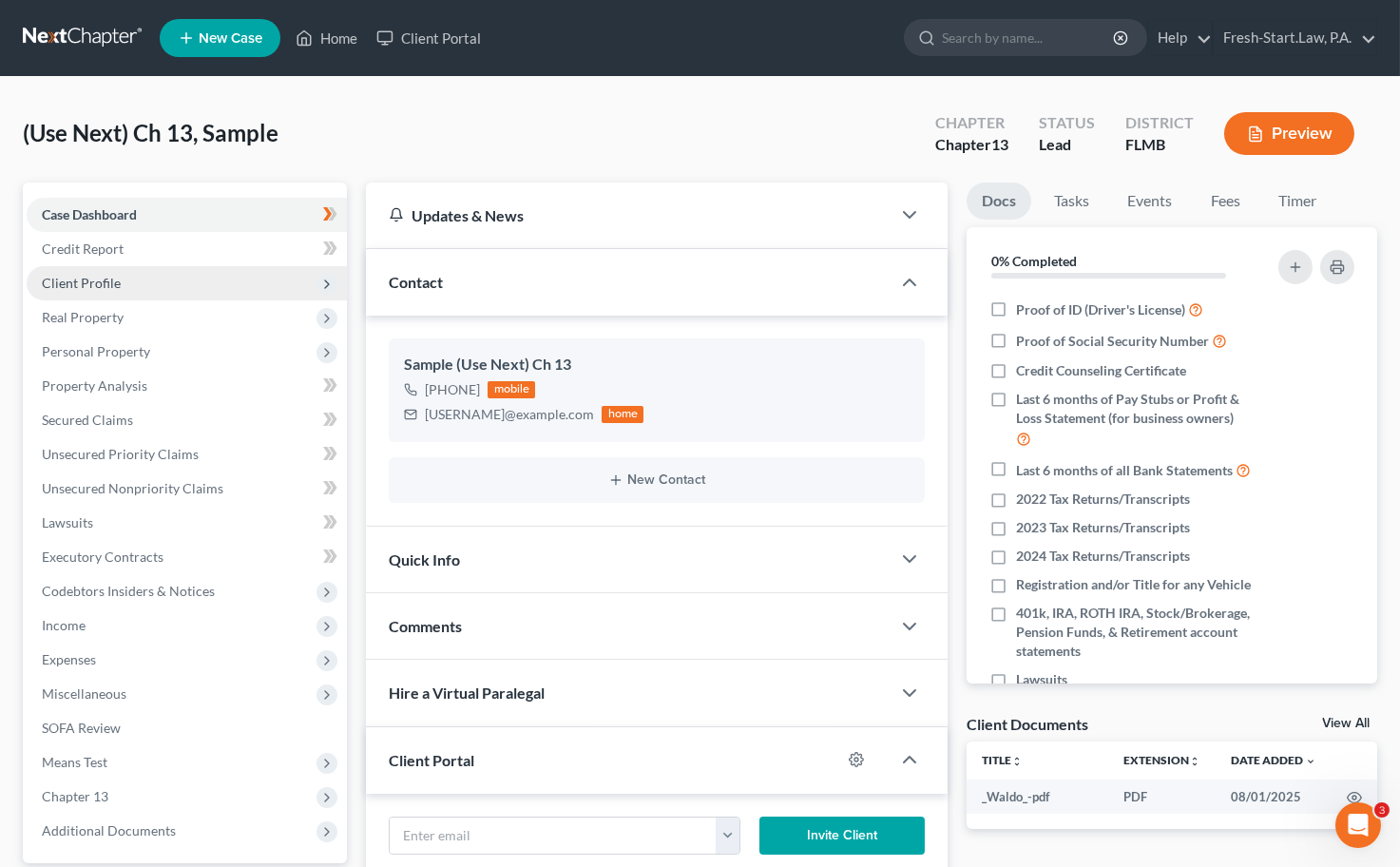 click on "Client Profile" at bounding box center [81, 282] 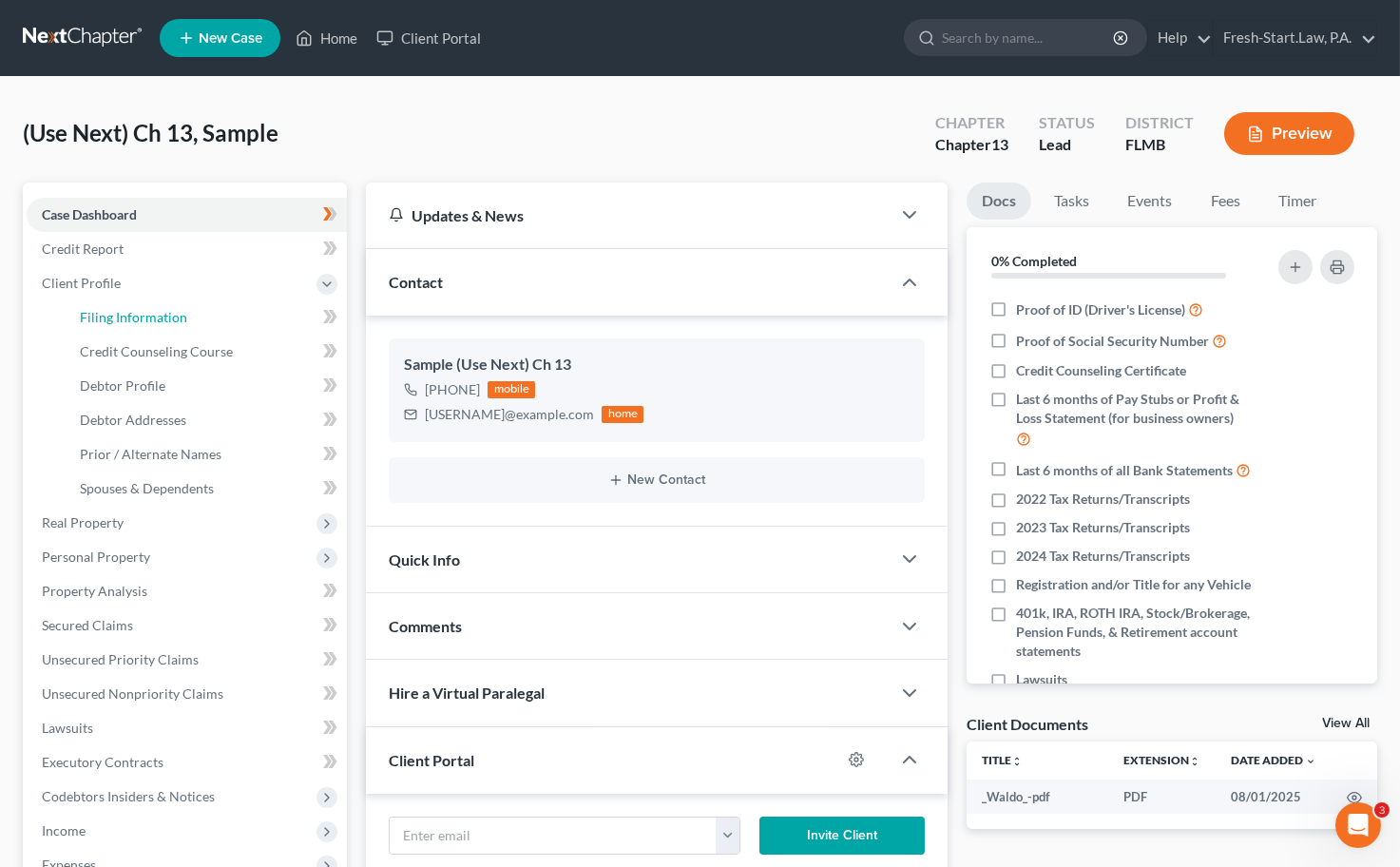 drag, startPoint x: 140, startPoint y: 318, endPoint x: 316, endPoint y: 328, distance: 176.28386 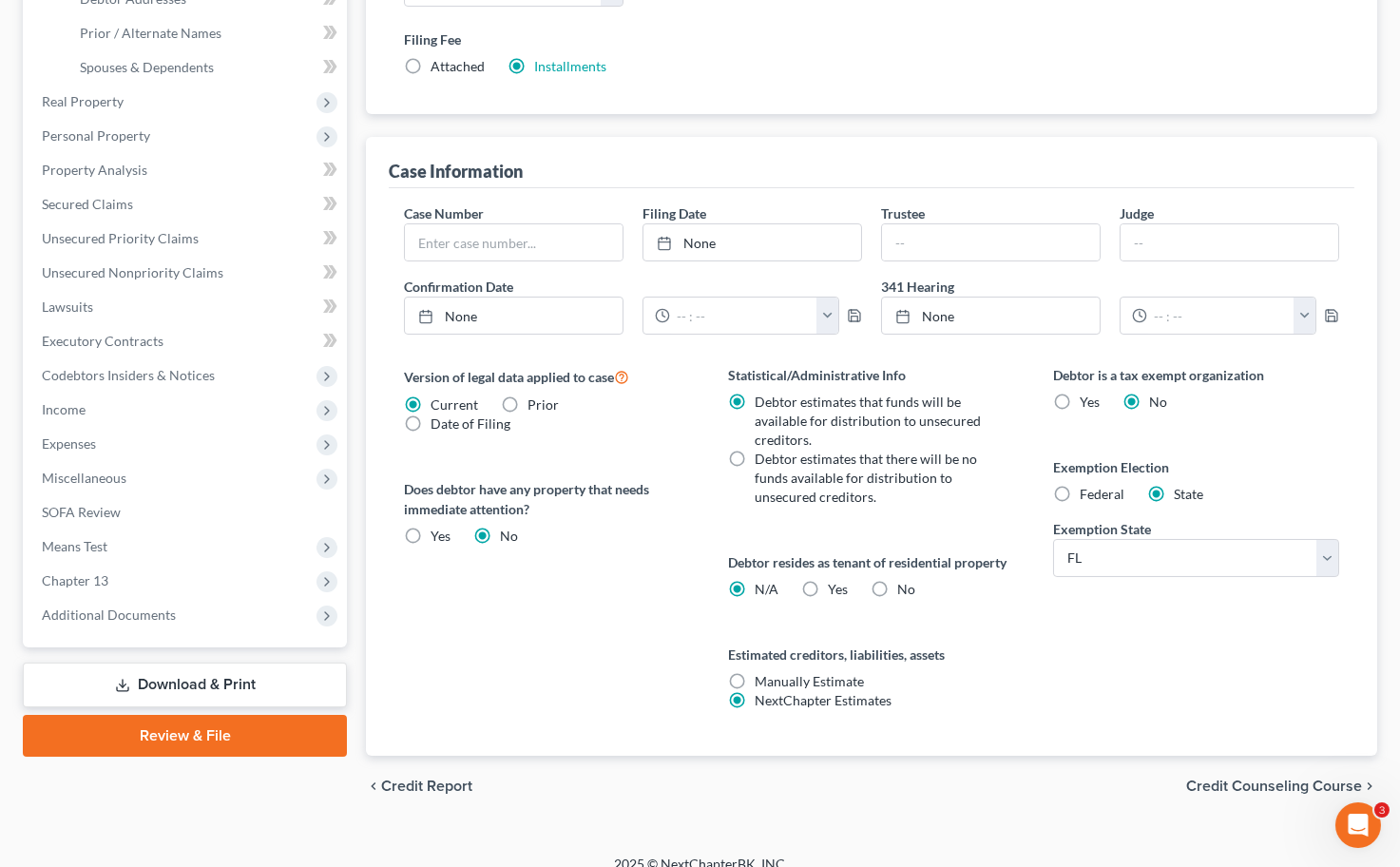 scroll, scrollTop: 443, scrollLeft: 0, axis: vertical 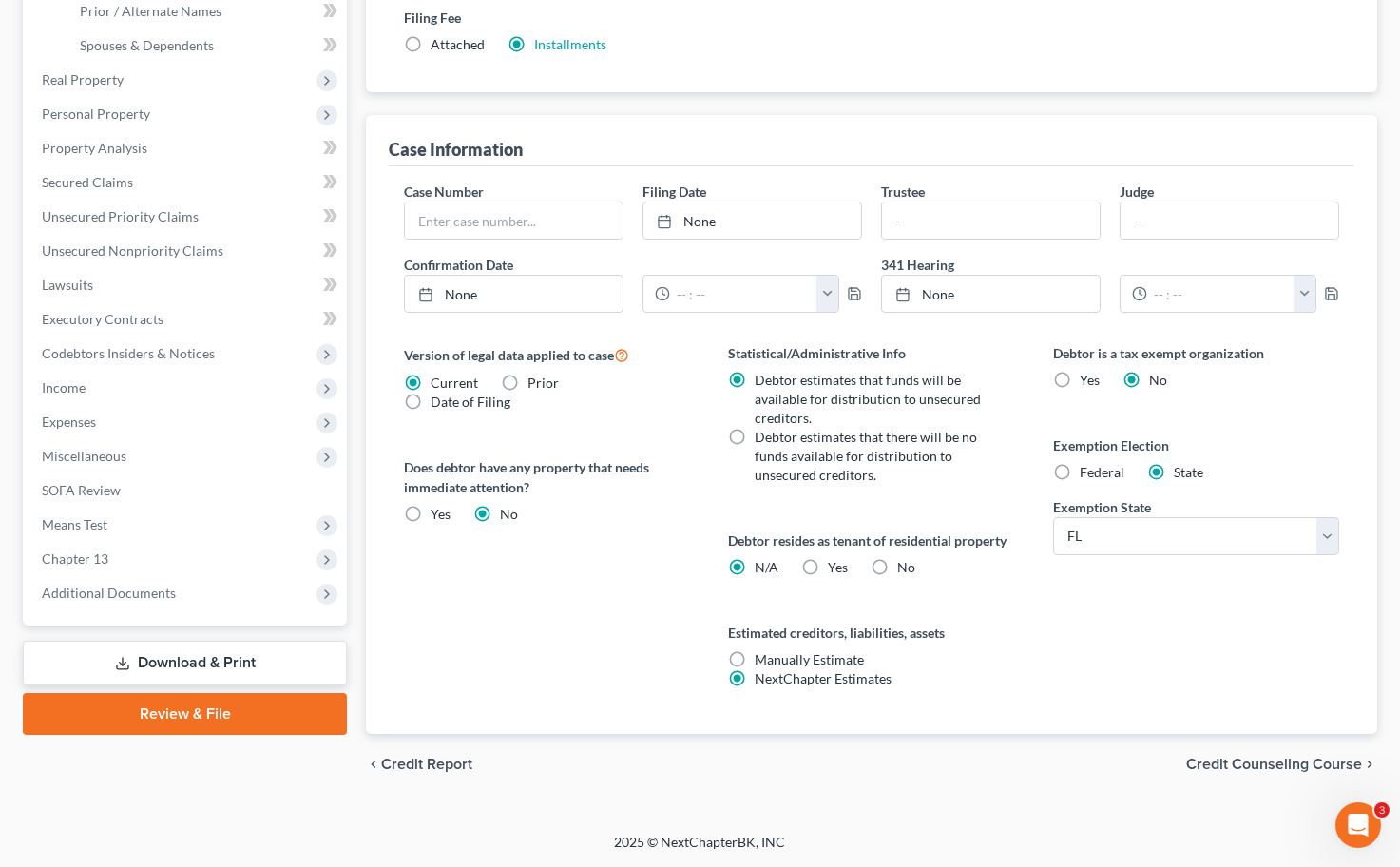 click on "Yes Yes" at bounding box center (838, 568) 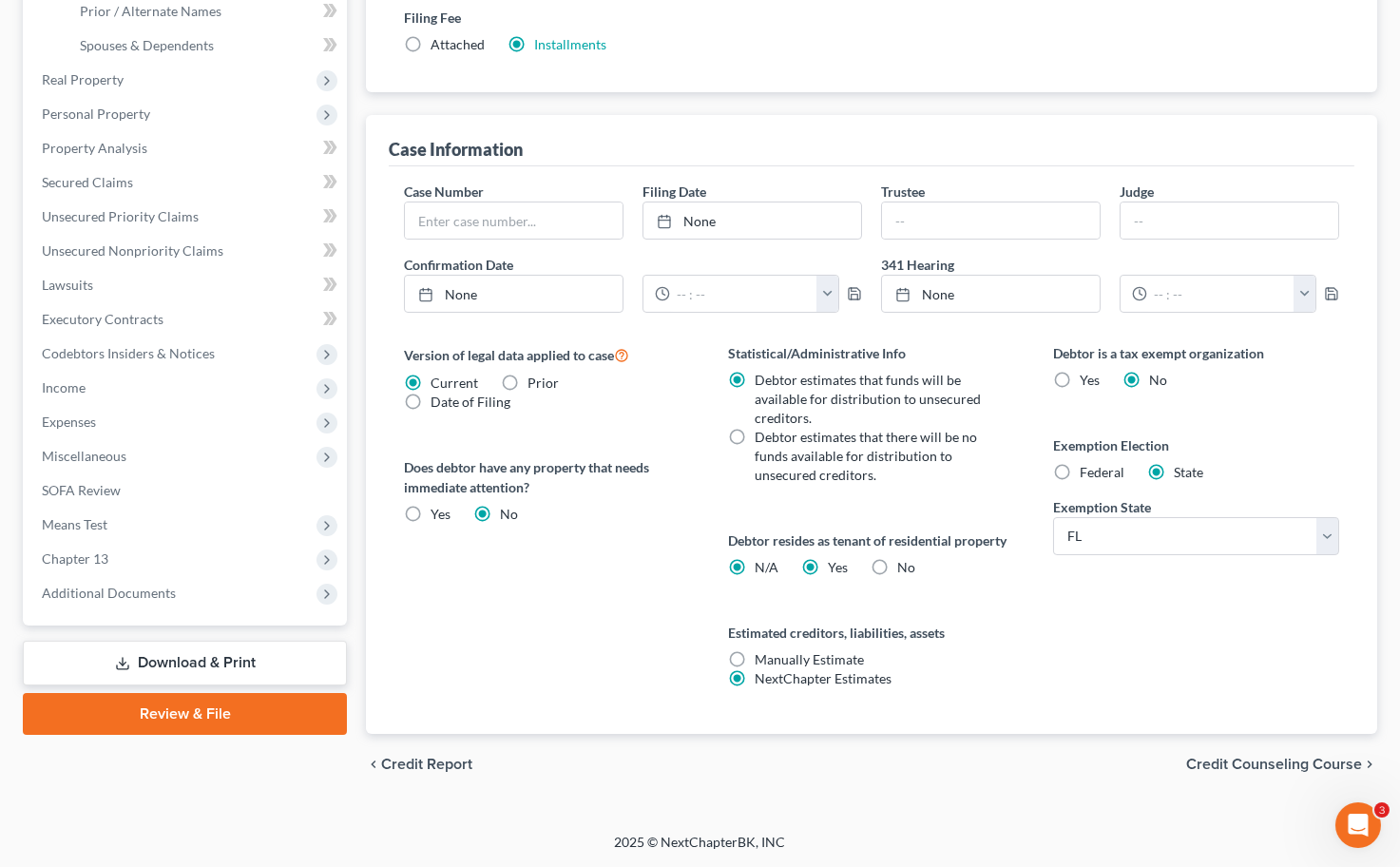 radio on "false" 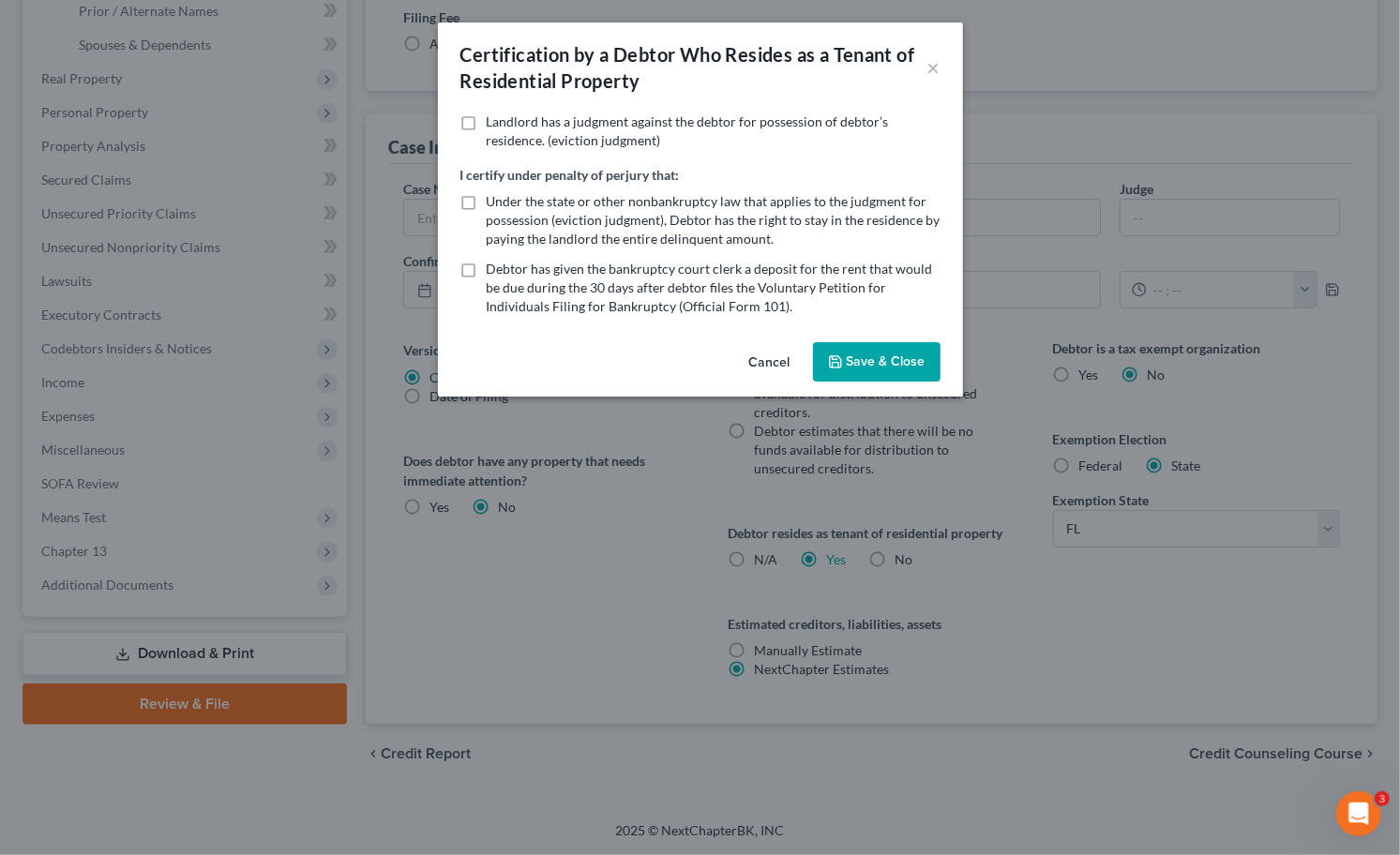 click on "Save & Close" at bounding box center (877, 362) 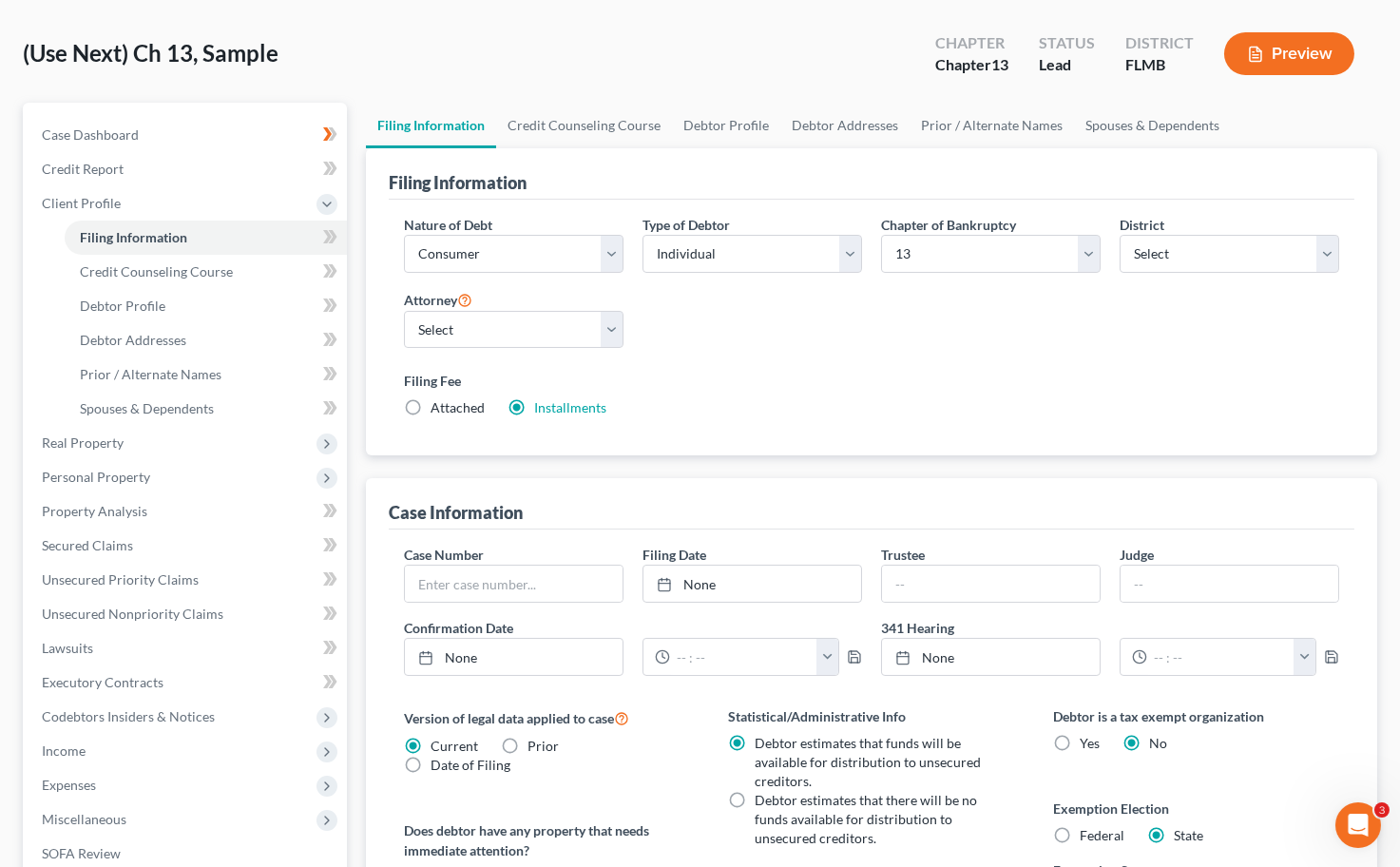 scroll, scrollTop: 0, scrollLeft: 0, axis: both 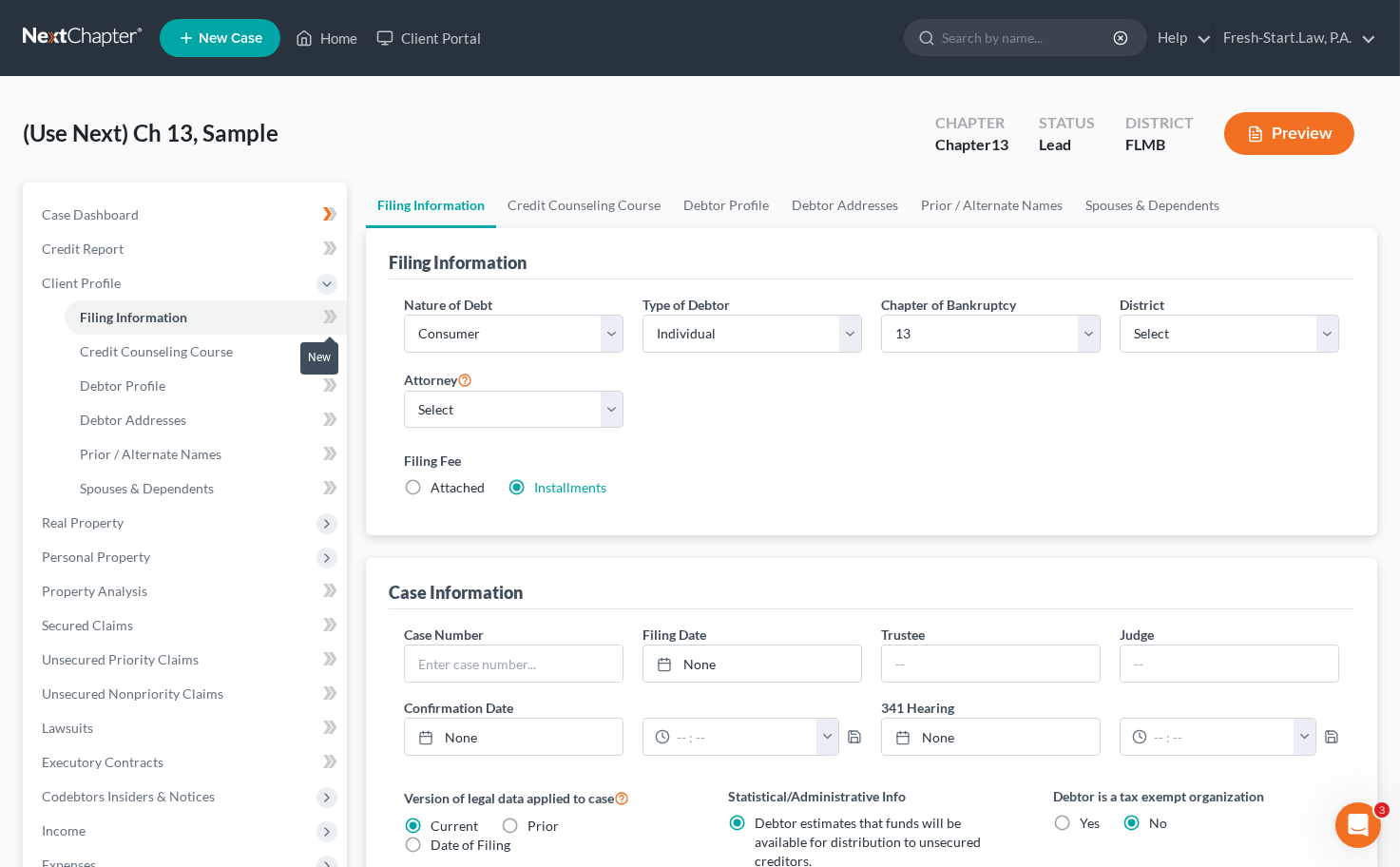 click 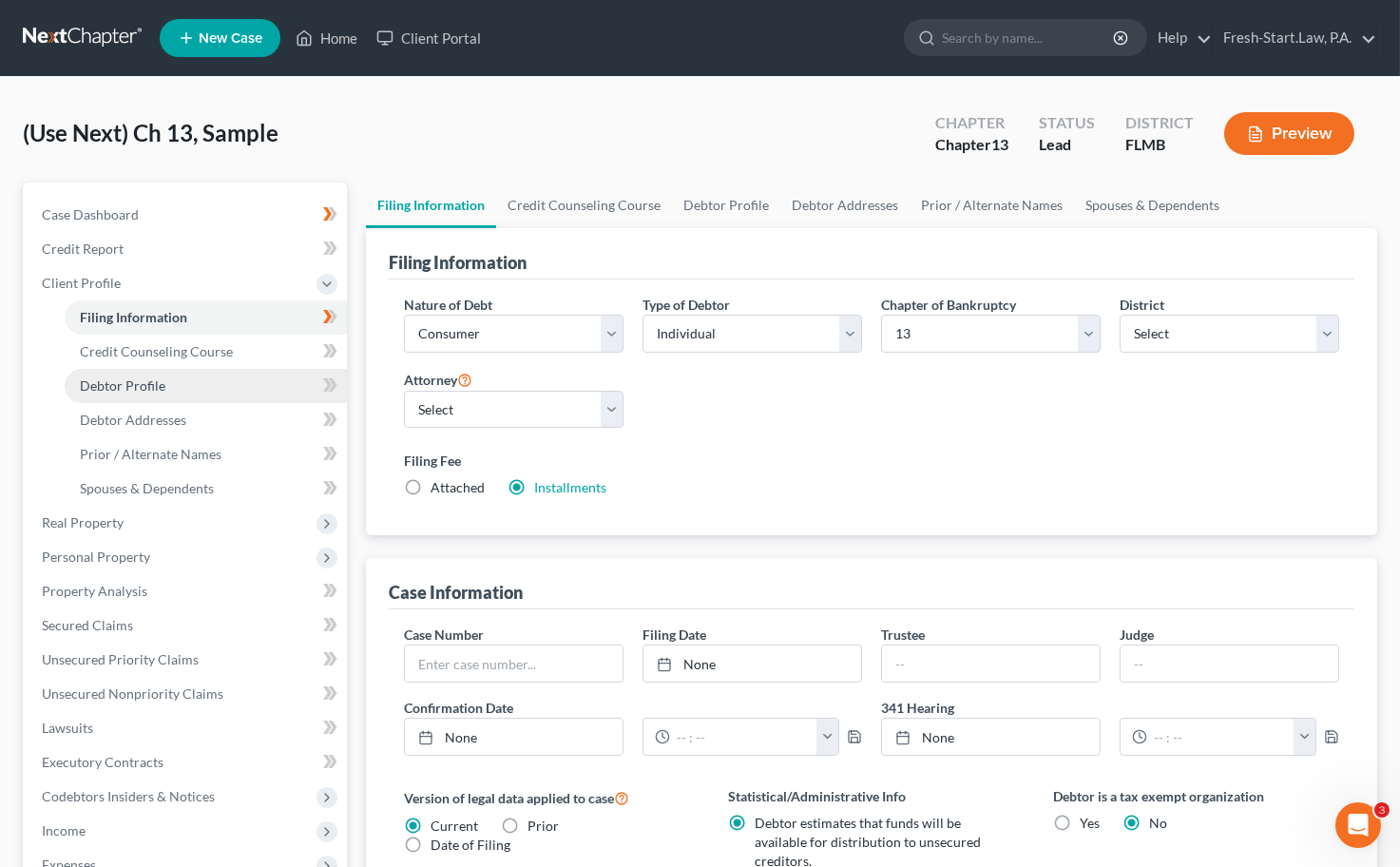 click on "Debtor Profile" at bounding box center (123, 385) 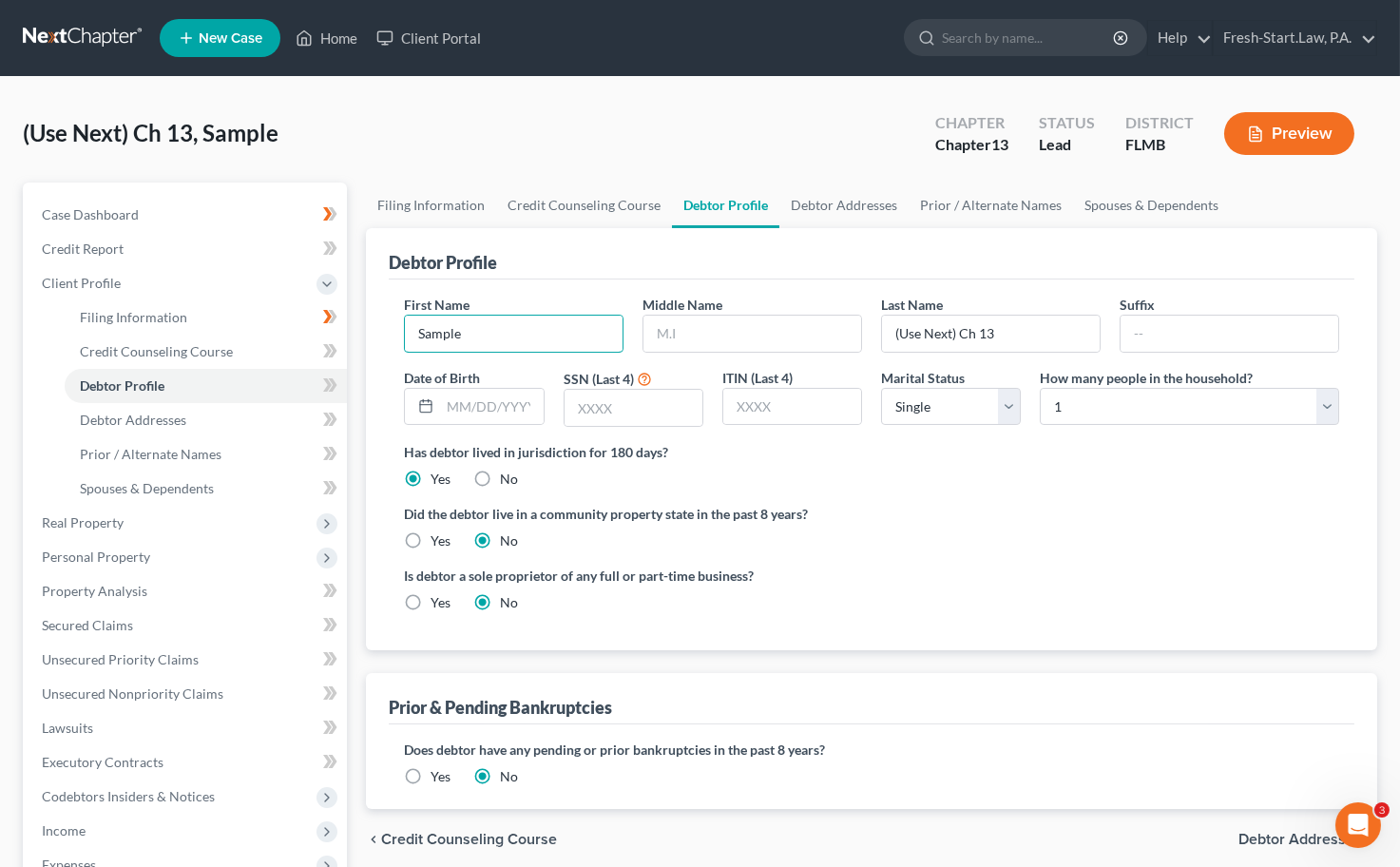 drag, startPoint x: 497, startPoint y: 331, endPoint x: 344, endPoint y: 346, distance: 153.73354 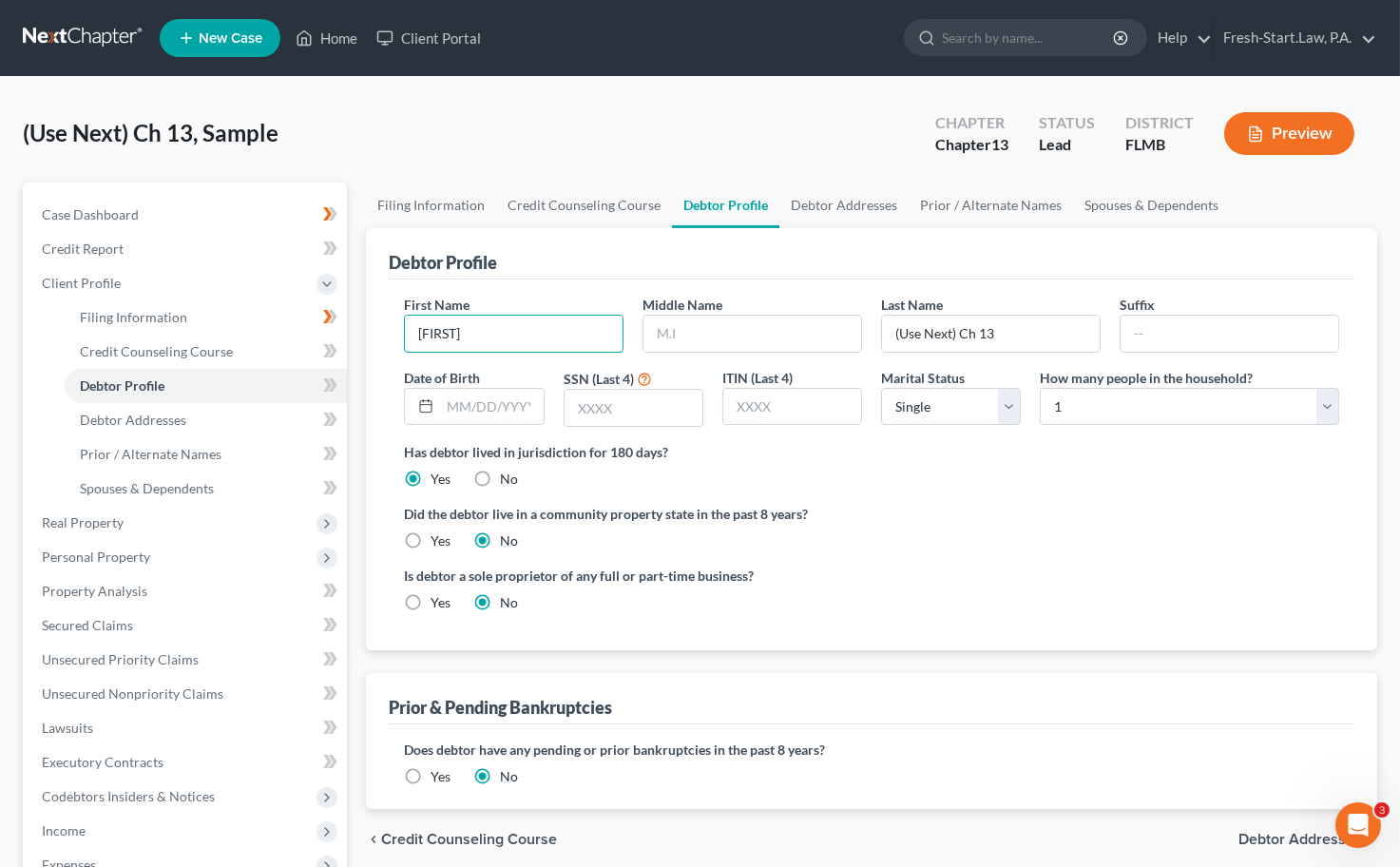 type on "Tiffany" 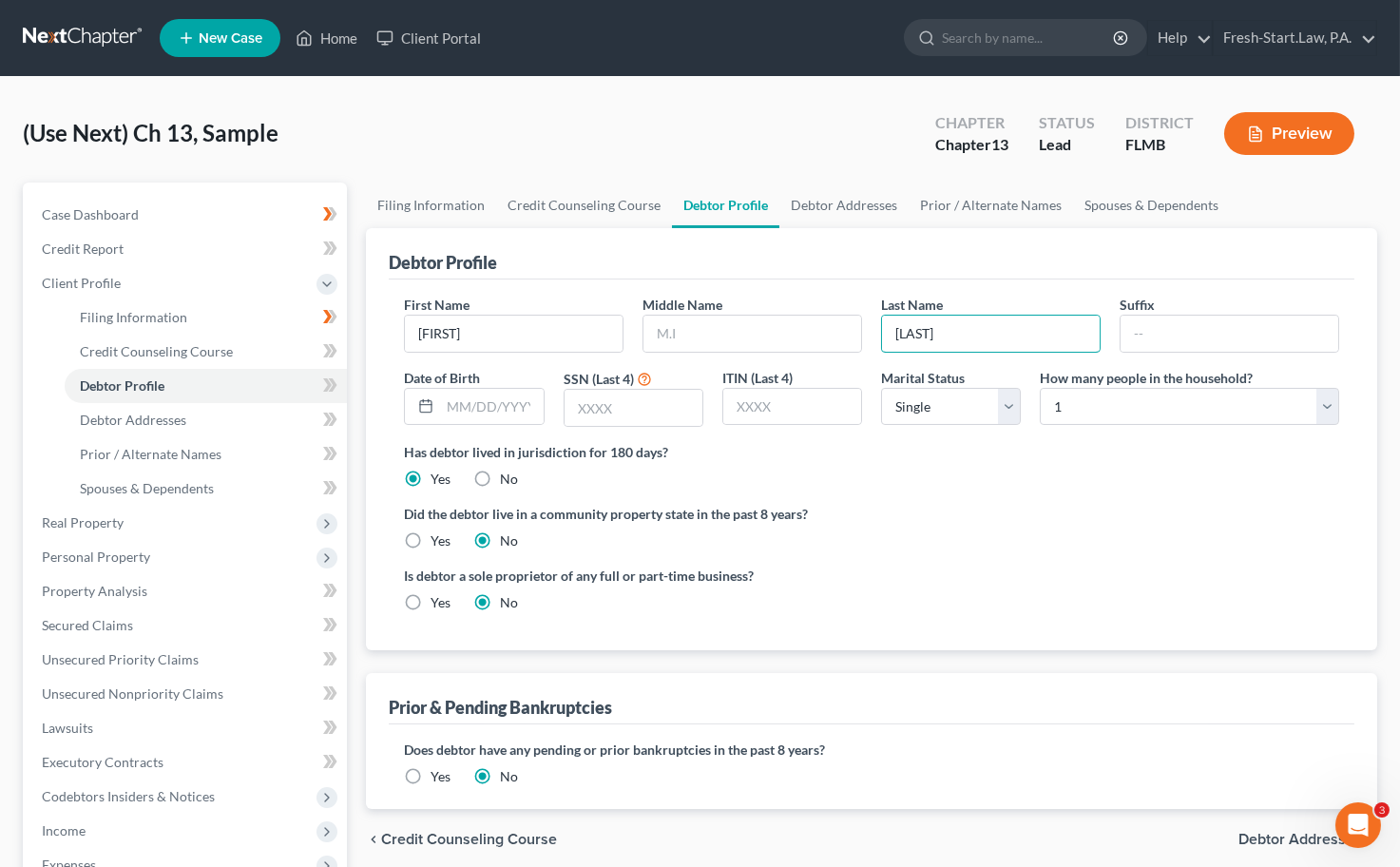 type on "Brendel" 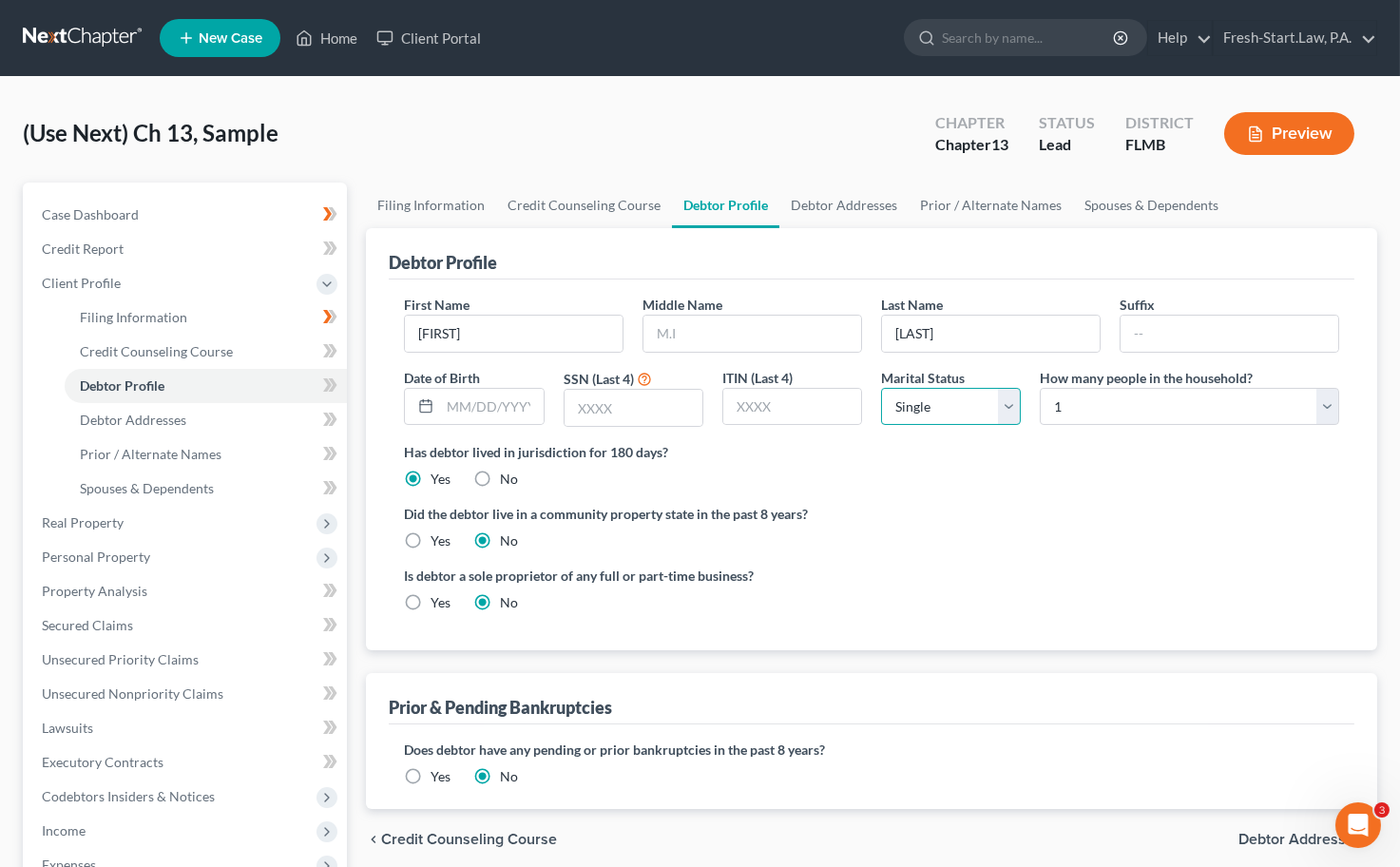 click on "Select Single Married Separated Divorced Widowed" at bounding box center (950, 407) 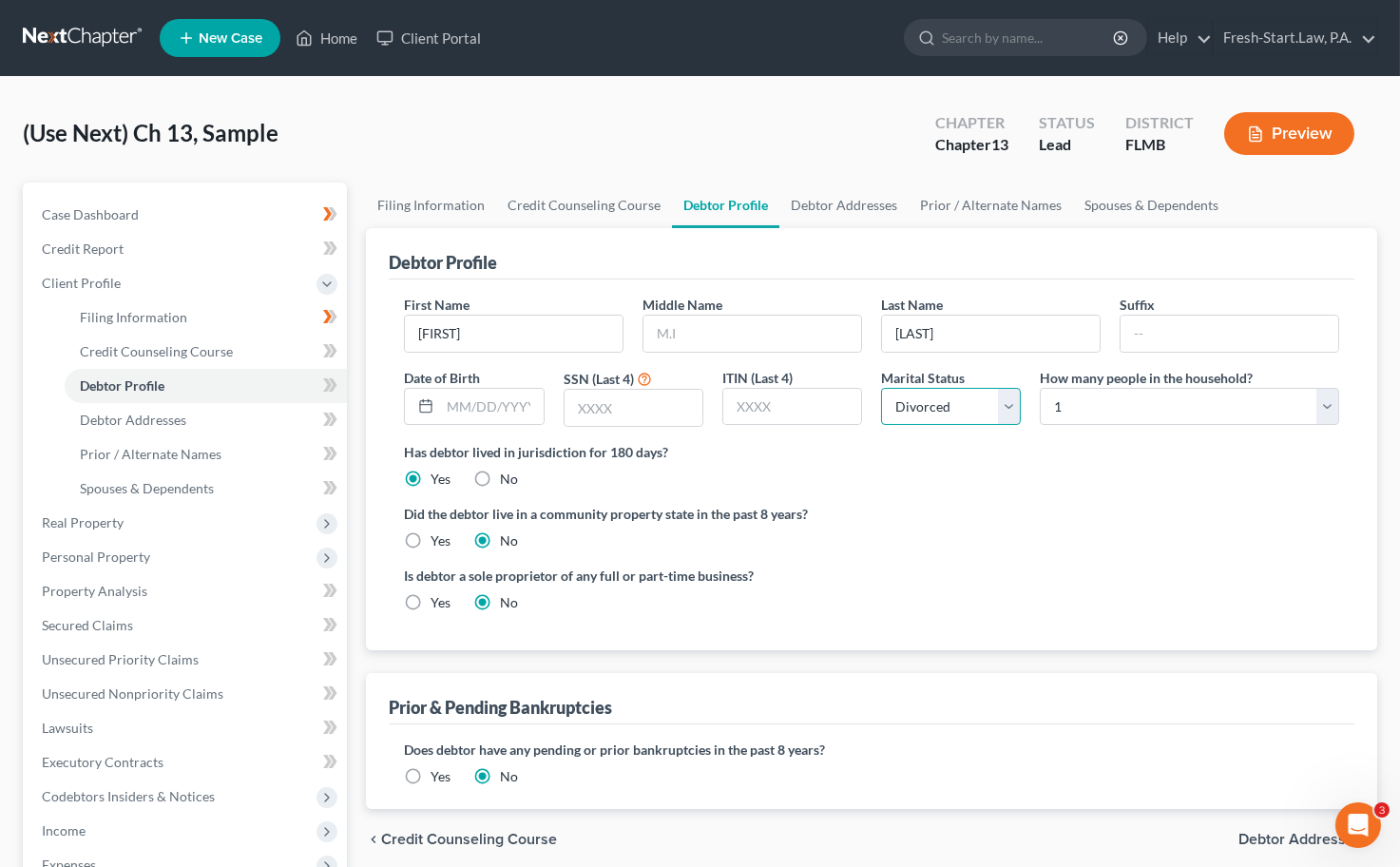 click on "Select Single Married Separated Divorced Widowed" at bounding box center (950, 407) 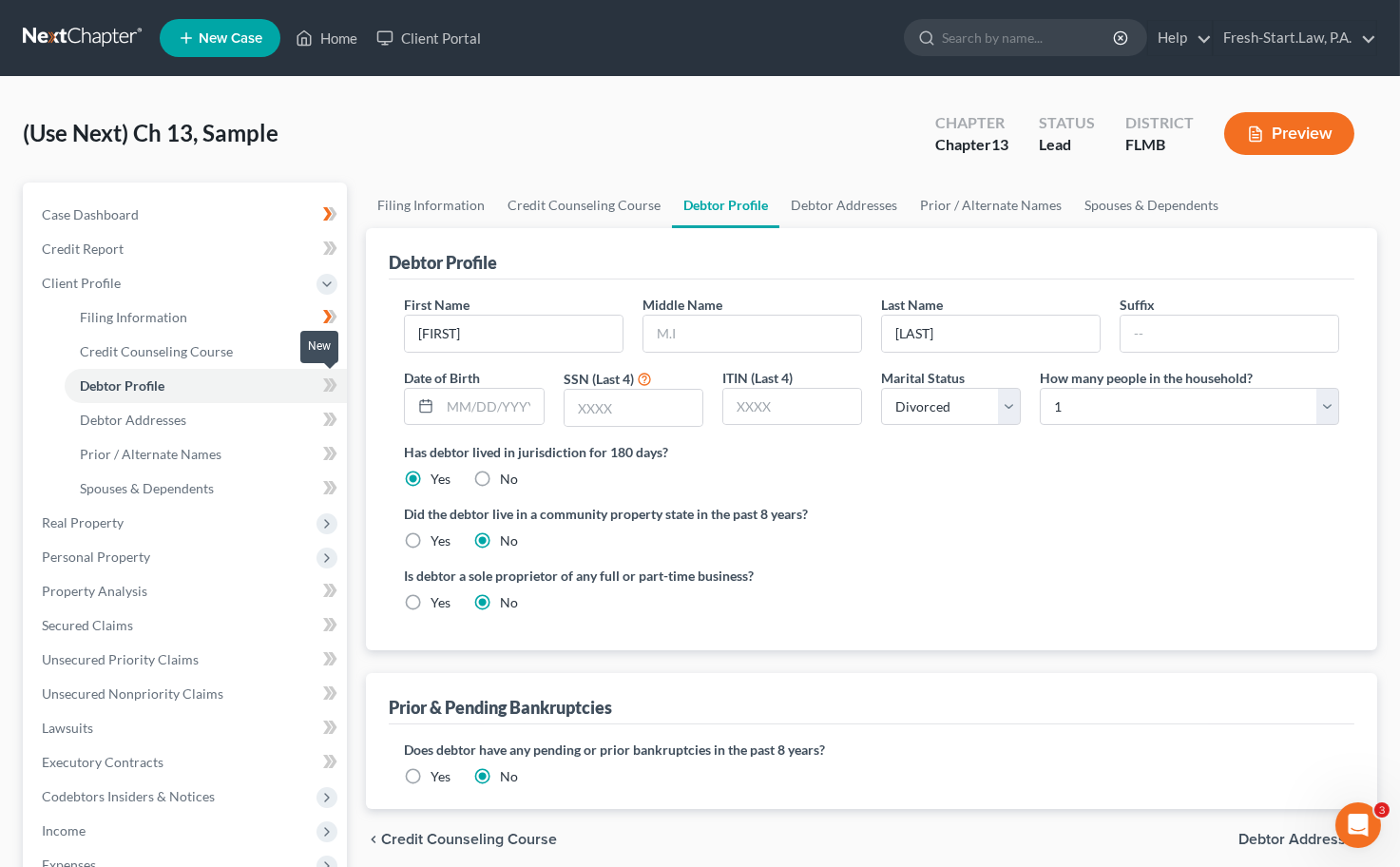 click 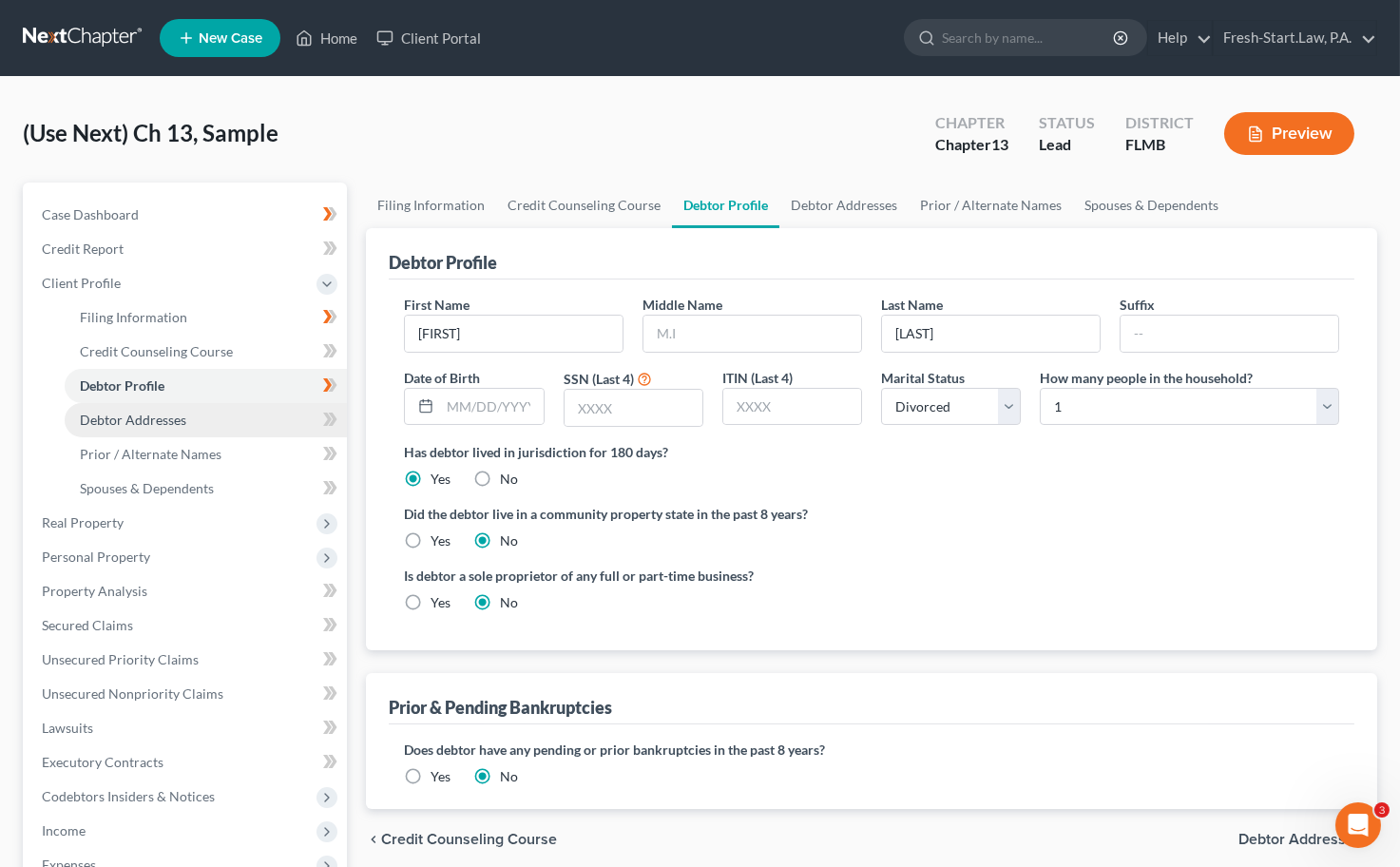 click on "Debtor Addresses" at bounding box center (133, 419) 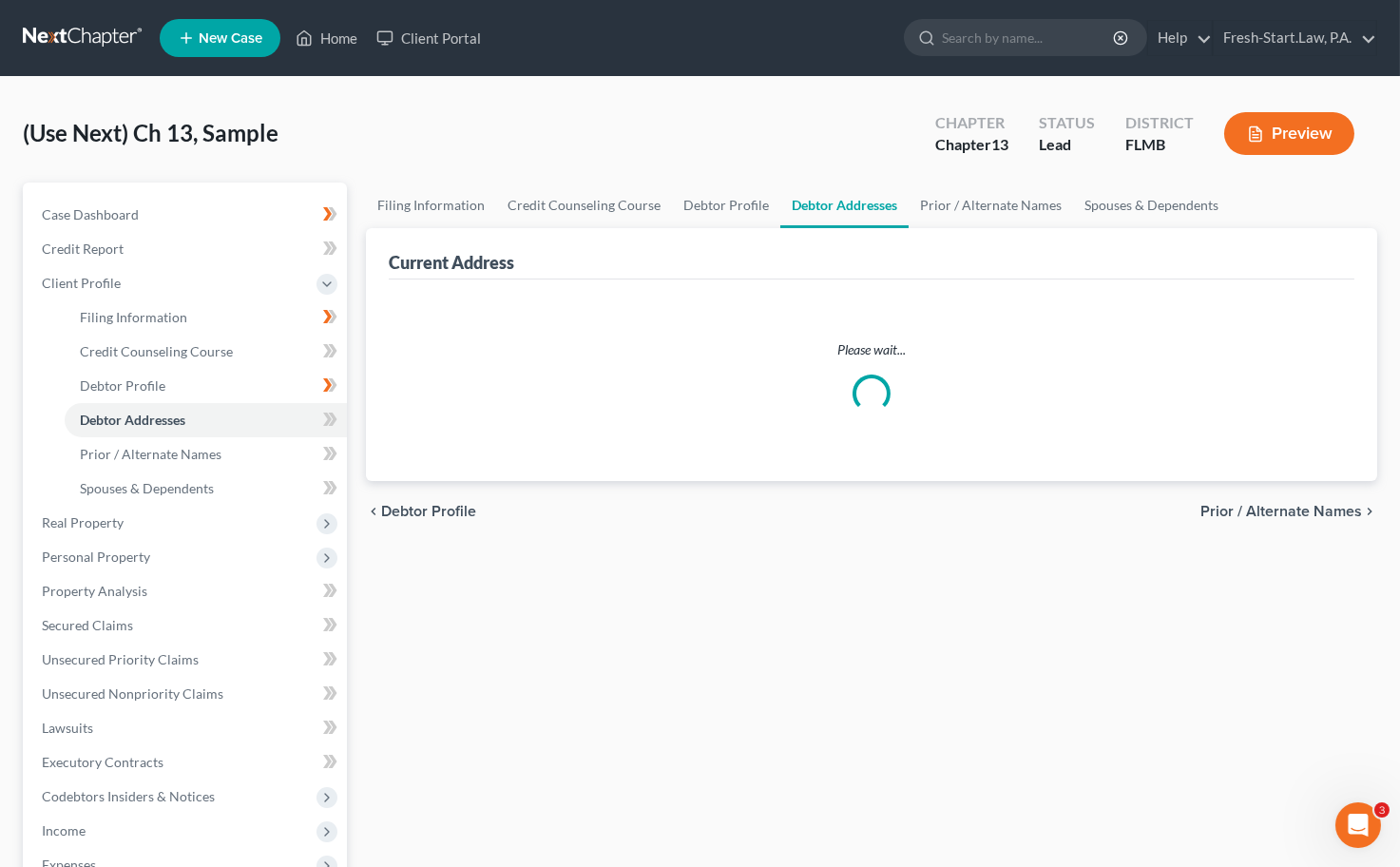 select on "0" 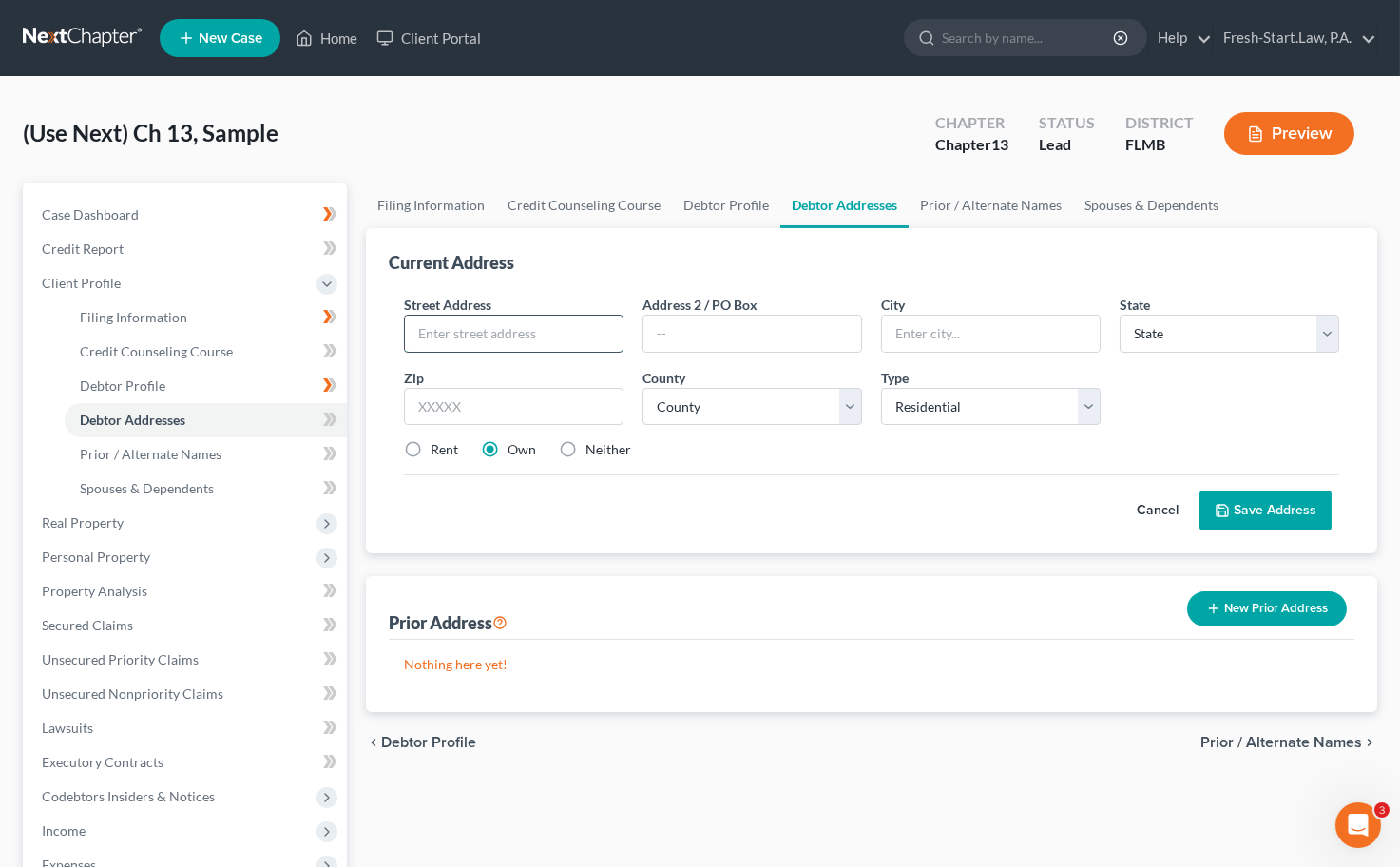 click at bounding box center (513, 334) 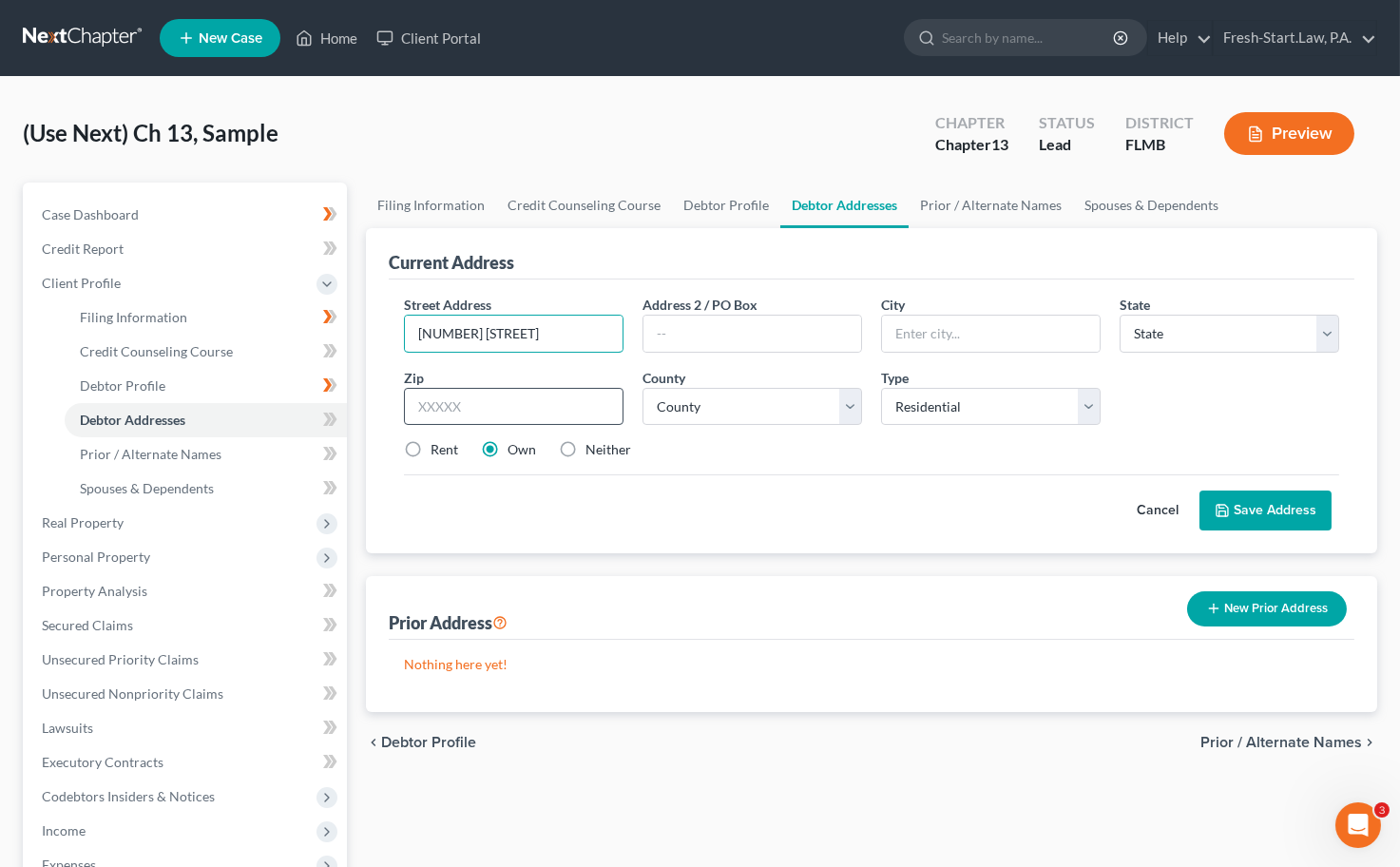 type on "561 Northbridge Dr" 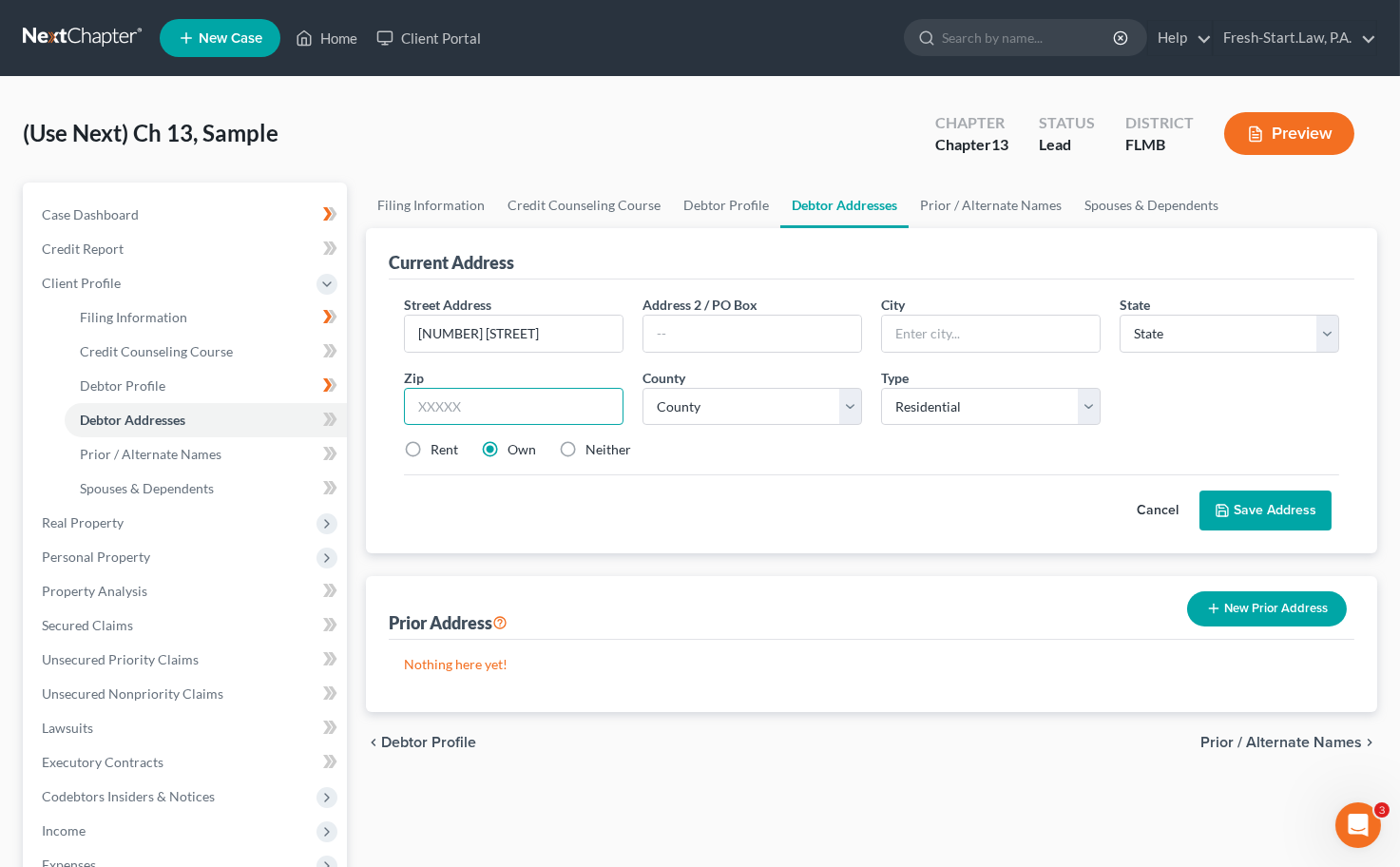 click at bounding box center [513, 407] 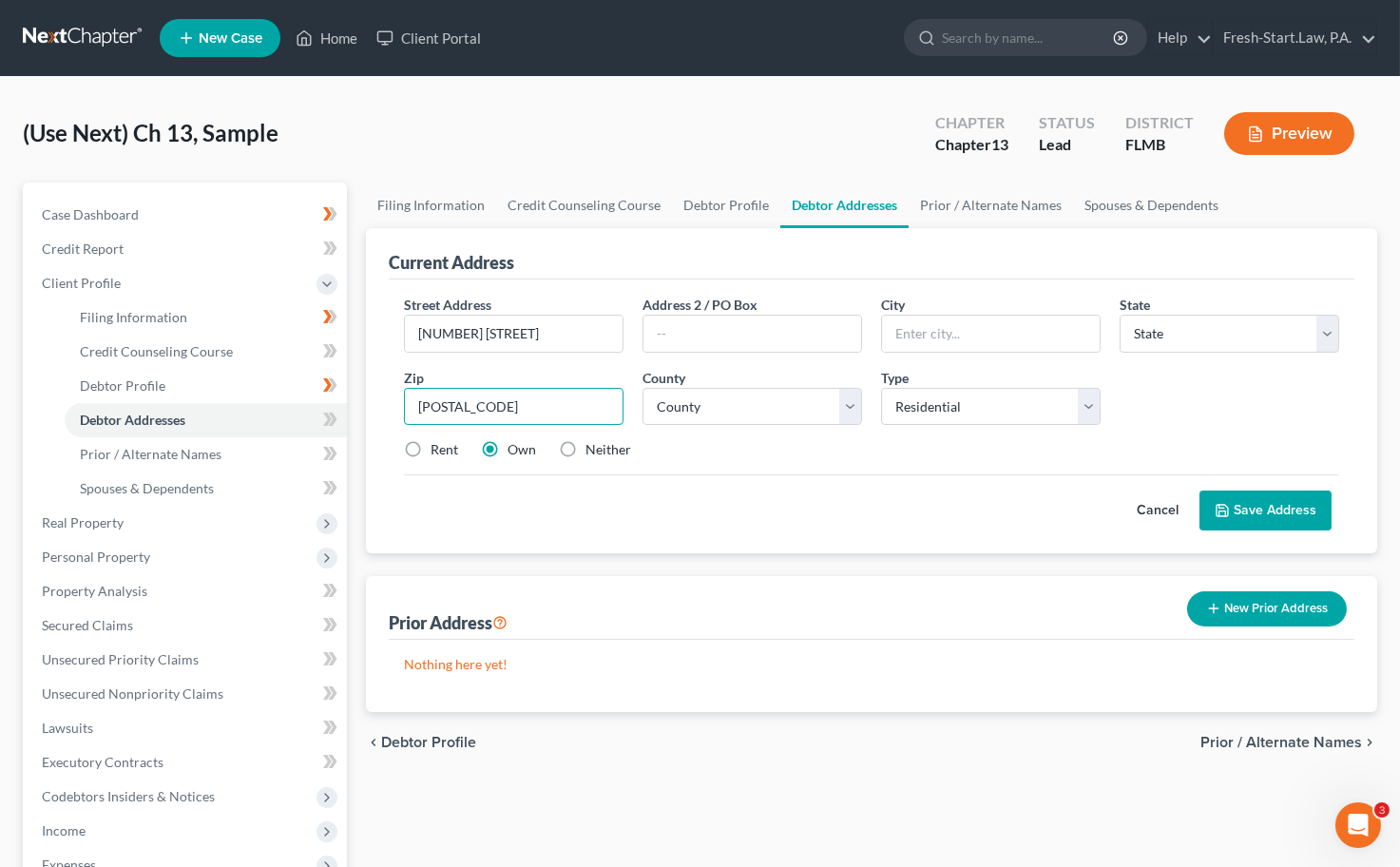 type on "32714" 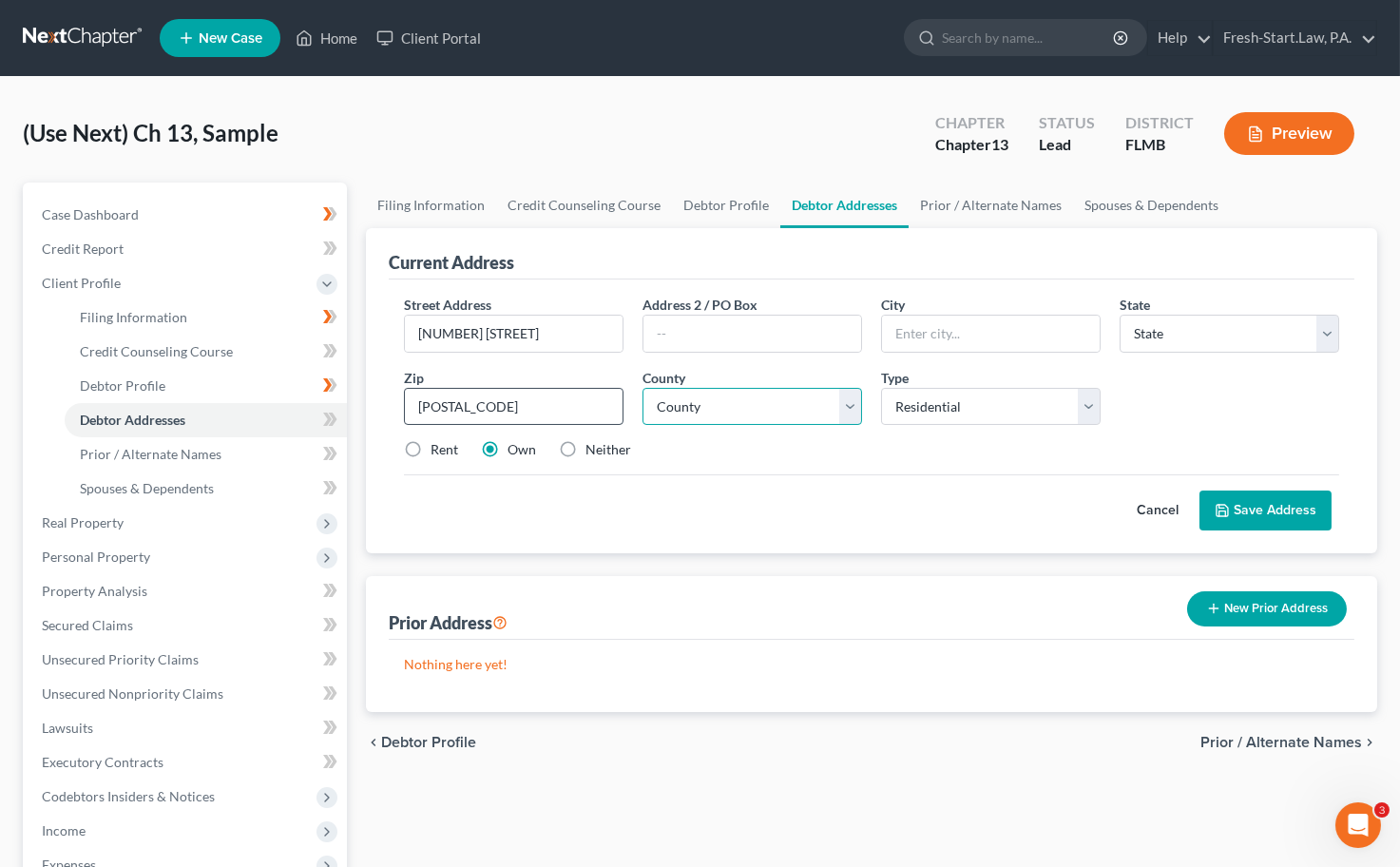 type on "Altamonte Springs" 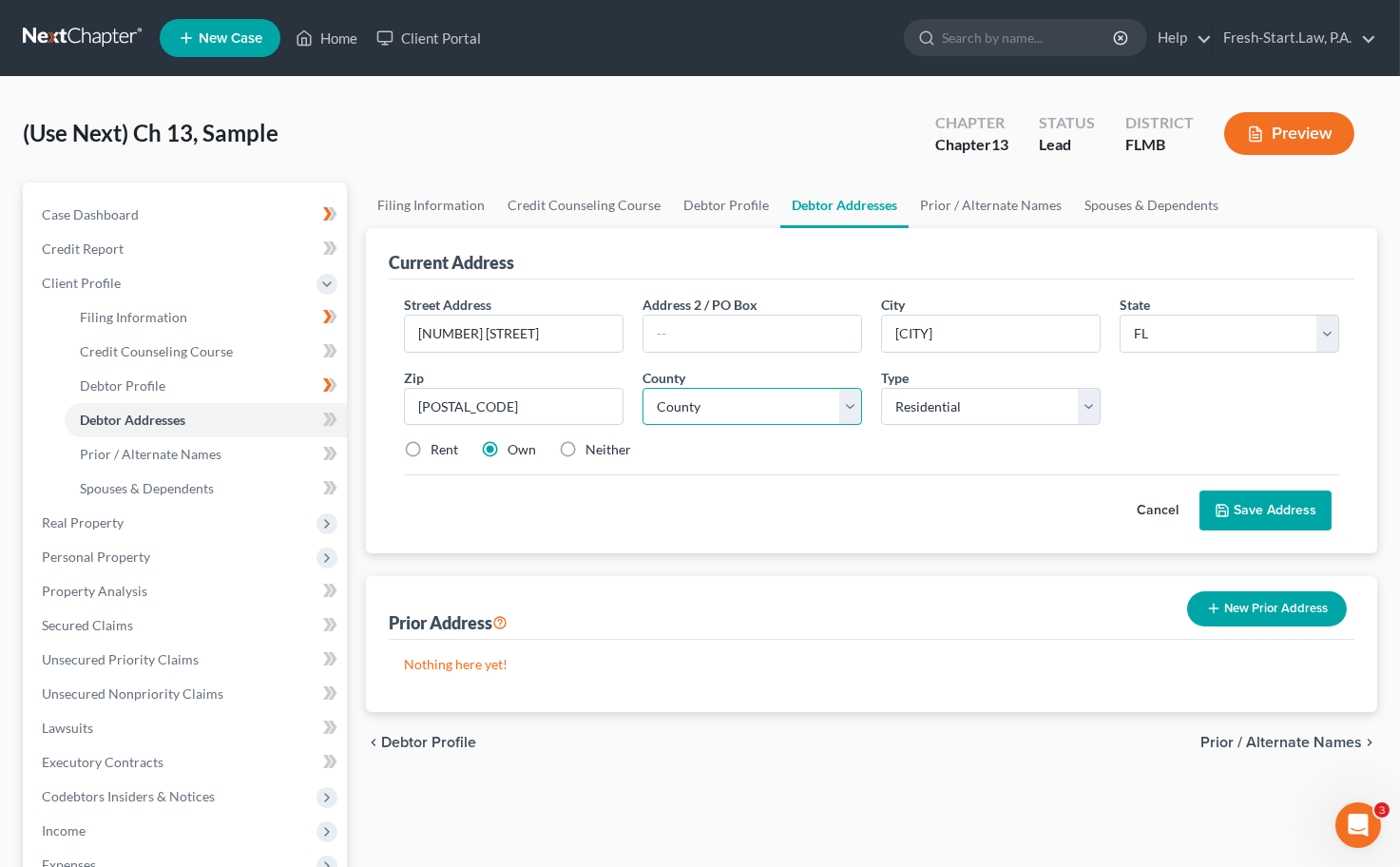 click on "County Alachua County Baker County Bay County Bradford County Brevard County Broward County Calhoun County Charlotte County Citrus County Clay County Collier County Columbia County DeSoto County Dixie County Duval County Escambia County Flagler County Franklin County Gadsden County Gilchrist County Glades County Gulf County Hamilton County Hardee County Hendry County Hernando County Highlands County Hillsborough County Holmes County Indian River County Jackson County Jefferson County Lafayette County Lake County Lee County Leon County Levy County Liberty County Madison County Manatee County Marion County Martin County Miami-Dade County Monroe County Nassau County Okaloosa County Okeechobee County Orange County Osceola County Palm Beach County Pasco County Pinellas County Polk County Putnam County Santa Rosa County Sarasota County Seminole County St. Johns County St. Lucie County Sumter County Suwannee County Taylor County Union County Volusia County Wakulla County Walton County Washington County" at bounding box center [752, 407] 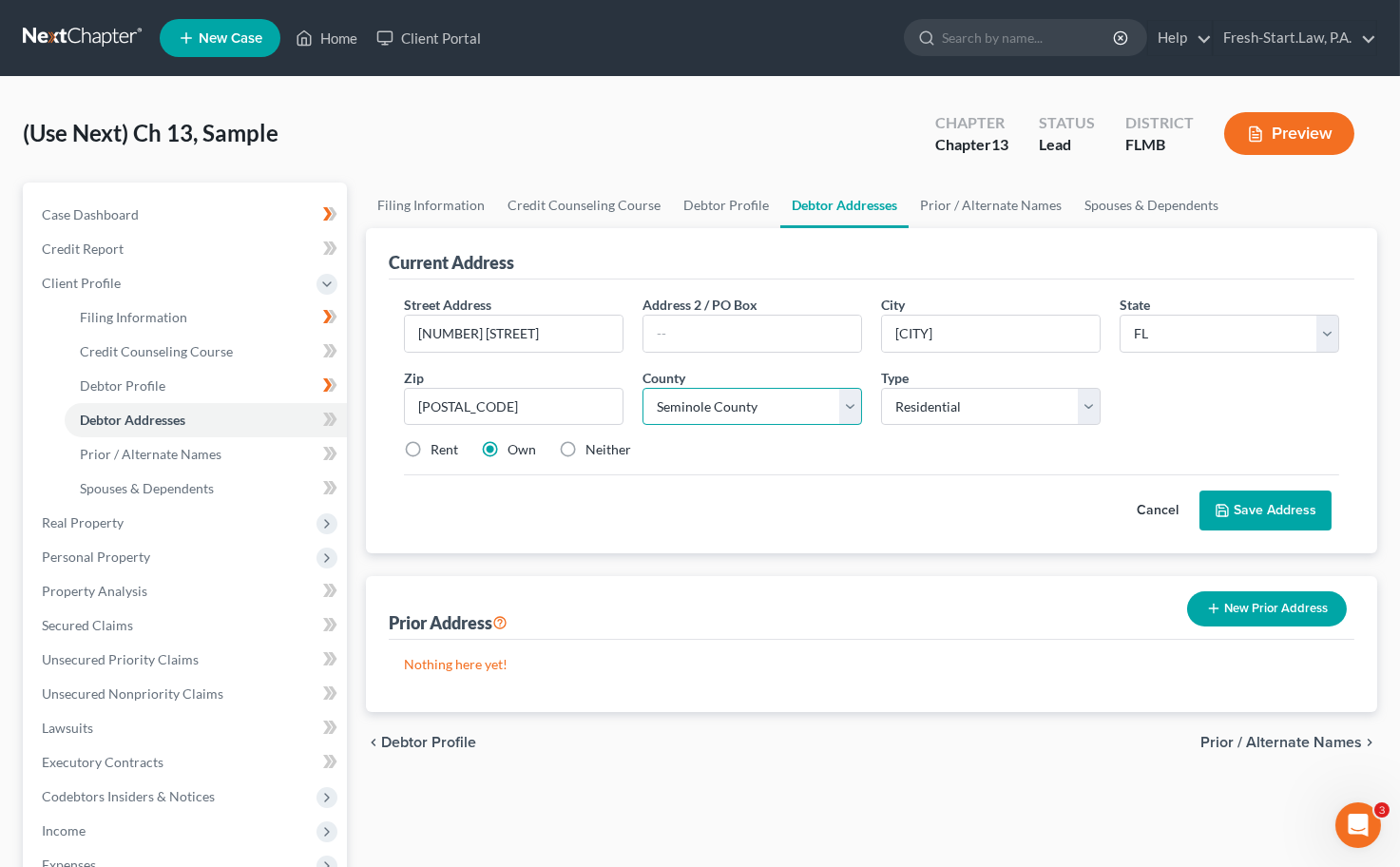 click on "County Alachua County Baker County Bay County Bradford County Brevard County Broward County Calhoun County Charlotte County Citrus County Clay County Collier County Columbia County DeSoto County Dixie County Duval County Escambia County Flagler County Franklin County Gadsden County Gilchrist County Glades County Gulf County Hamilton County Hardee County Hendry County Hernando County Highlands County Hillsborough County Holmes County Indian River County Jackson County Jefferson County Lafayette County Lake County Lee County Leon County Levy County Liberty County Madison County Manatee County Marion County Martin County Miami-Dade County Monroe County Nassau County Okaloosa County Okeechobee County Orange County Osceola County Palm Beach County Pasco County Pinellas County Polk County Putnam County Santa Rosa County Sarasota County Seminole County St. Johns County St. Lucie County Sumter County Suwannee County Taylor County Union County Volusia County Wakulla County Walton County Washington County" at bounding box center (752, 407) 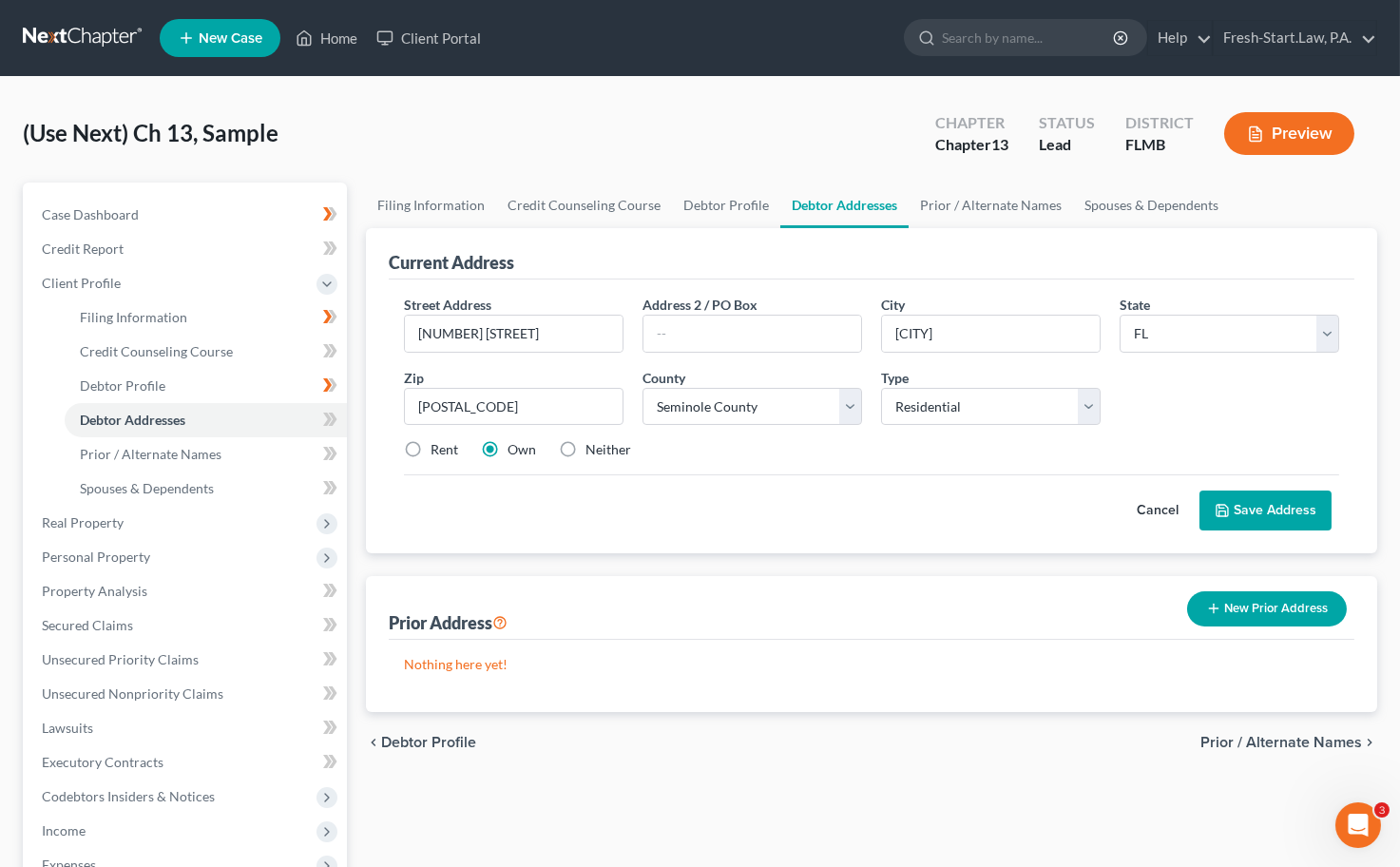 click on "Rent" at bounding box center [444, 450] 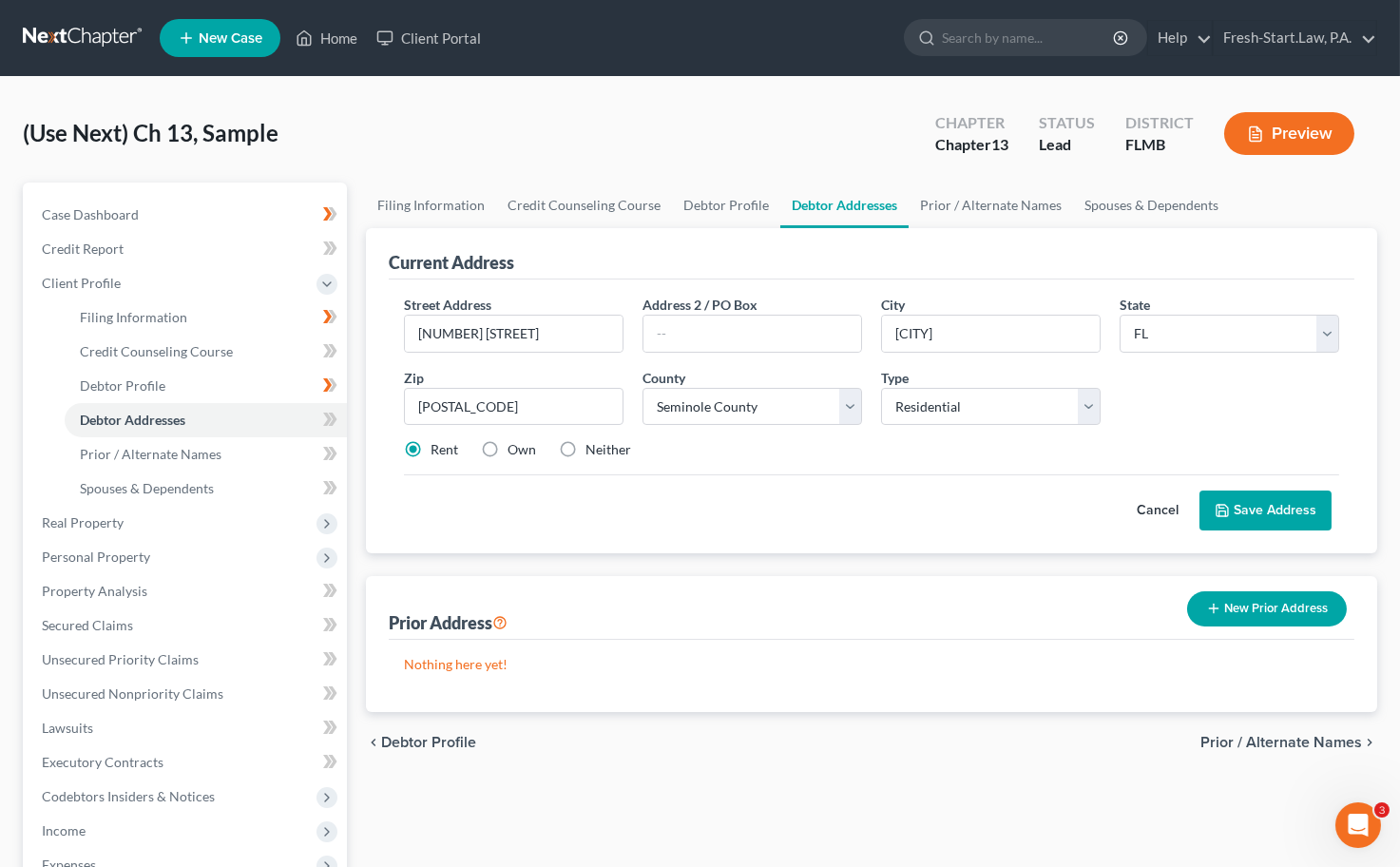 click on "Save Address" at bounding box center (1265, 511) 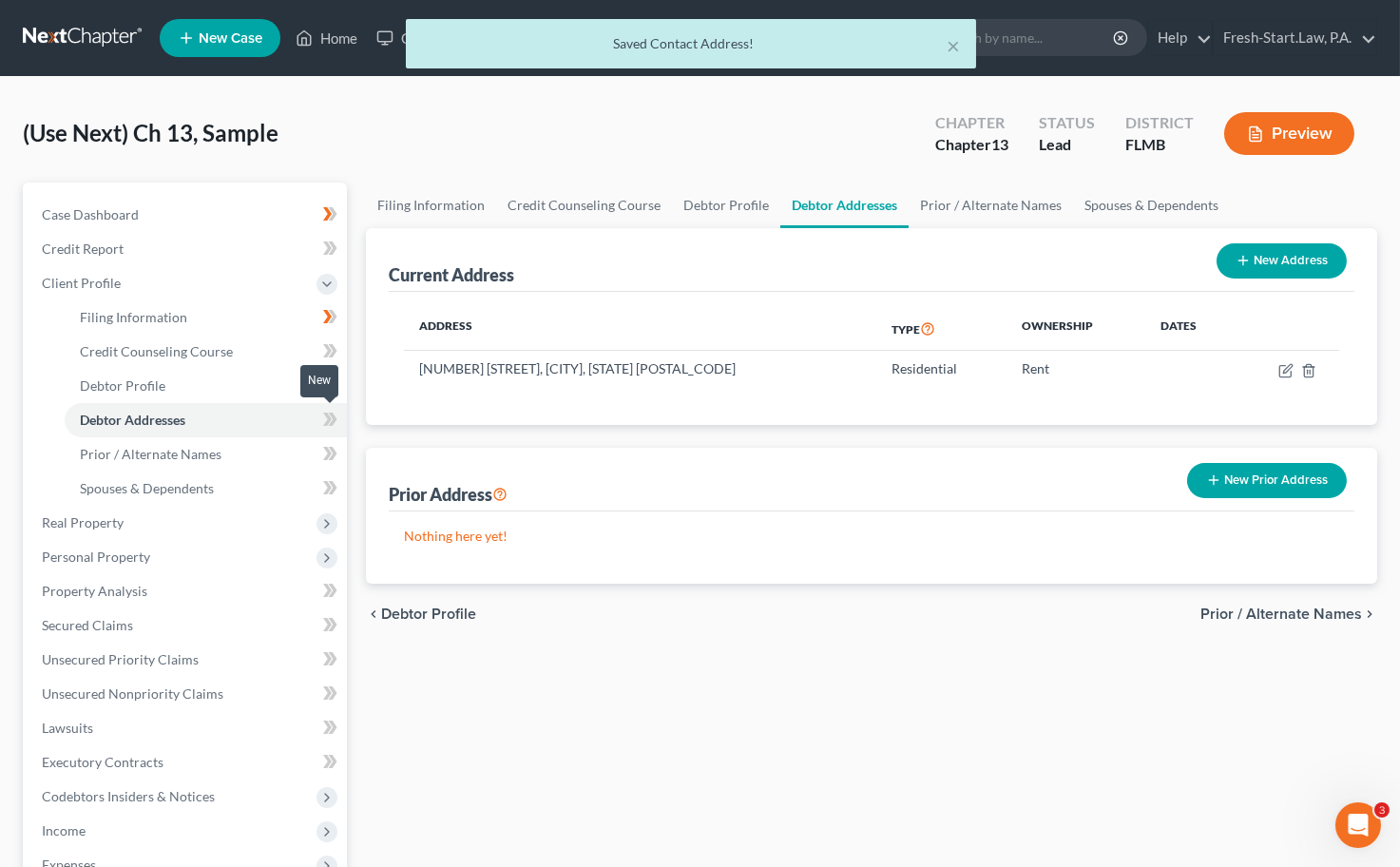 click 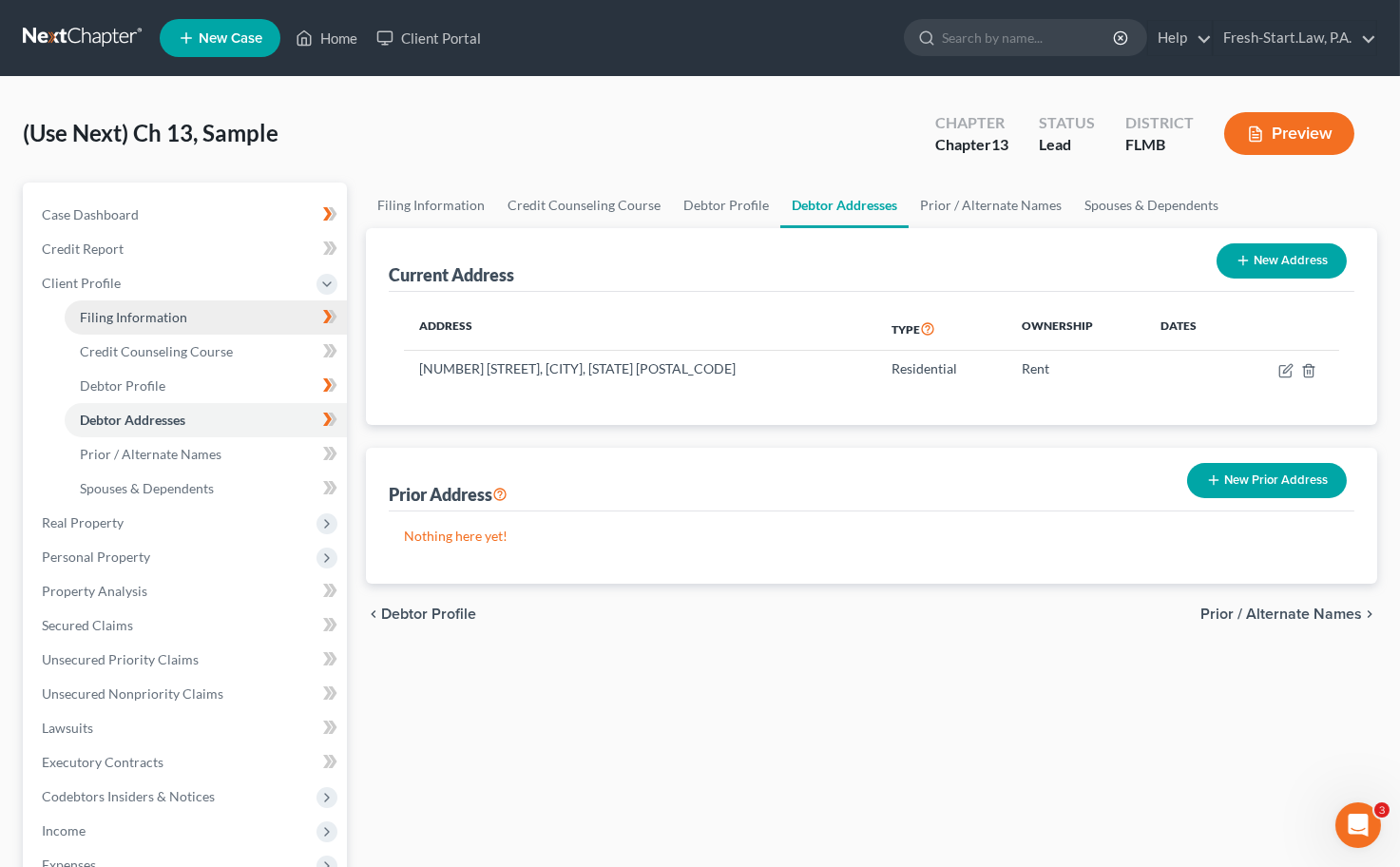 click on "Filing Information" at bounding box center [133, 317] 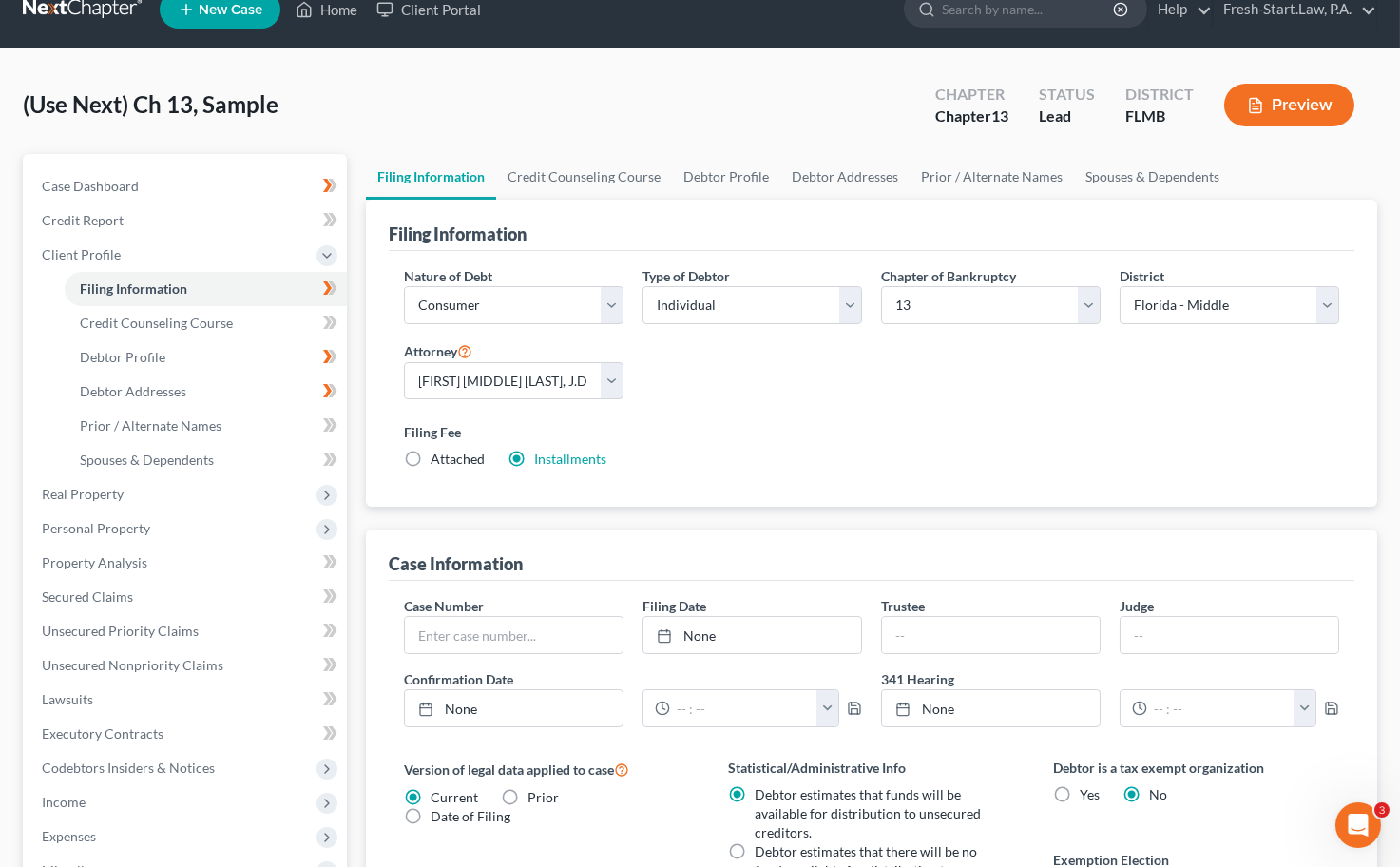 scroll, scrollTop: 0, scrollLeft: 0, axis: both 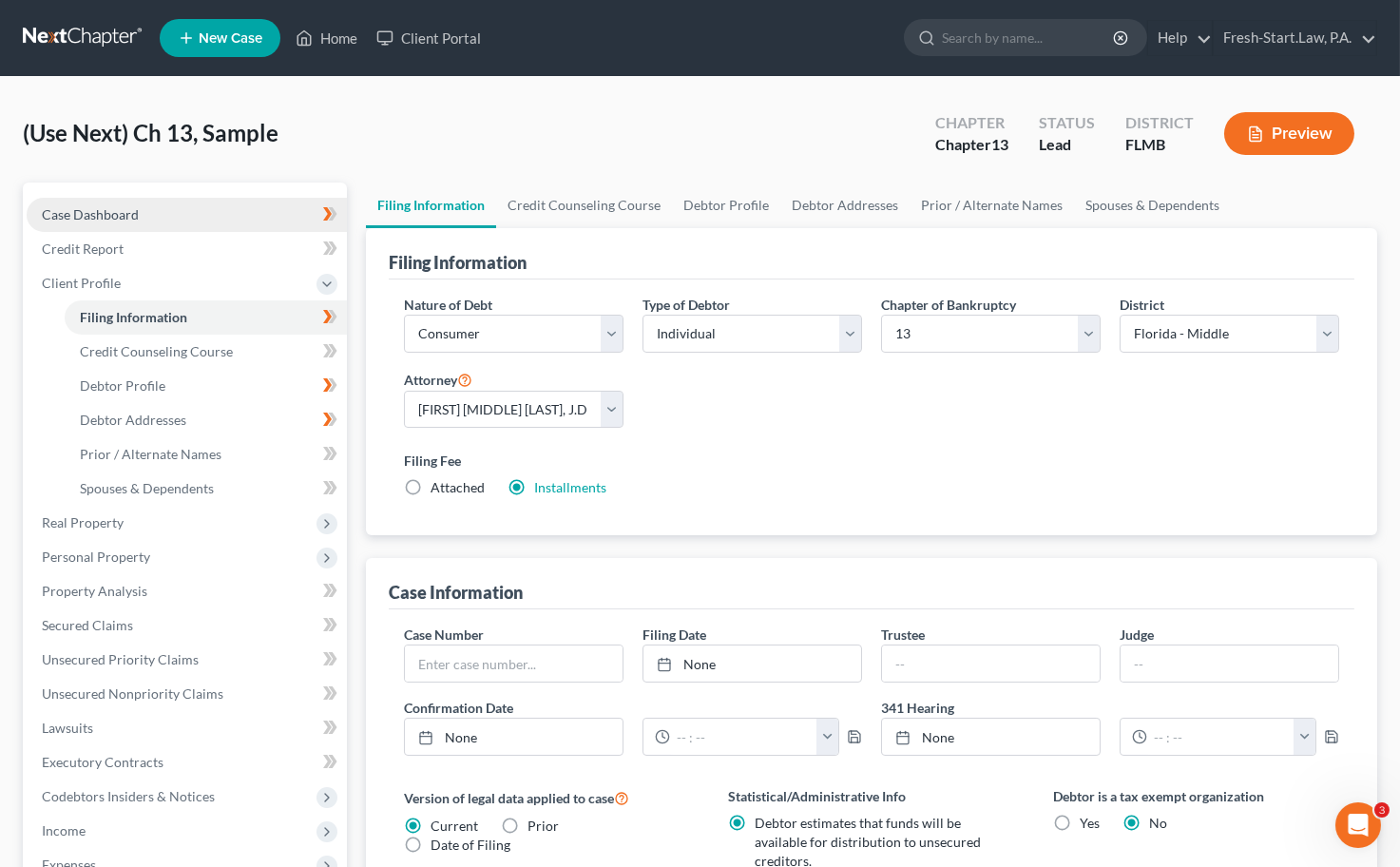 click on "Case Dashboard" at bounding box center [90, 214] 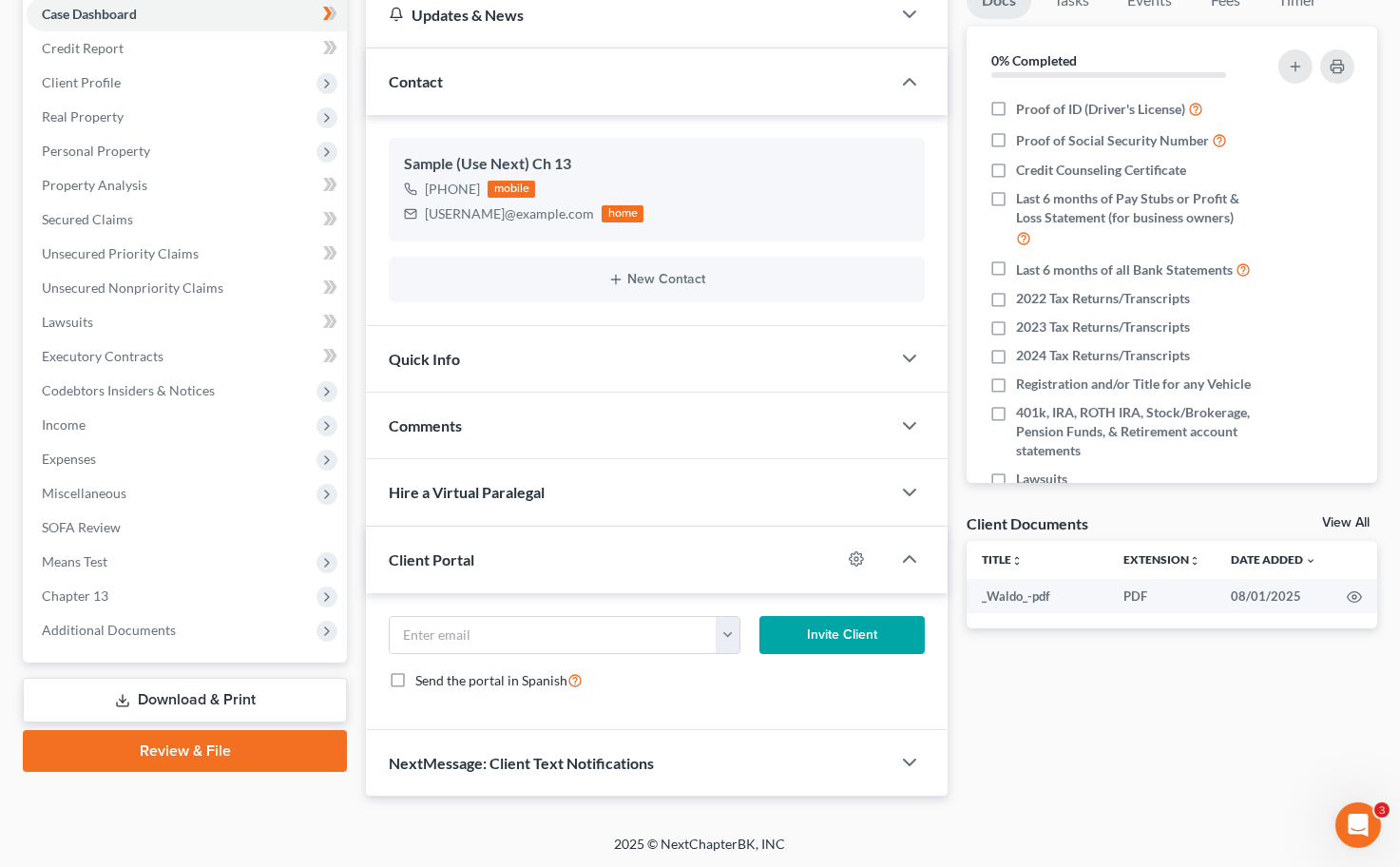 scroll, scrollTop: 202, scrollLeft: 0, axis: vertical 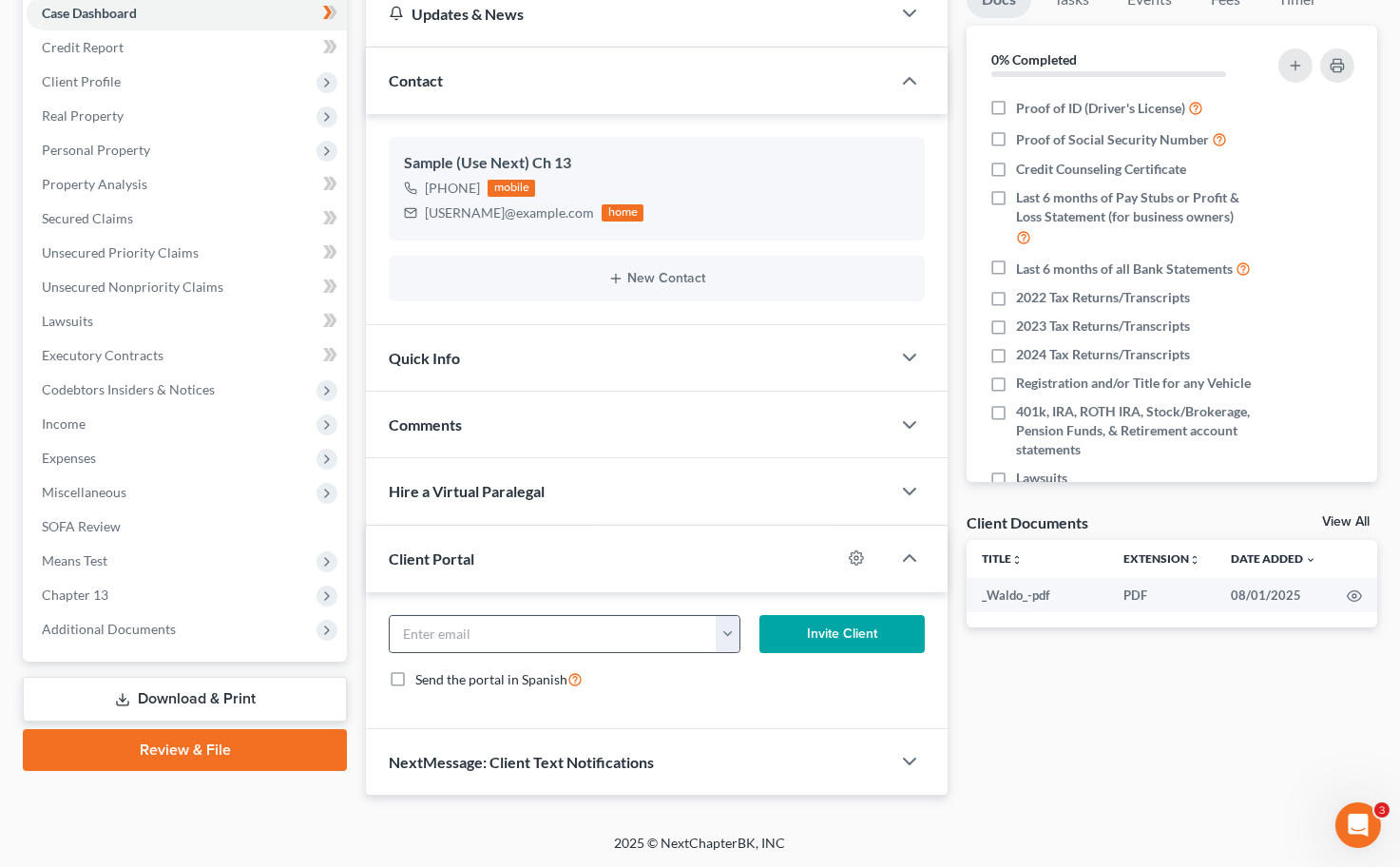 click at bounding box center (727, 634) 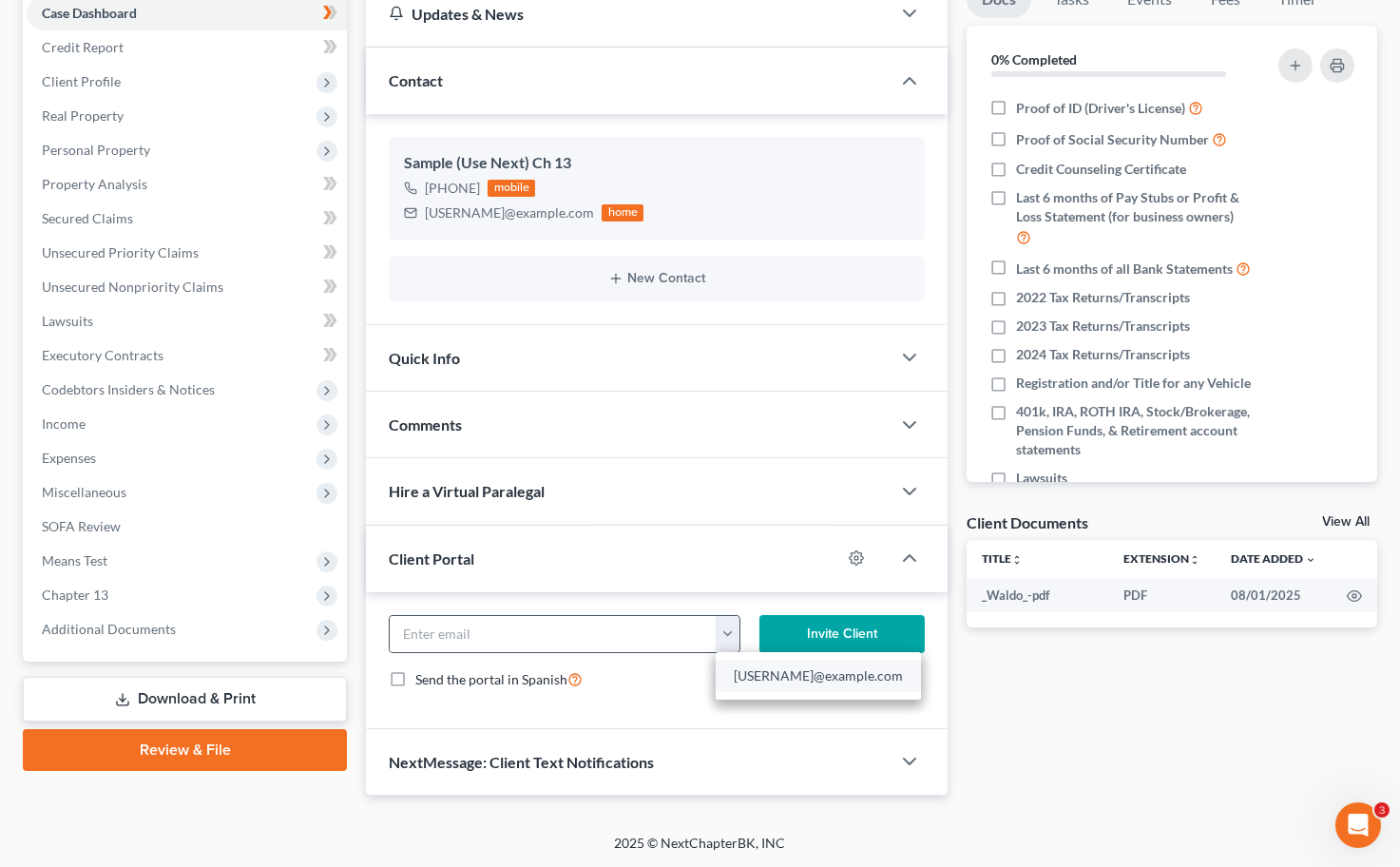 click on "[EMAIL]" at bounding box center (818, 676) 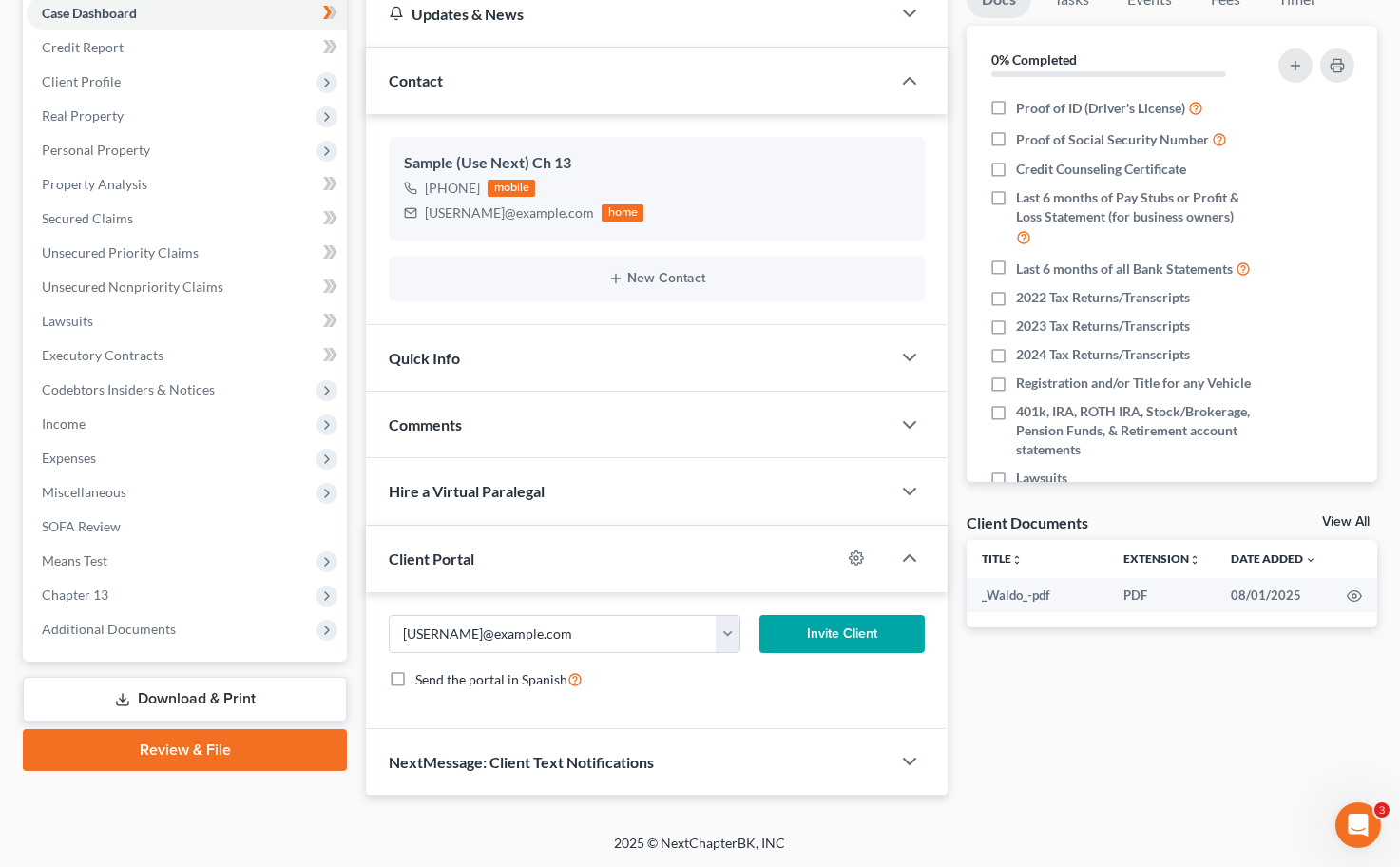 click on "Invite Client" at bounding box center [842, 634] 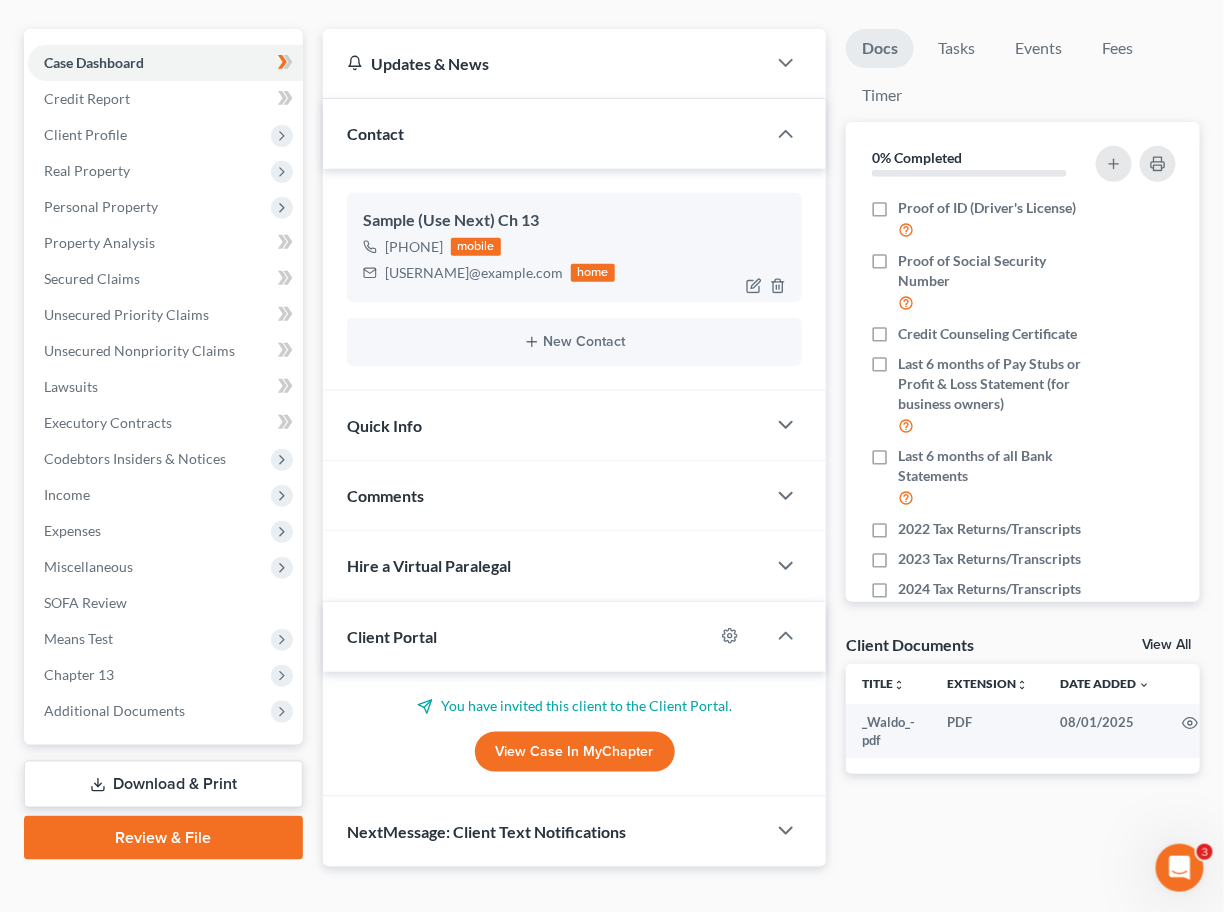 scroll, scrollTop: 0, scrollLeft: 0, axis: both 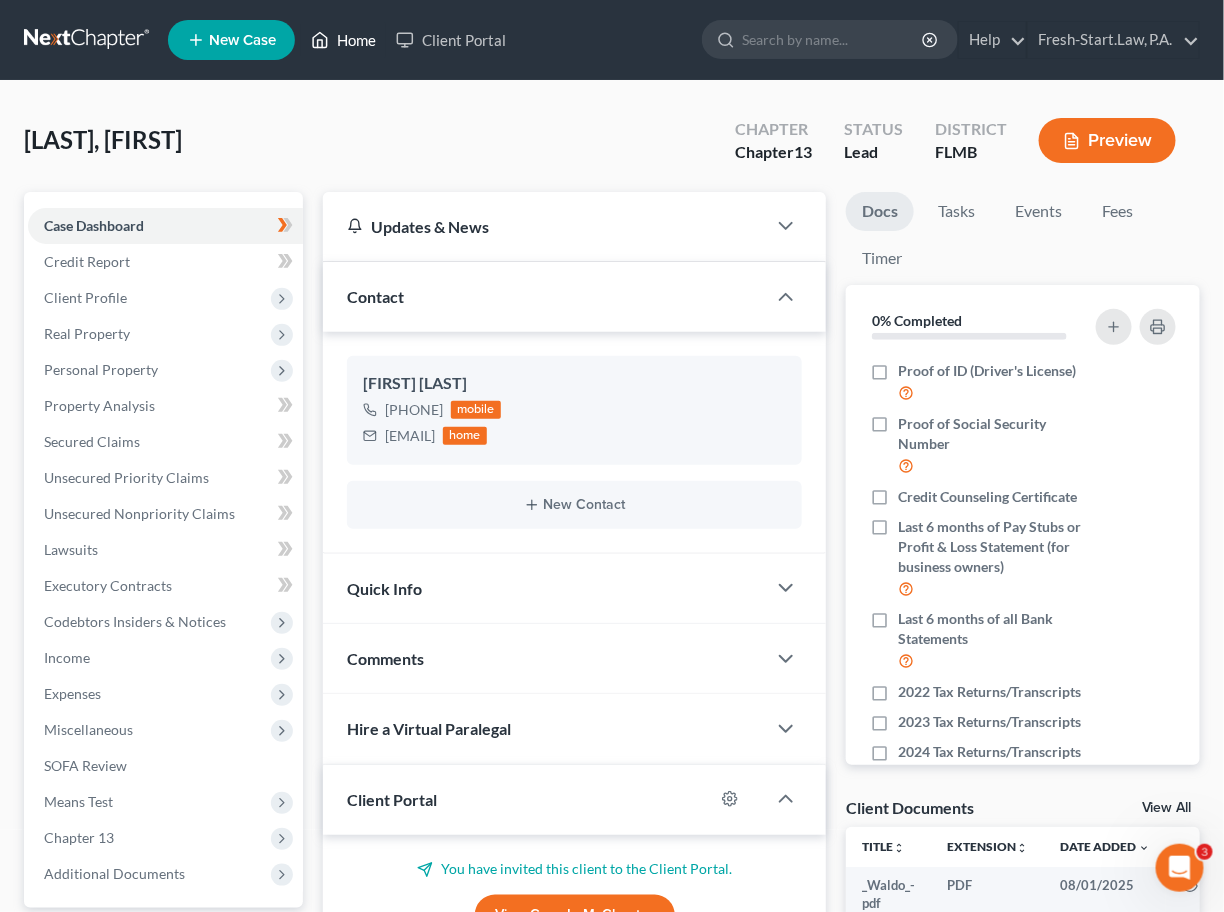 click on "Home" at bounding box center (343, 40) 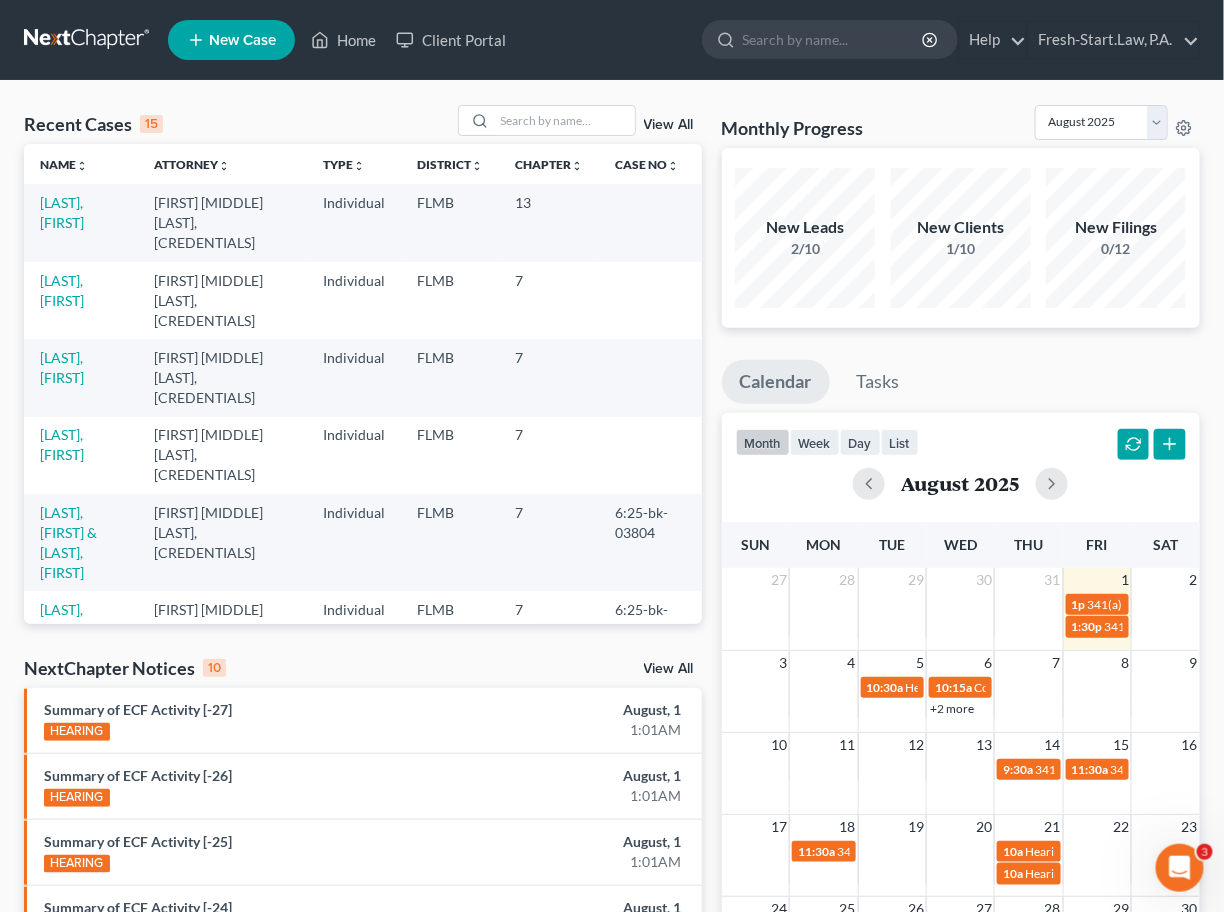 click on "View All" at bounding box center [669, 125] 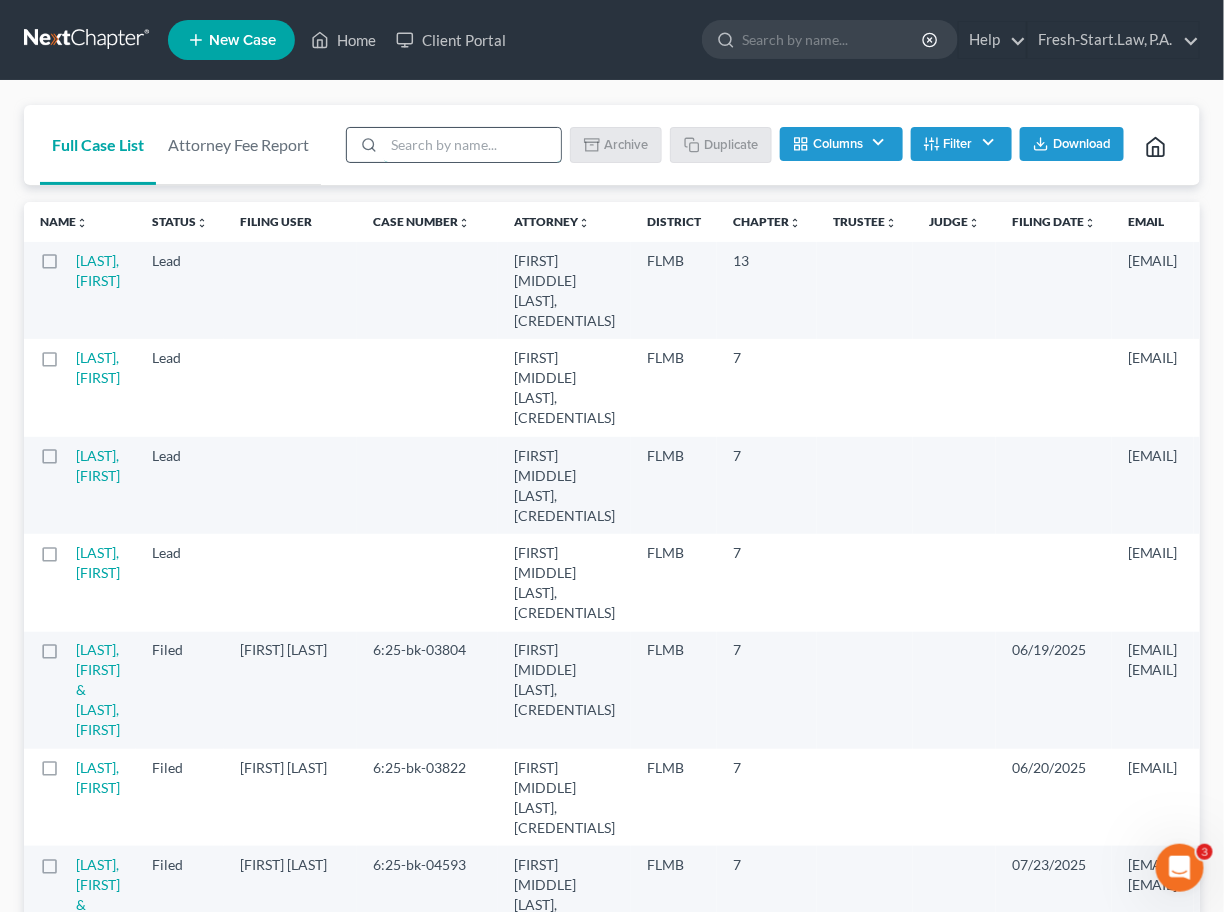 click at bounding box center [472, 145] 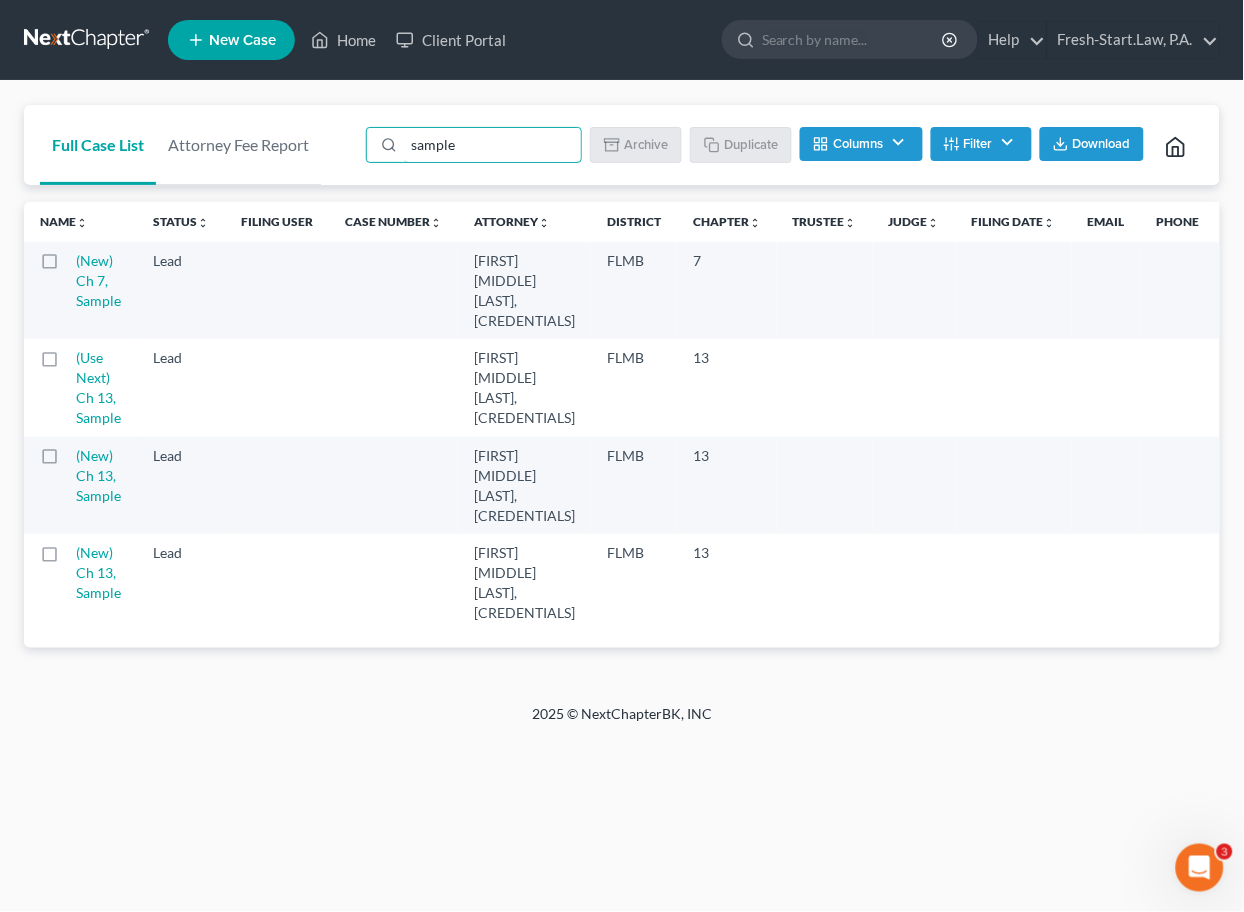 click at bounding box center [68, 266] 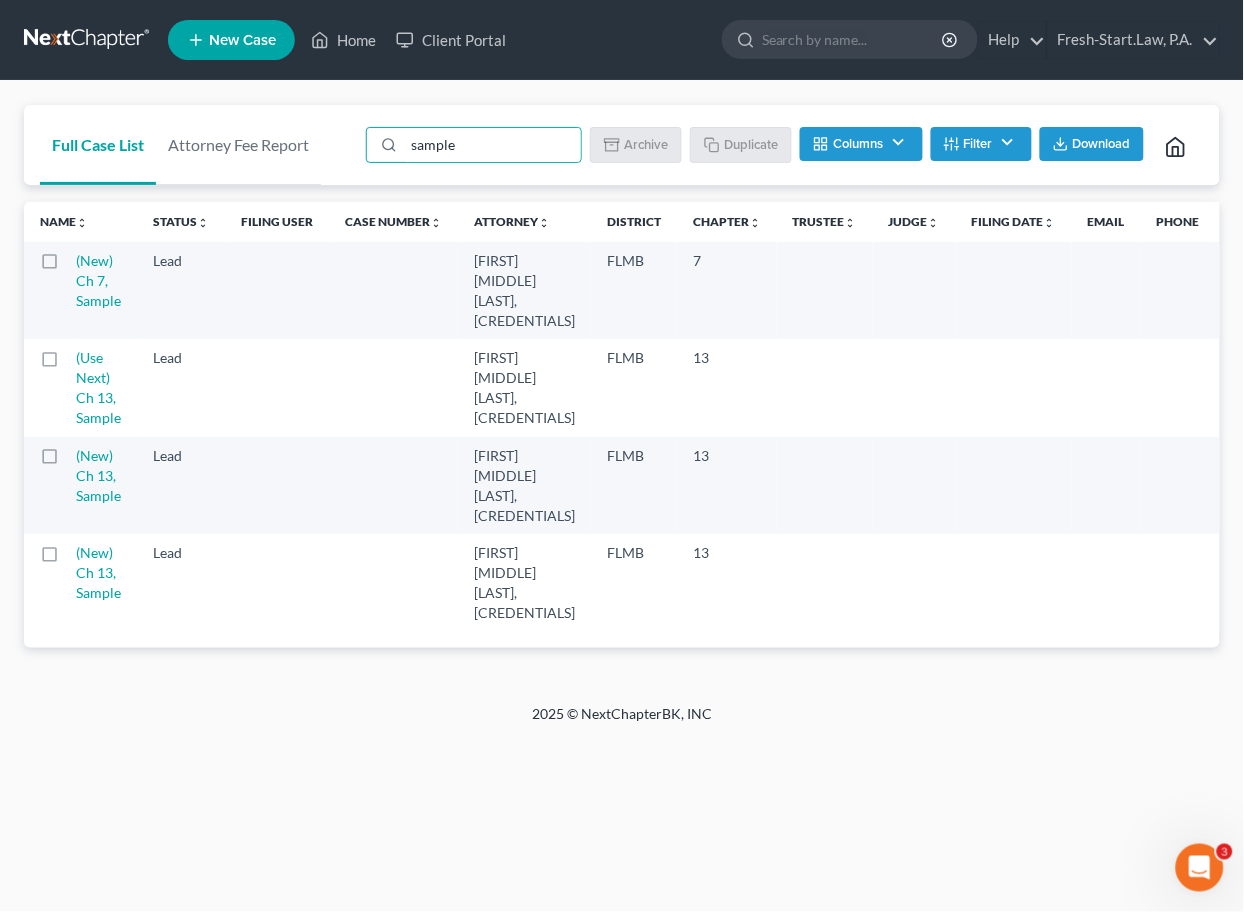 click at bounding box center [82, 257] 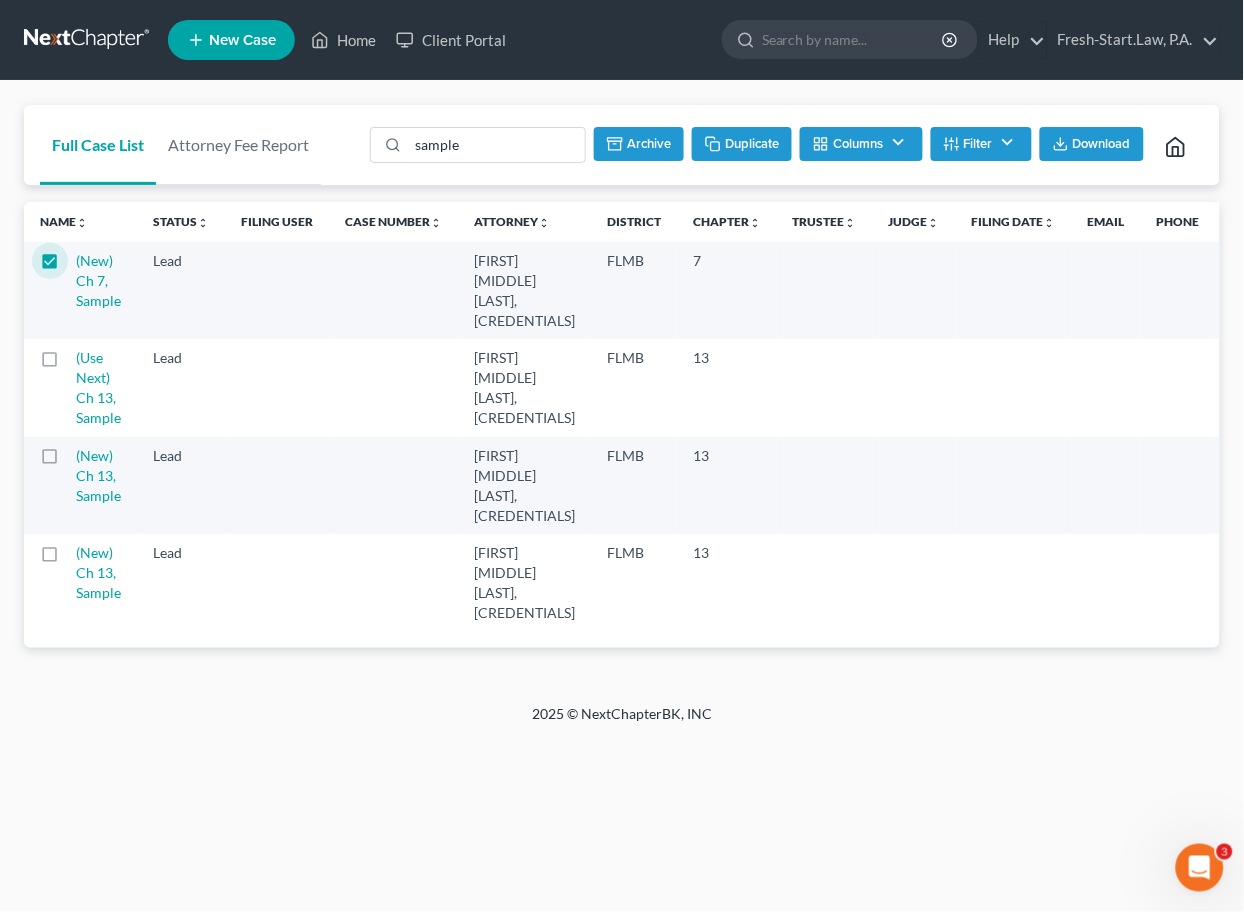 click on "Duplicate" at bounding box center [742, 144] 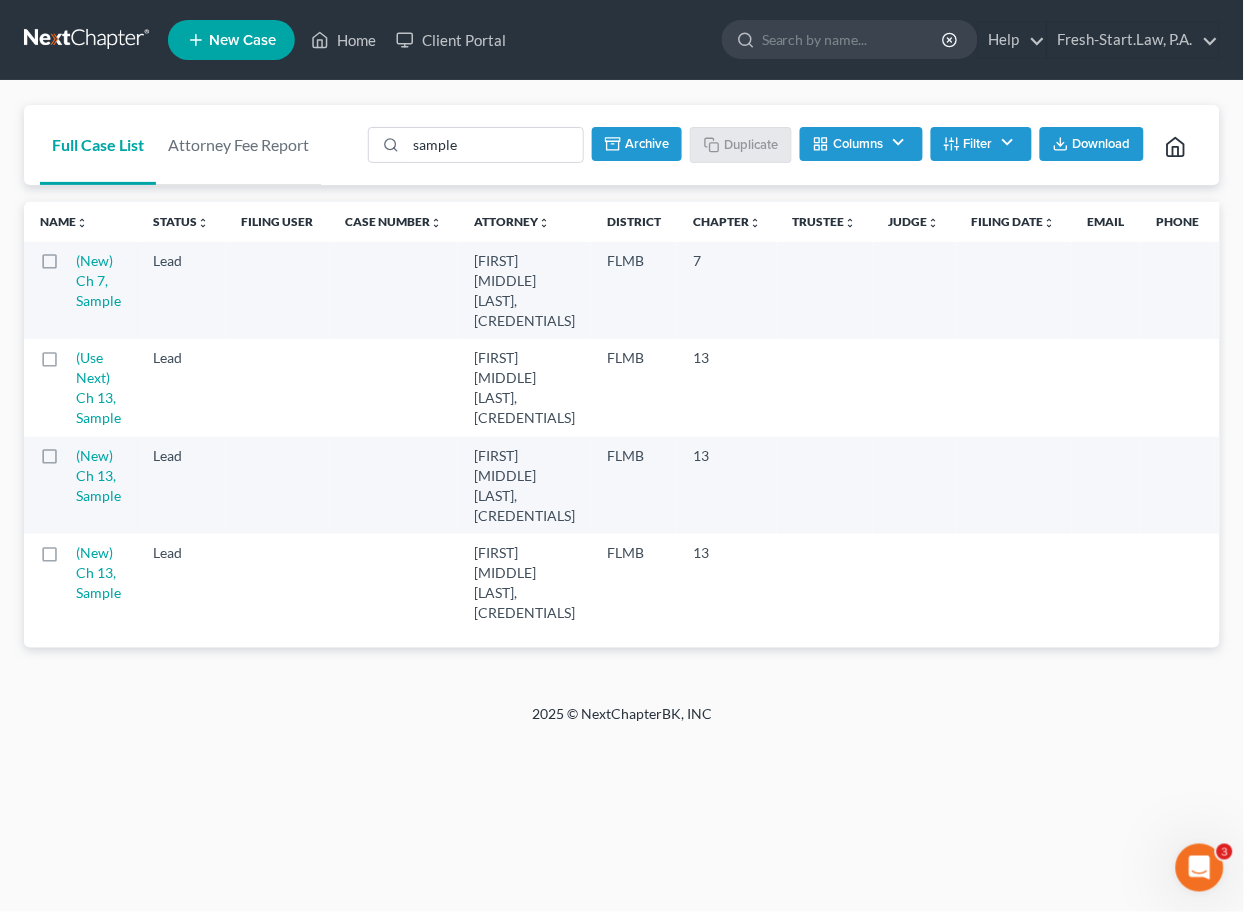 checkbox on "false" 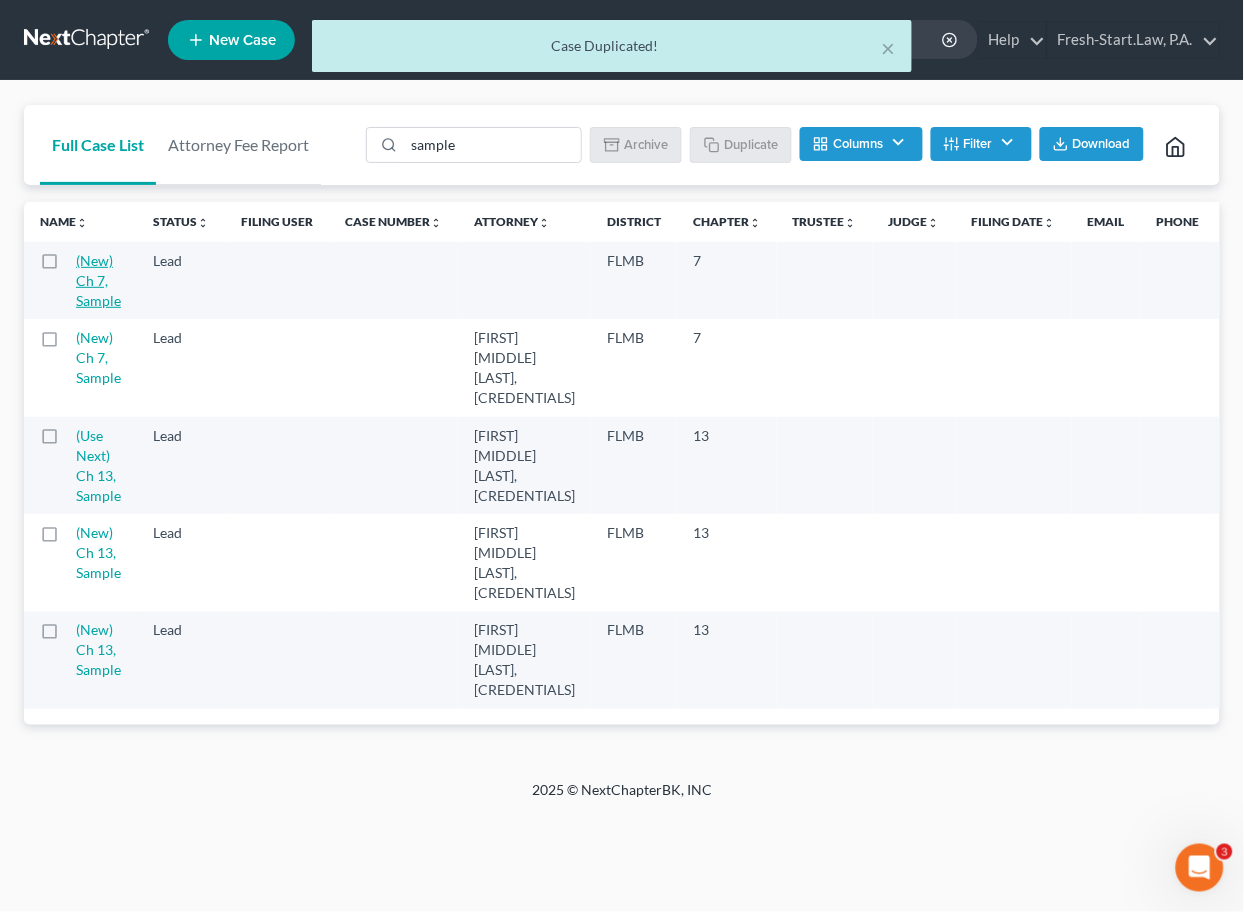 click on "(New) Ch 7, Sample" at bounding box center [98, 280] 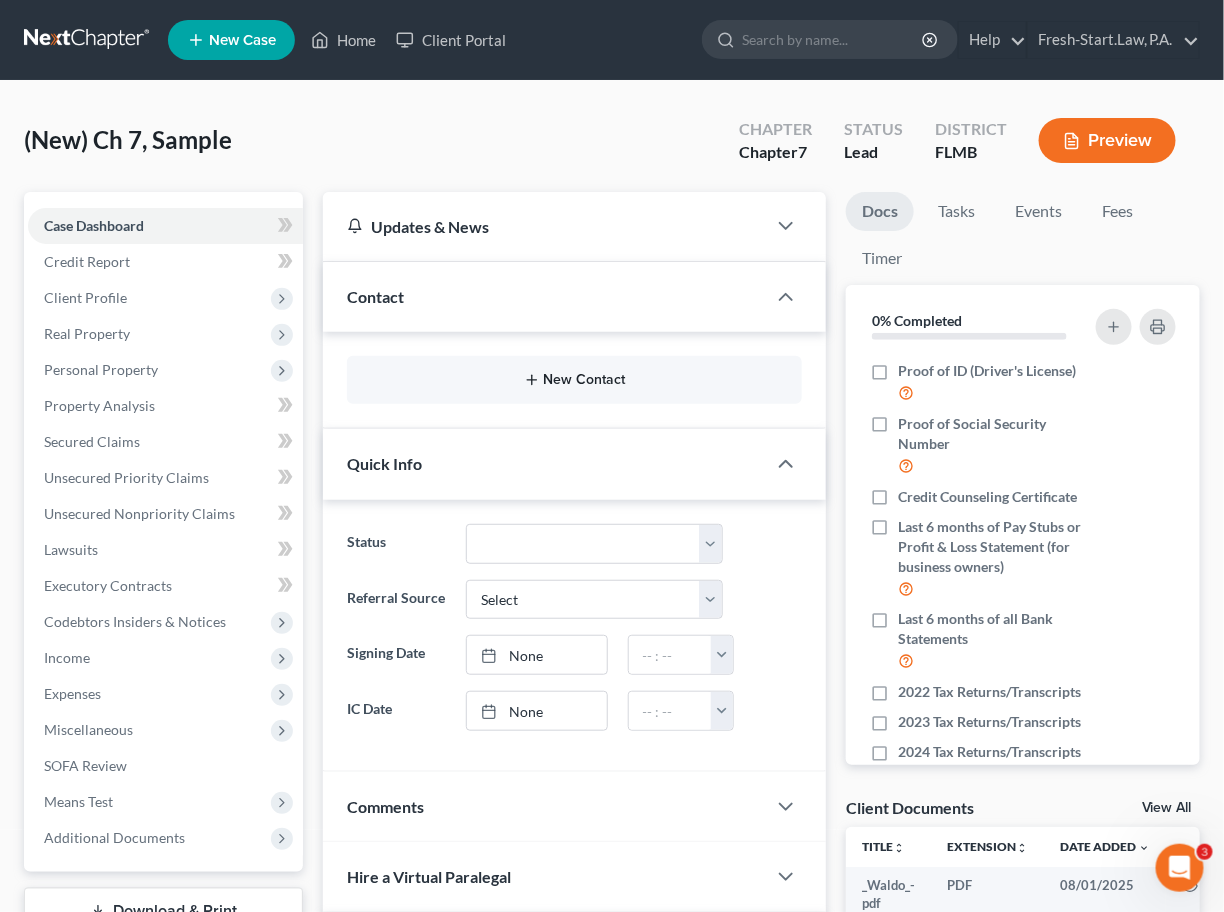 click on "New Contact" at bounding box center [574, 380] 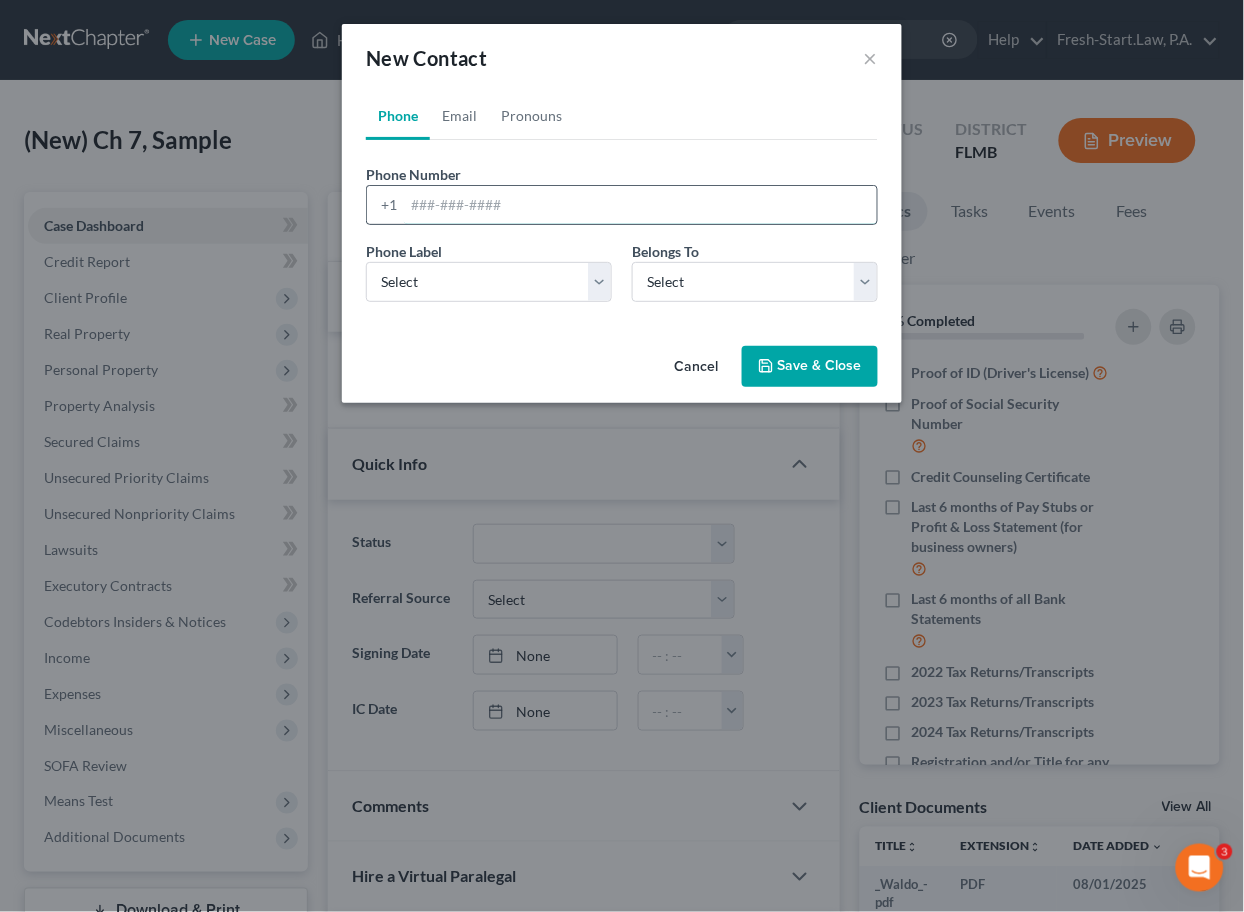 click at bounding box center [640, 205] 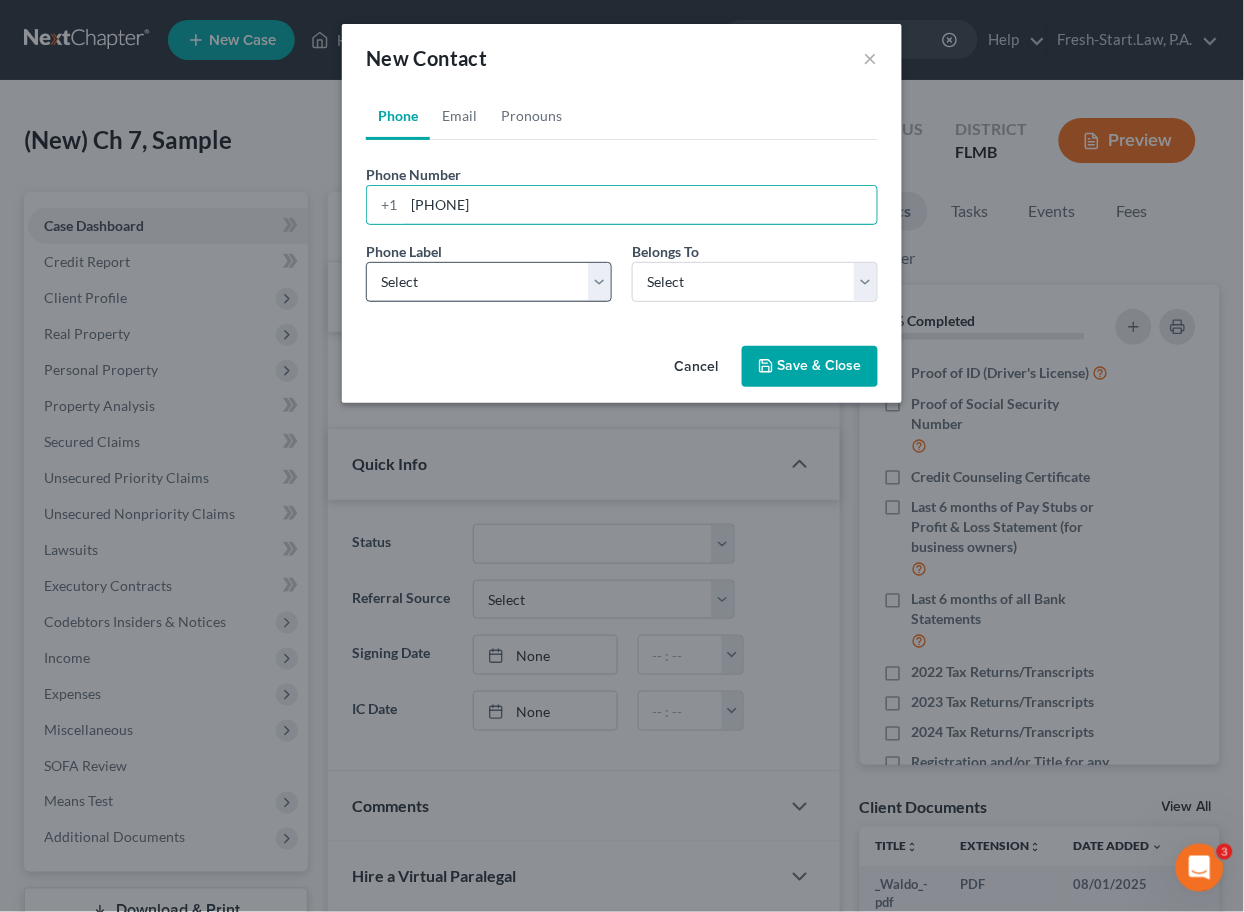 type on "[PHONE]" 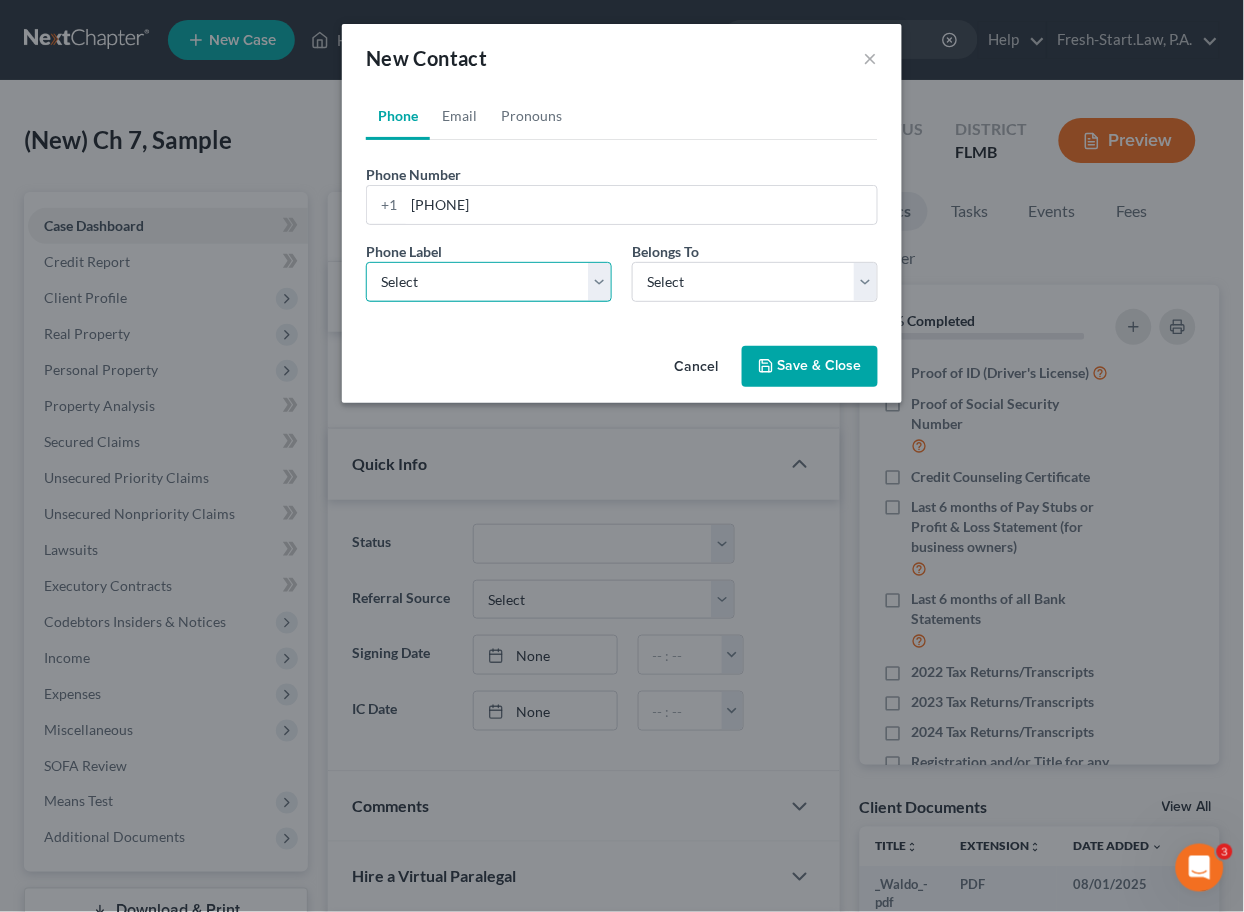 click on "Select Mobile Home Work Other" at bounding box center (489, 282) 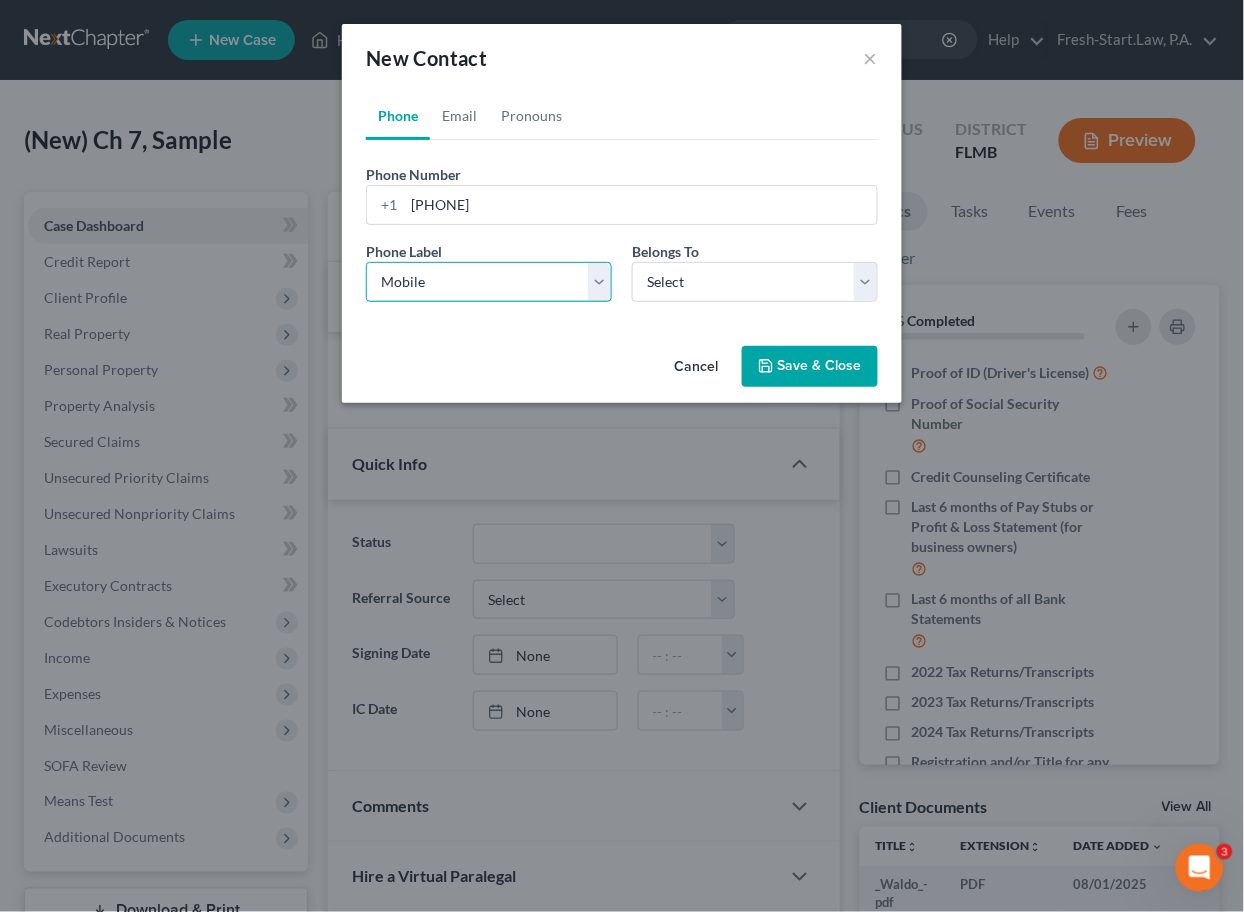 click on "Select Mobile Home Work Other" at bounding box center [489, 282] 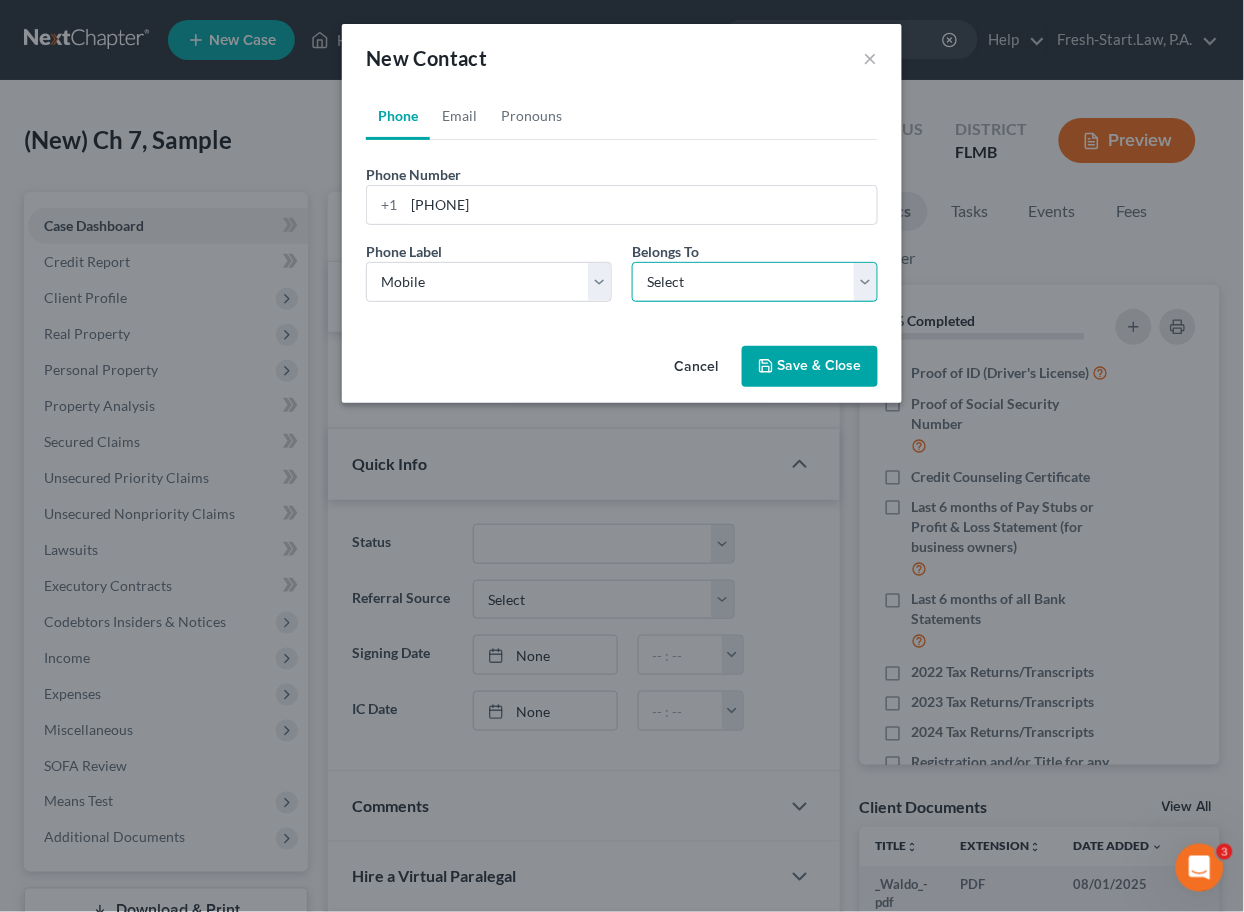 click on "Select Client Other" at bounding box center [755, 282] 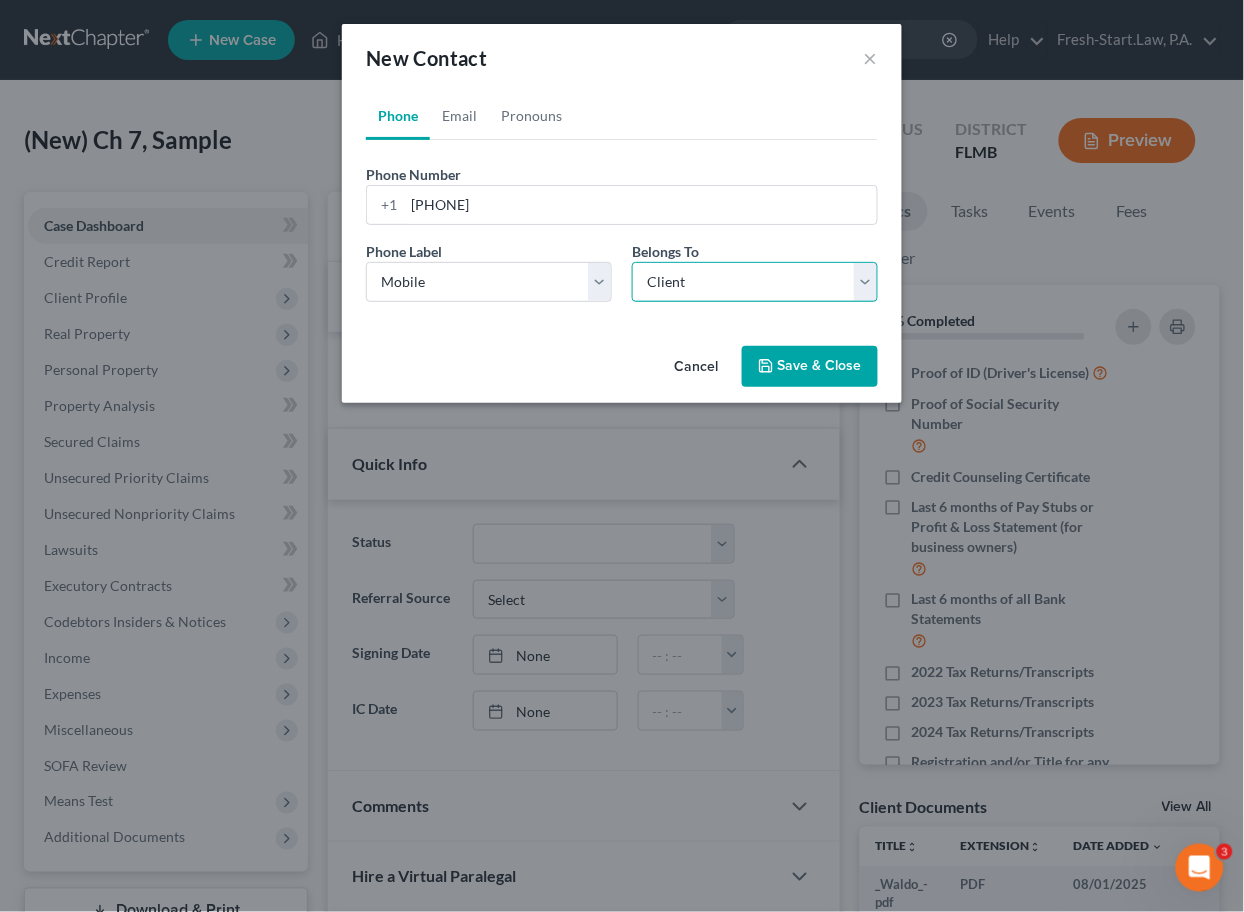 click on "Select Client Other" at bounding box center [755, 282] 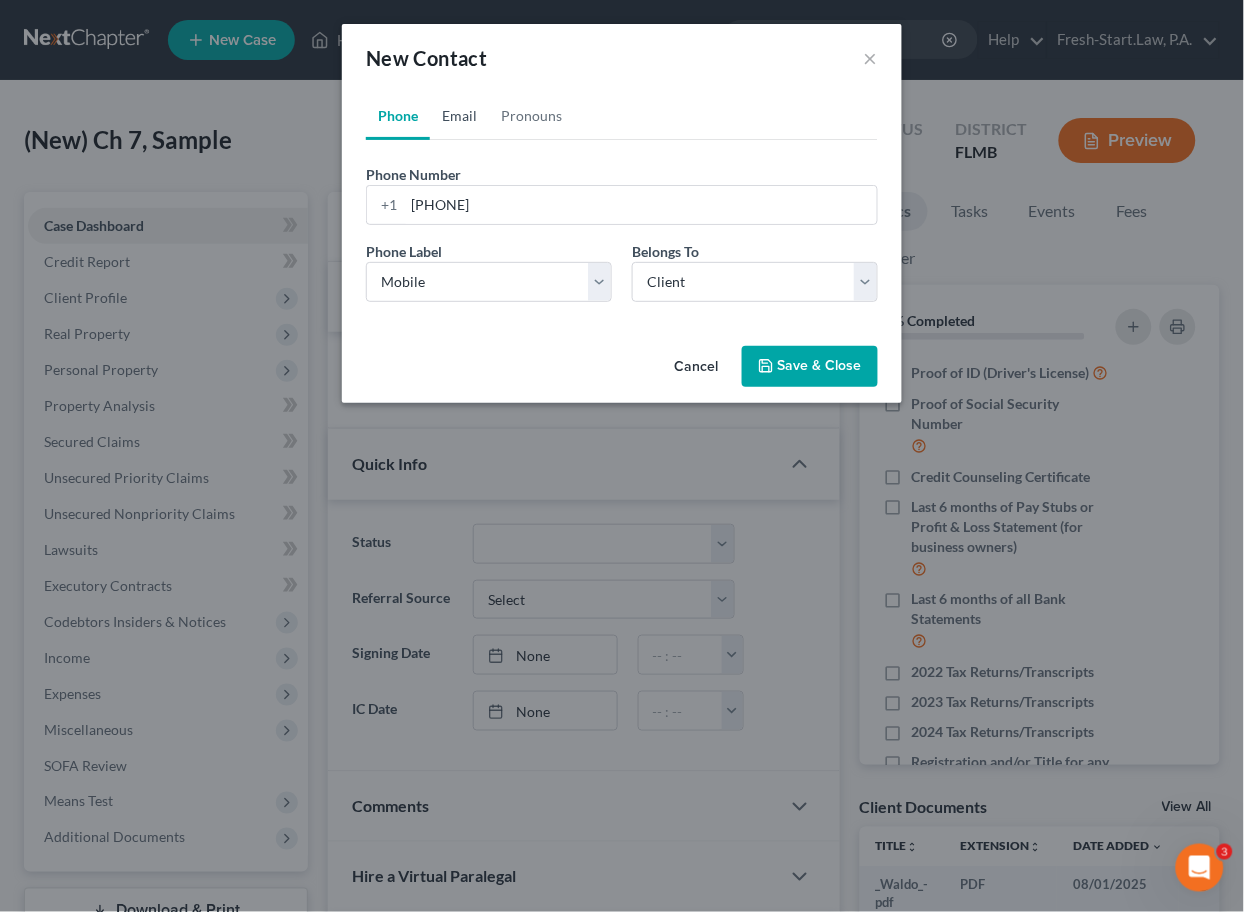 click on "Email" at bounding box center [459, 116] 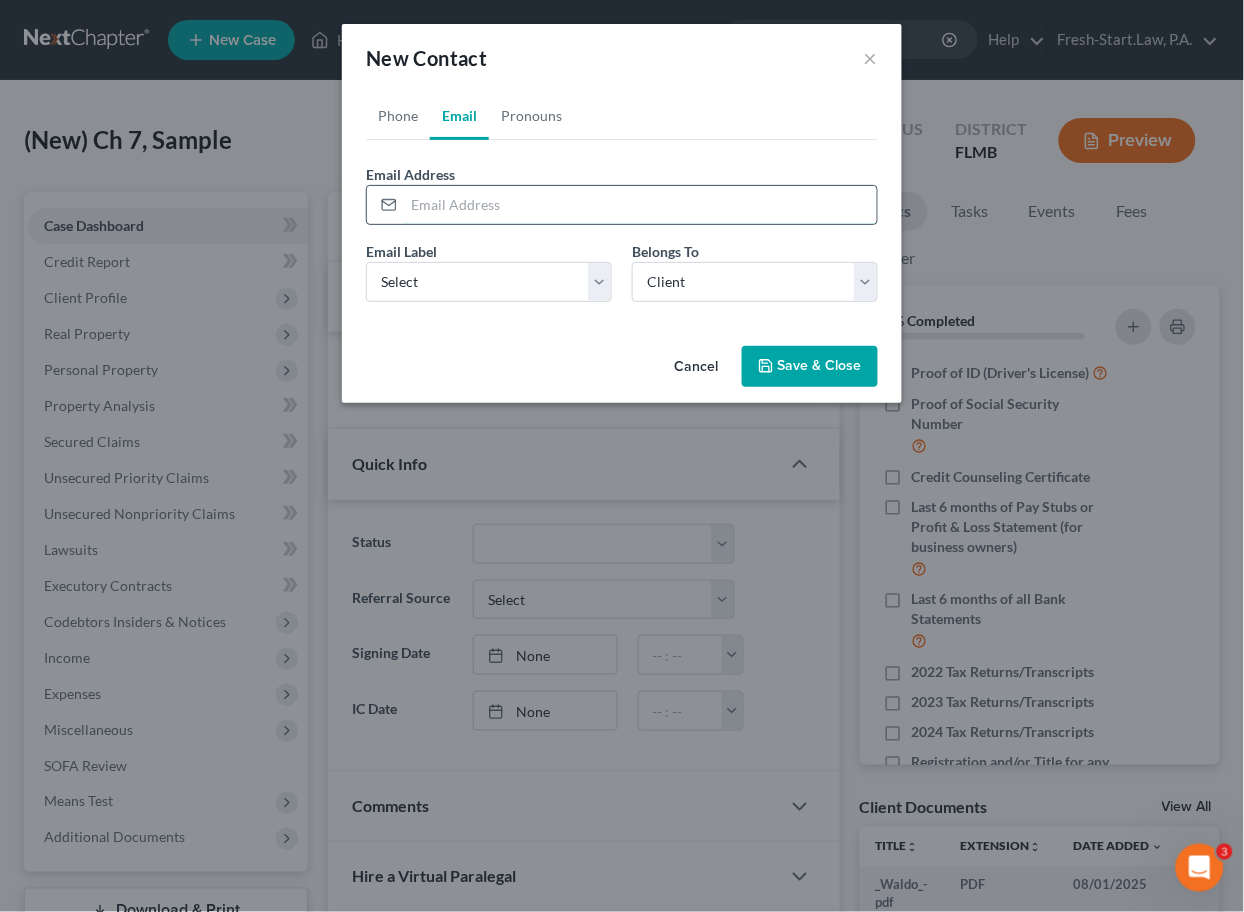 click at bounding box center (640, 205) 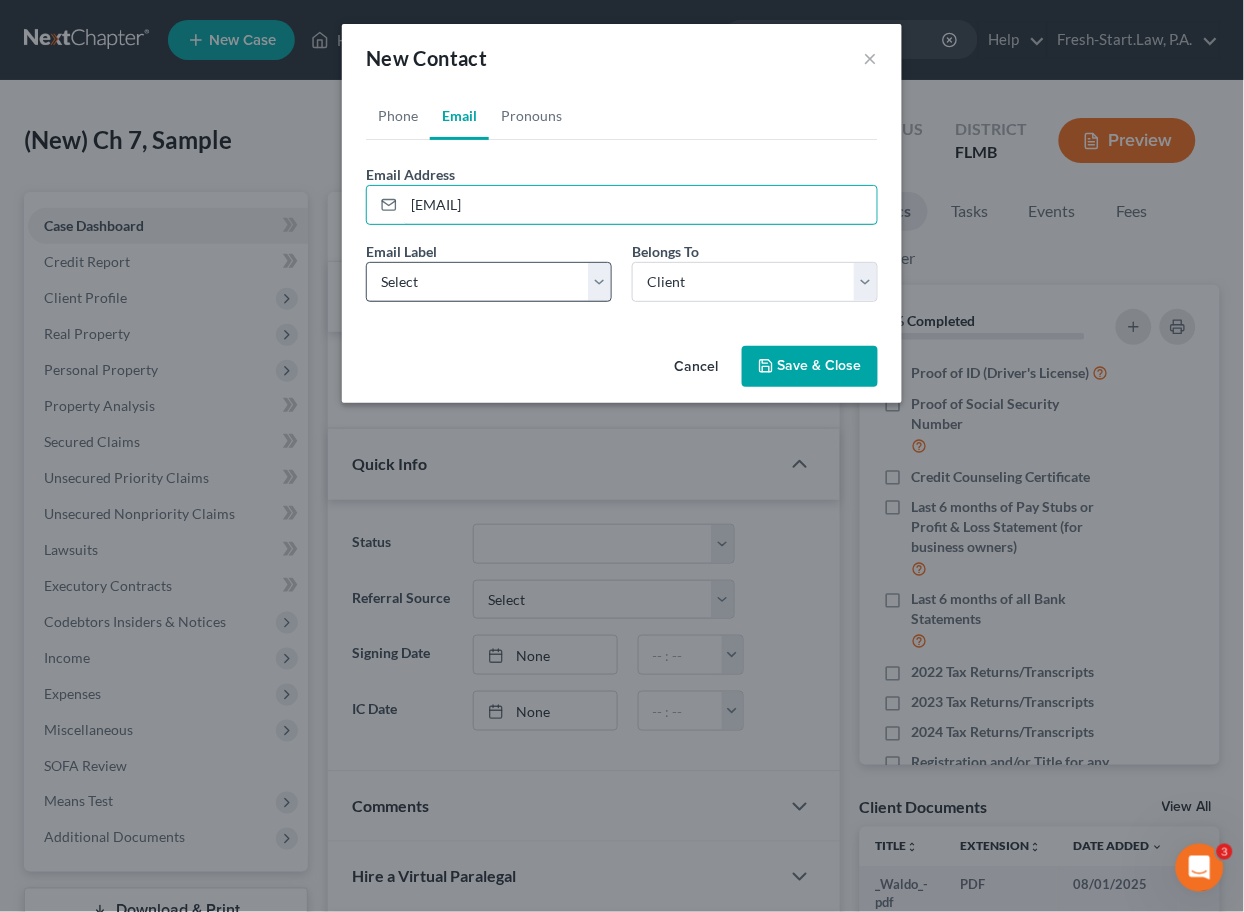 type on "[EMAIL]" 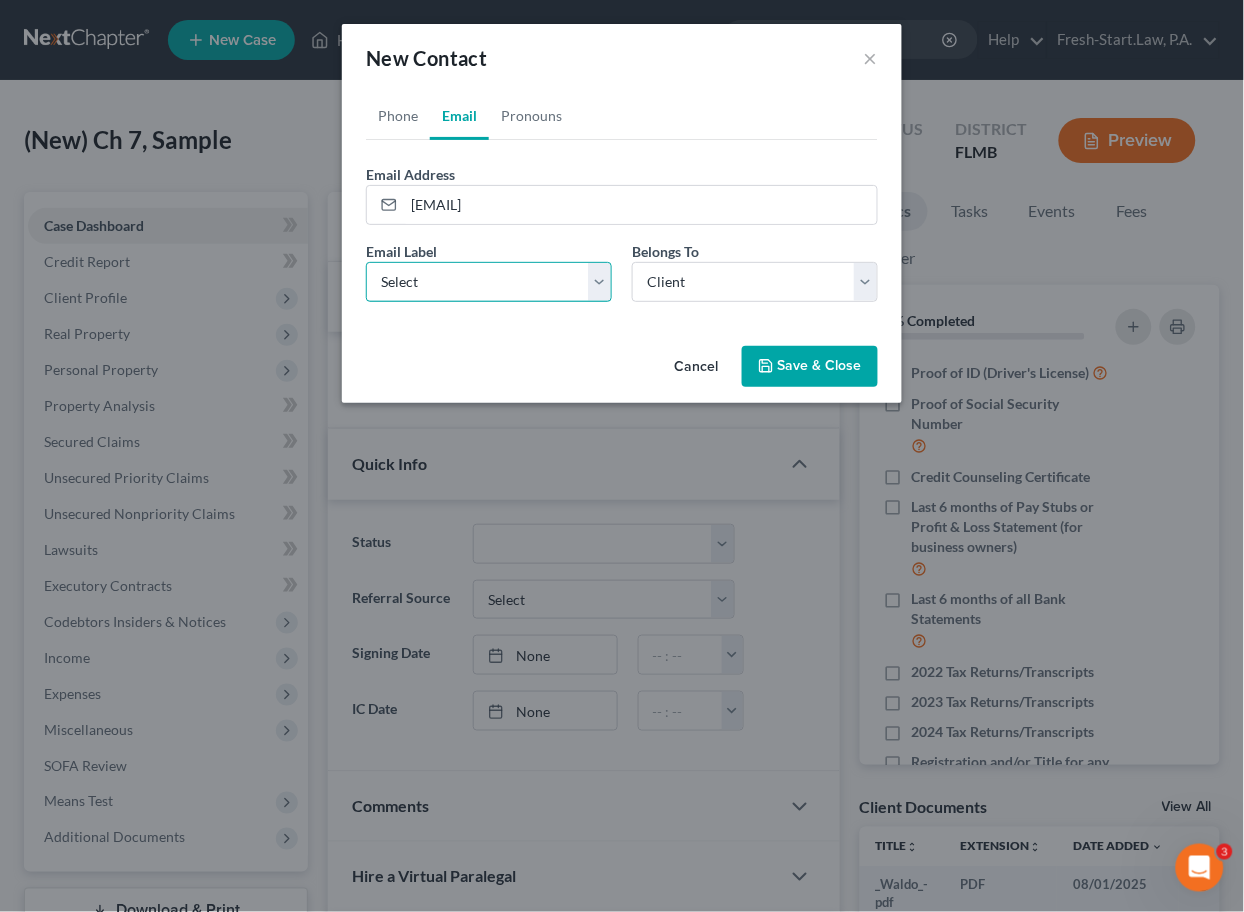 click on "Select Home Work Other" at bounding box center [489, 282] 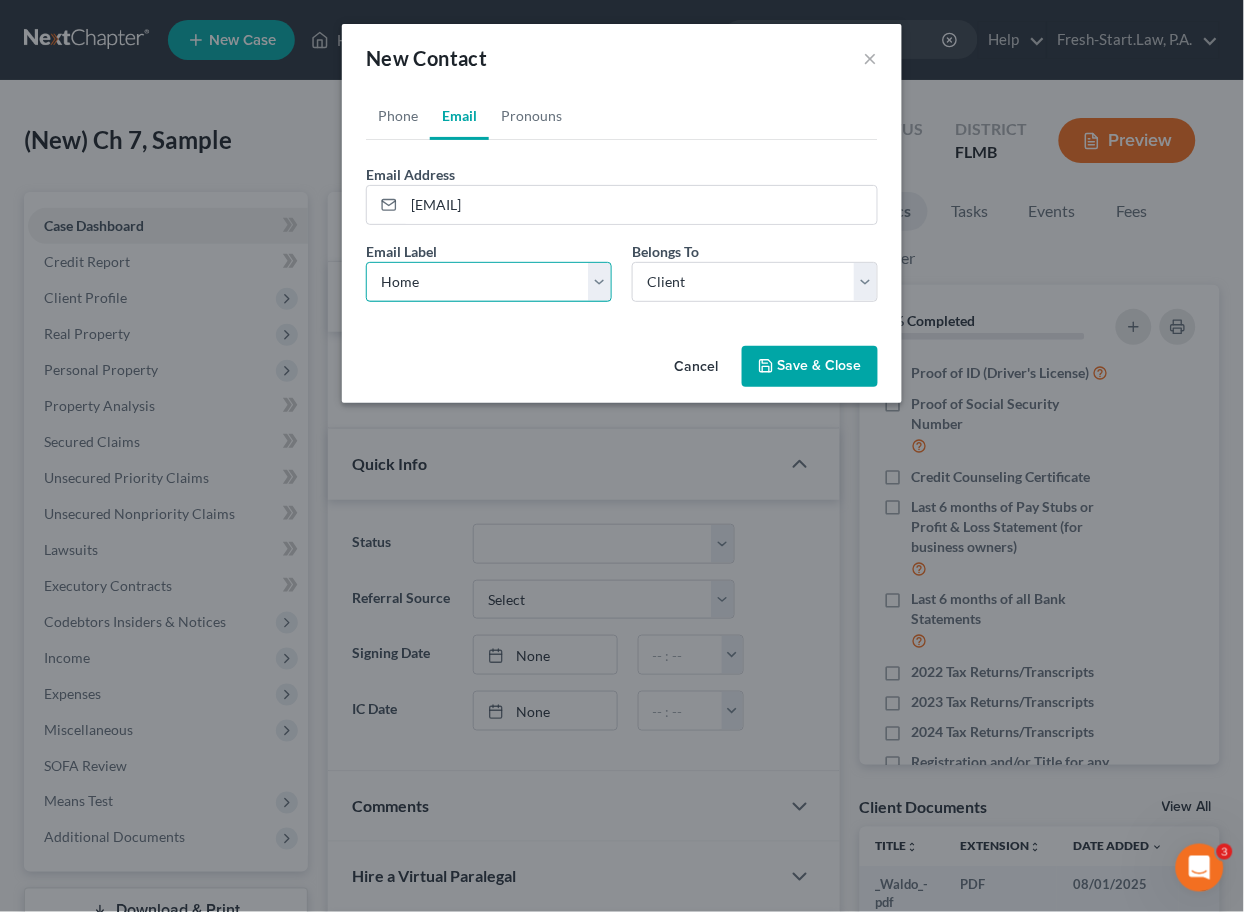 click on "Select Home Work Other" at bounding box center (489, 282) 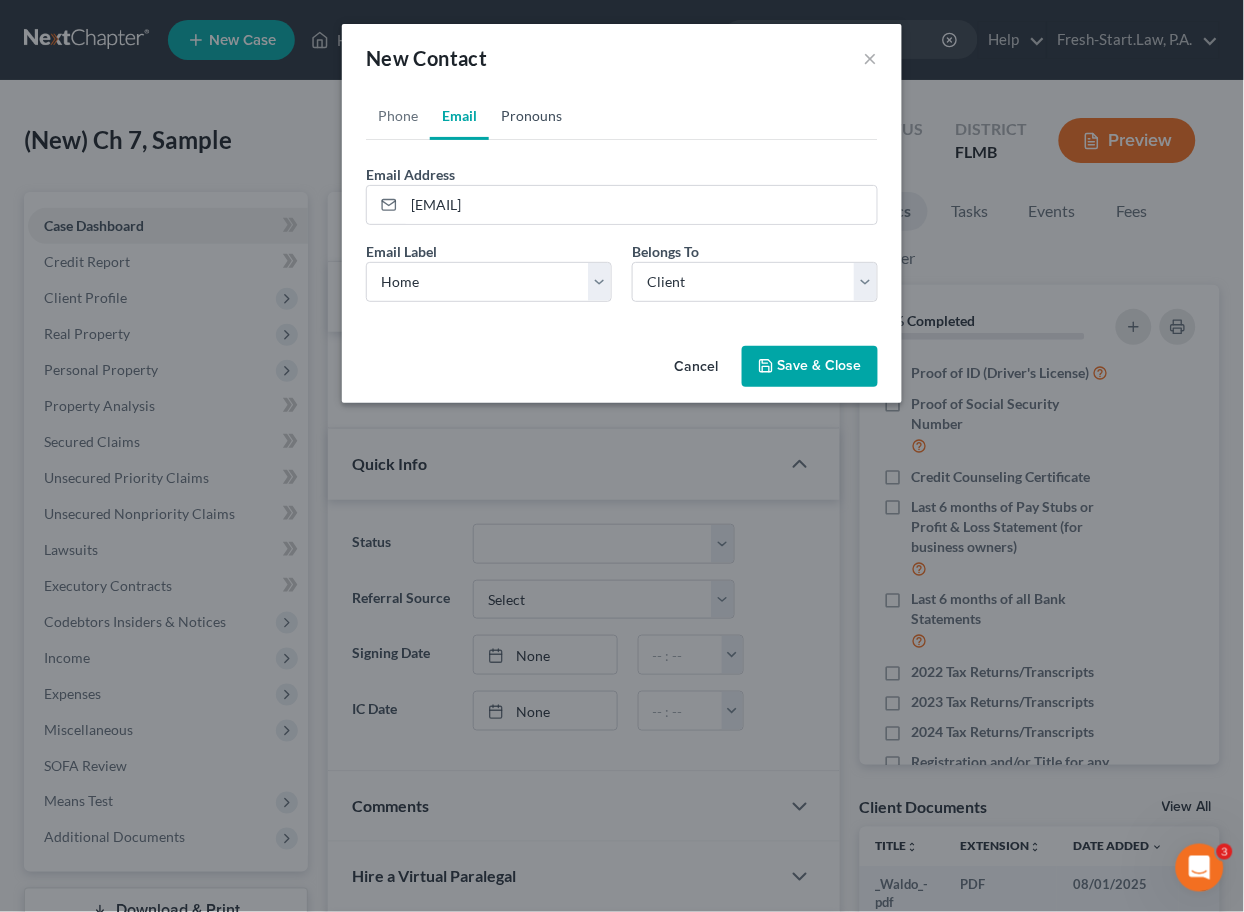 click on "Pronouns" at bounding box center (531, 116) 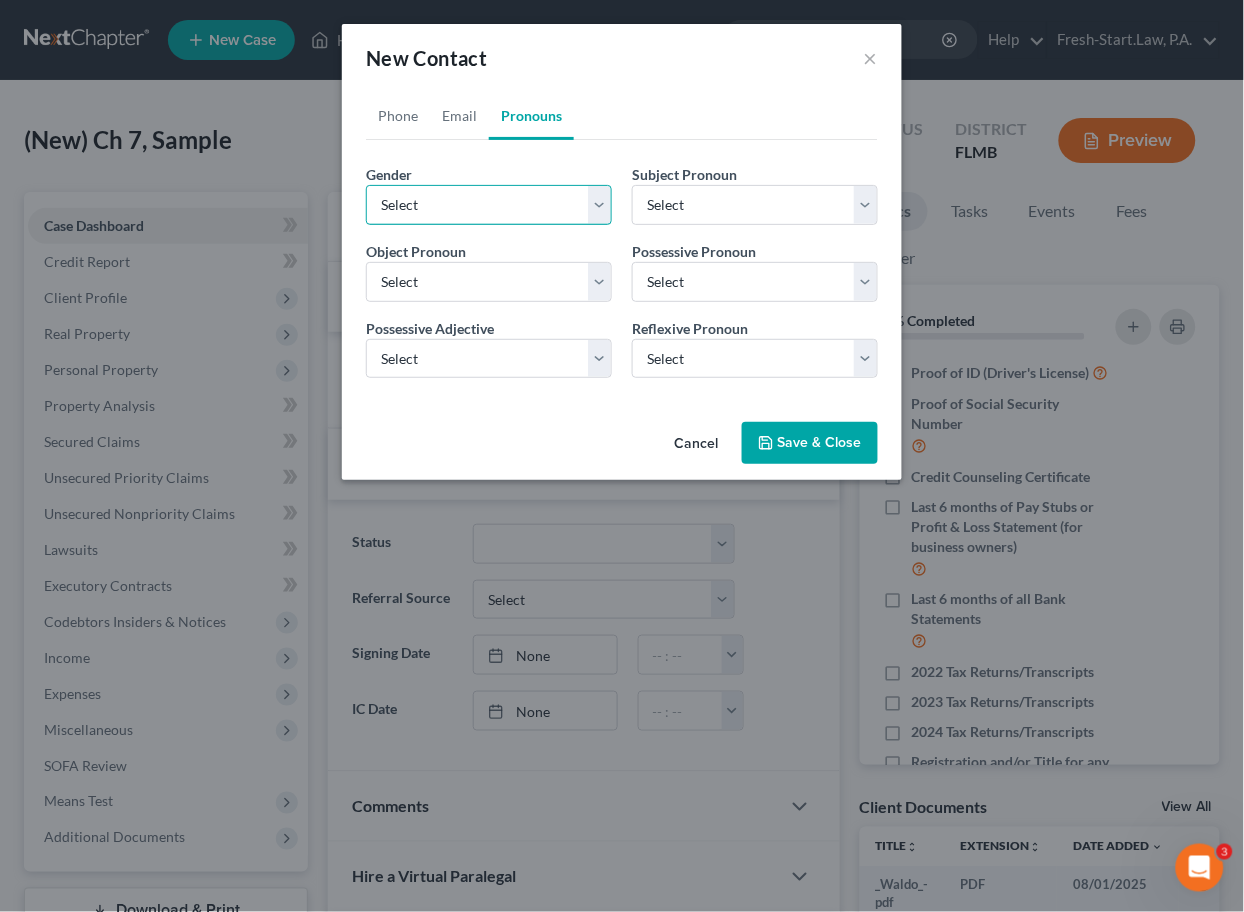click on "Select Male Female Non Binary More Than One Person" at bounding box center (489, 205) 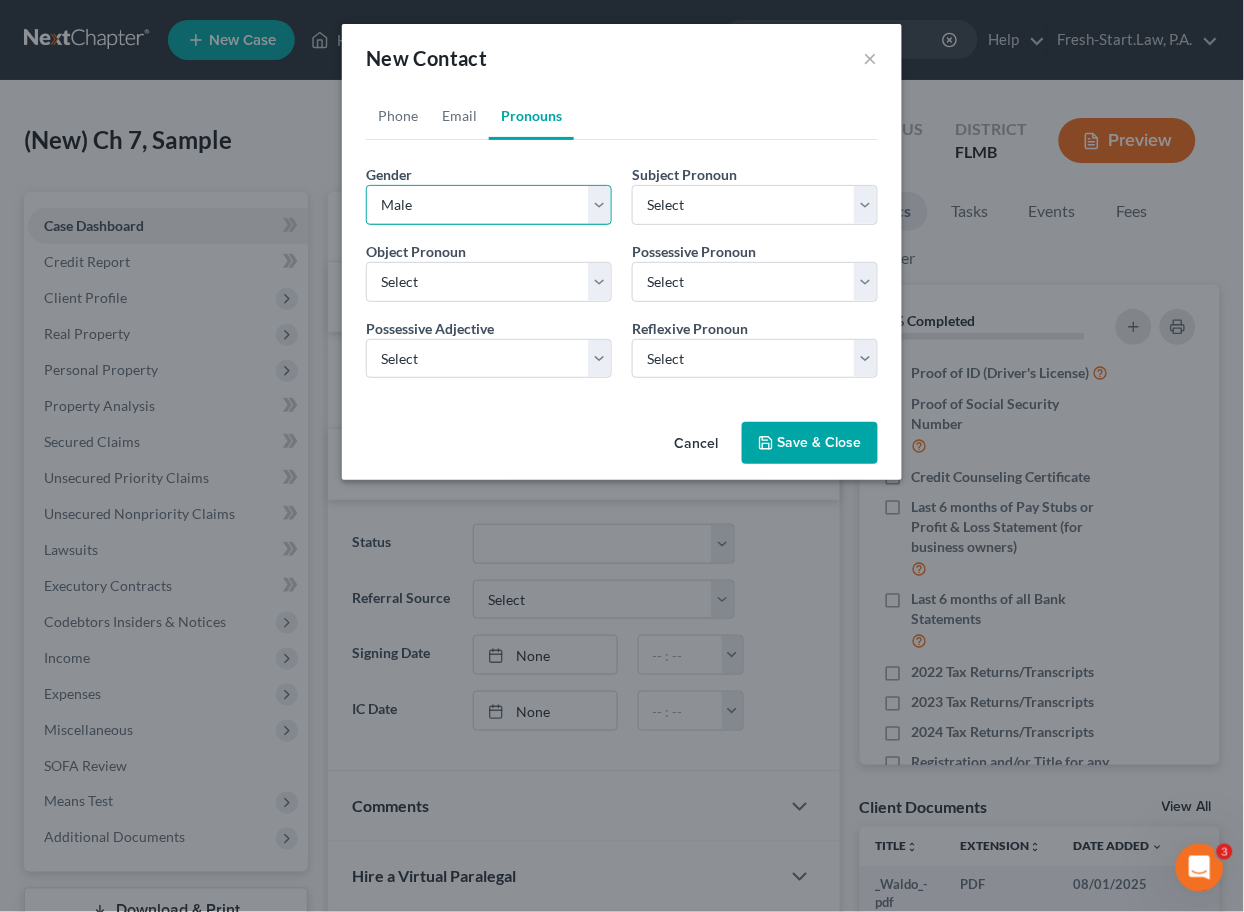 click on "Select Male Female Non Binary More Than One Person" at bounding box center [489, 205] 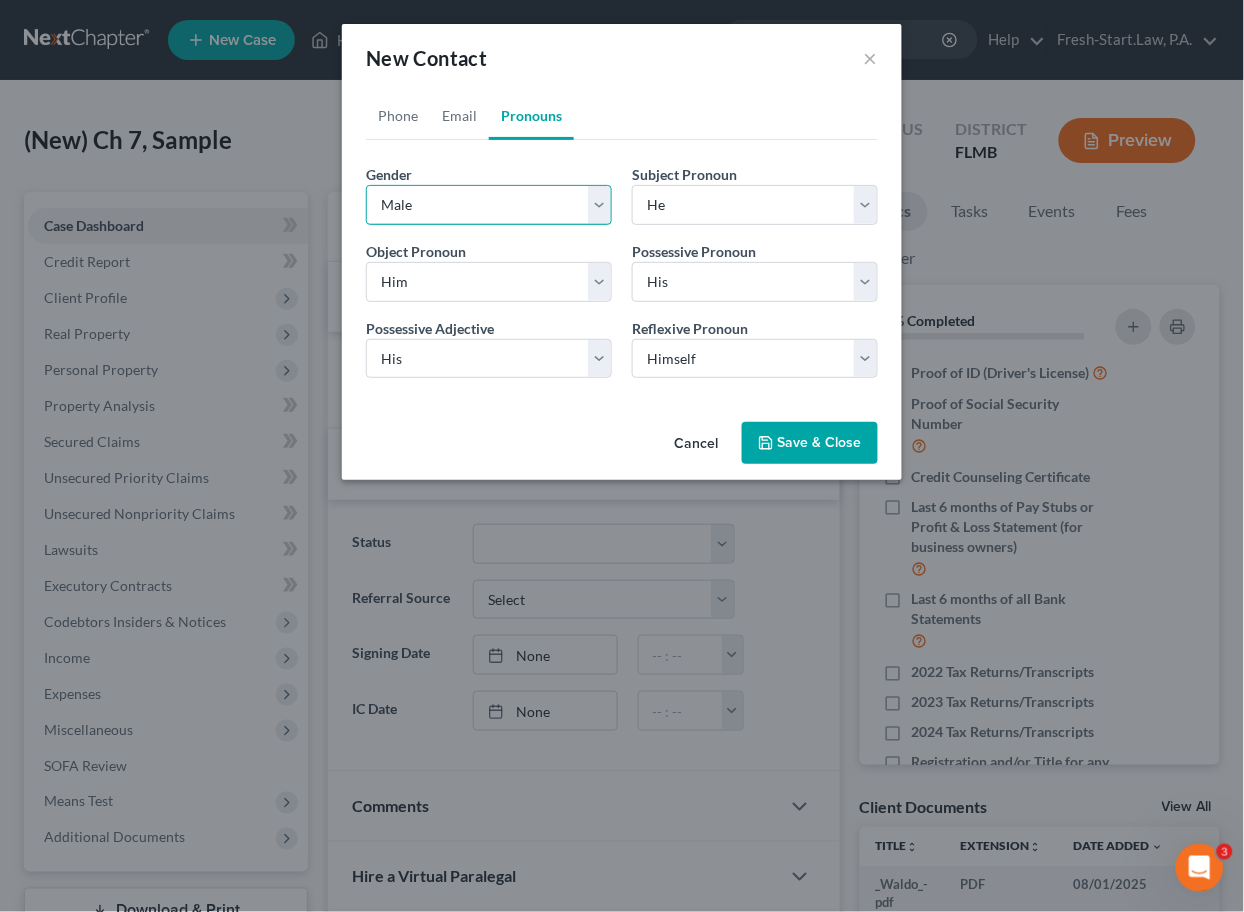 click on "Select Male Female Non Binary More Than One Person" at bounding box center [489, 205] 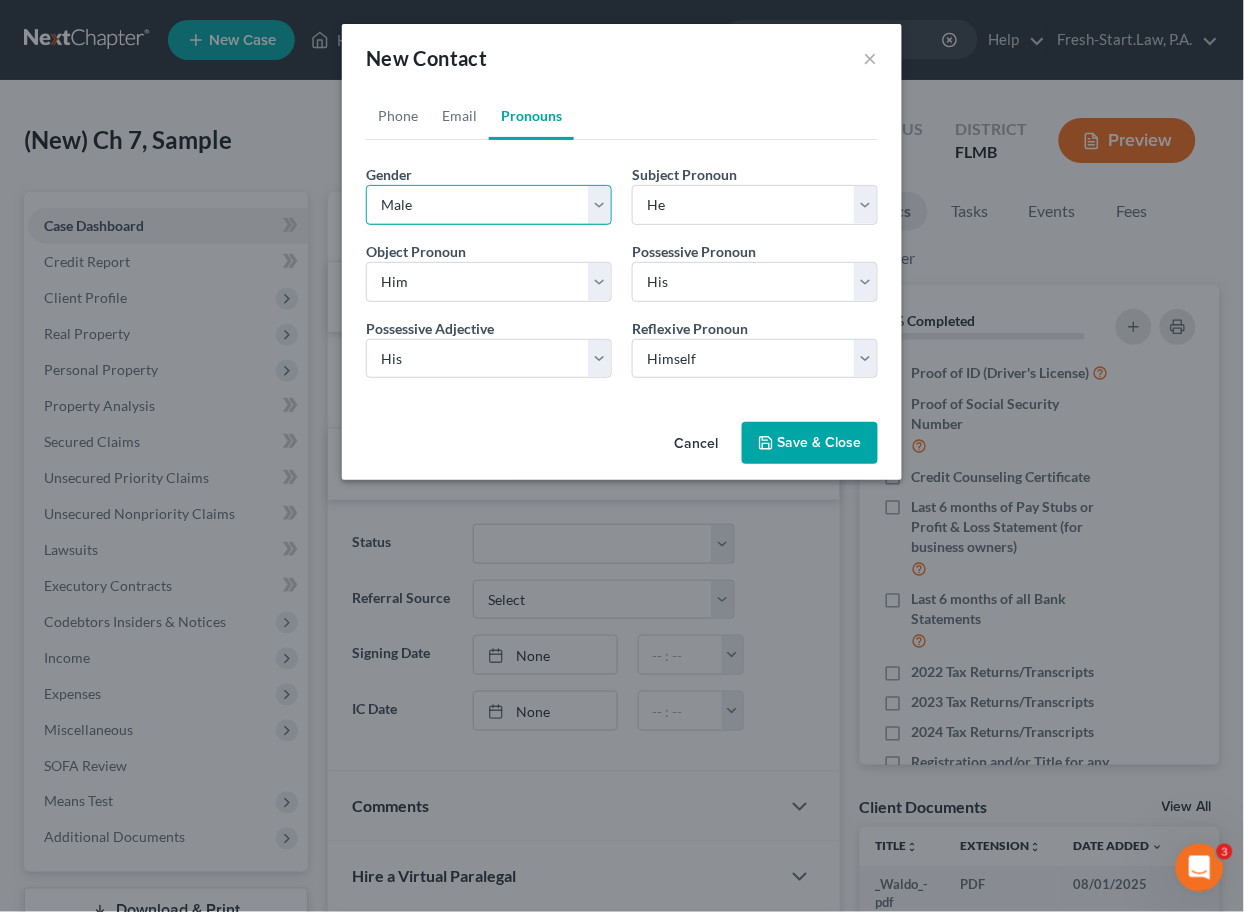 select on "1" 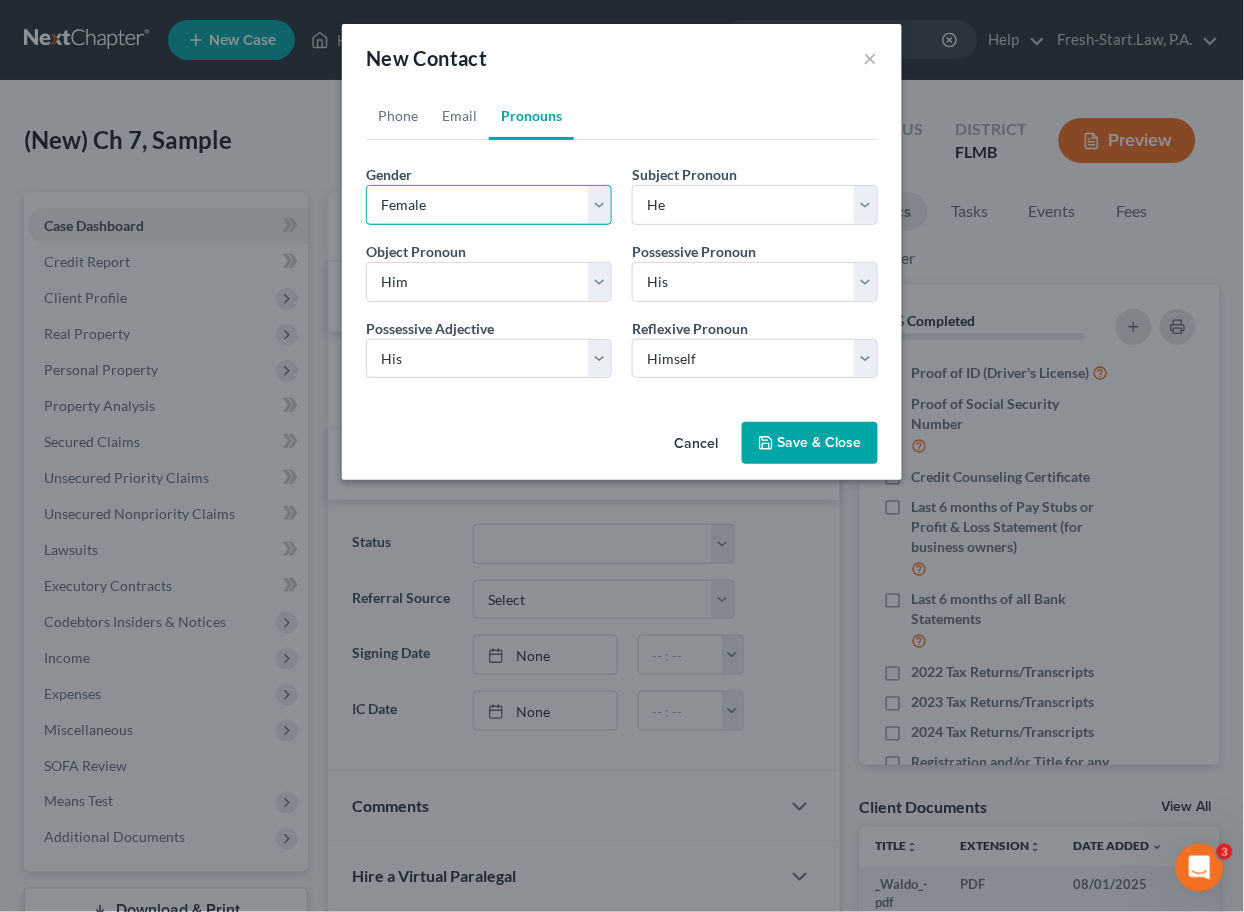 click on "Select Male Female Non Binary More Than One Person" at bounding box center (489, 205) 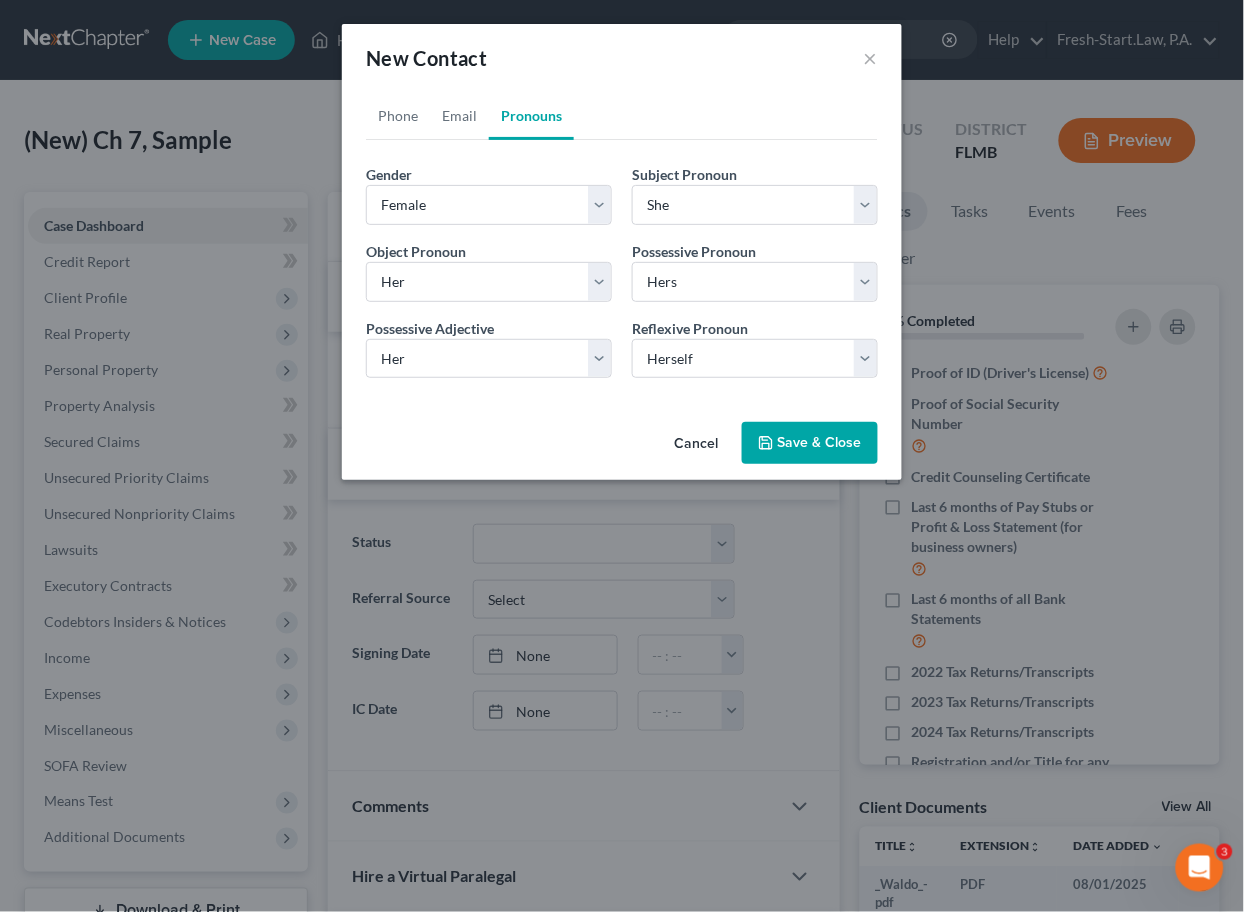 click on "Save & Close" at bounding box center [810, 443] 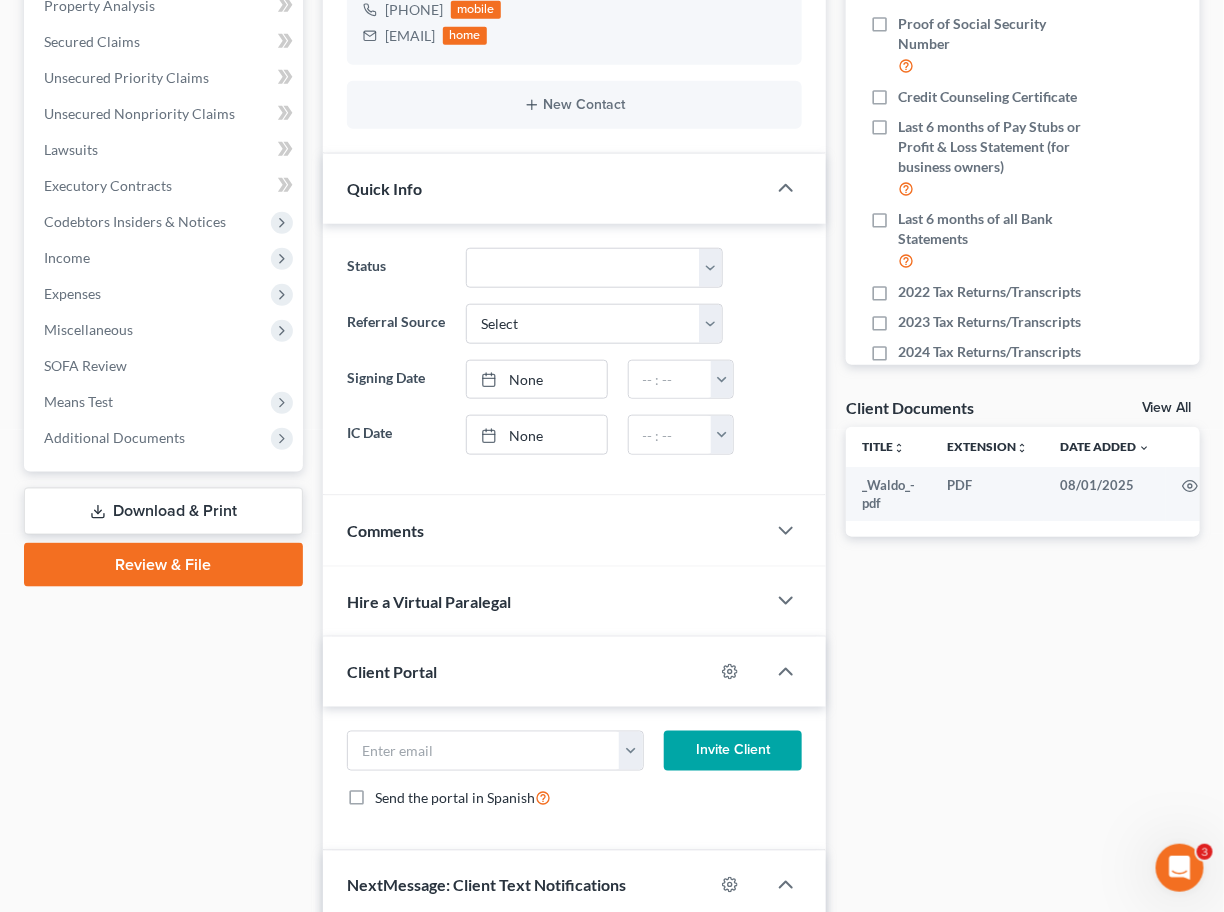 scroll, scrollTop: 0, scrollLeft: 0, axis: both 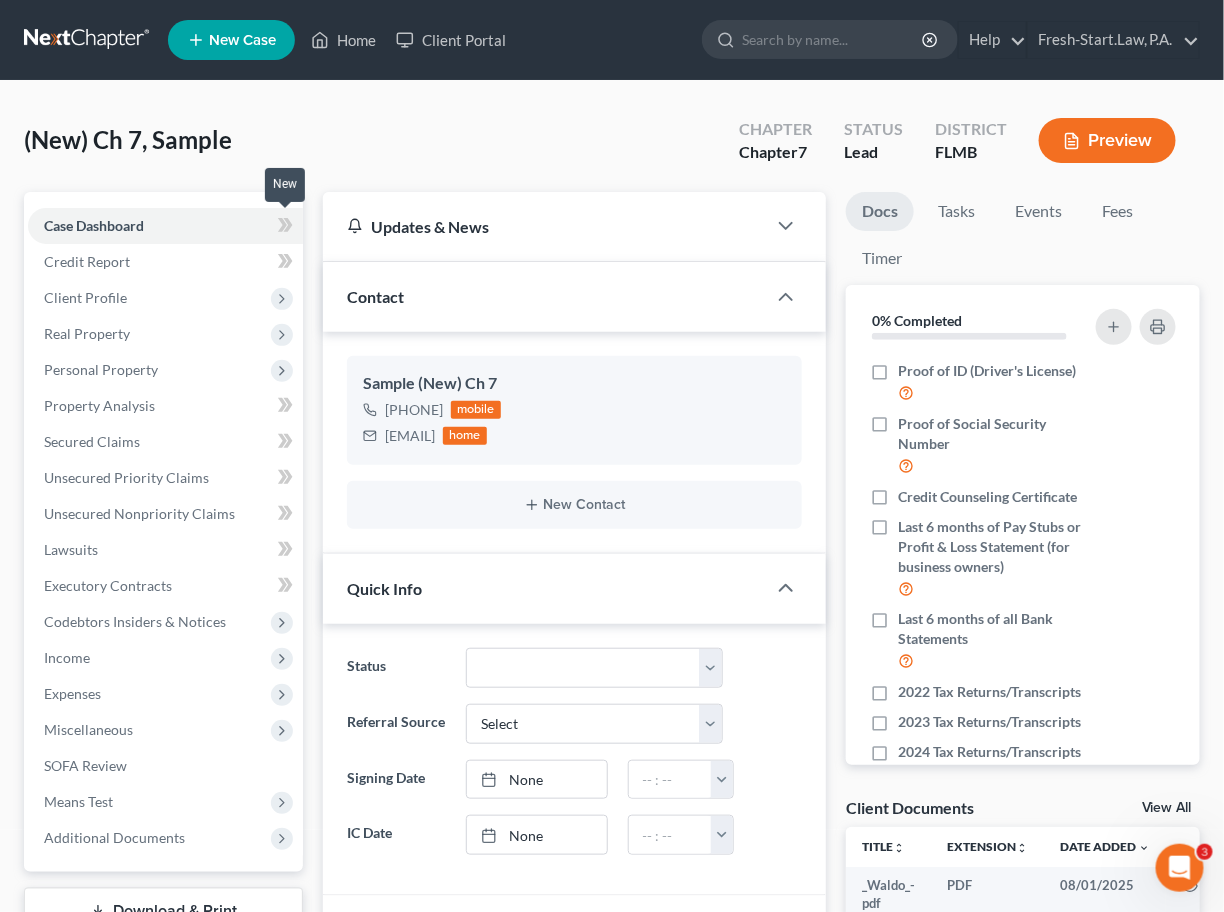 click at bounding box center (285, 228) 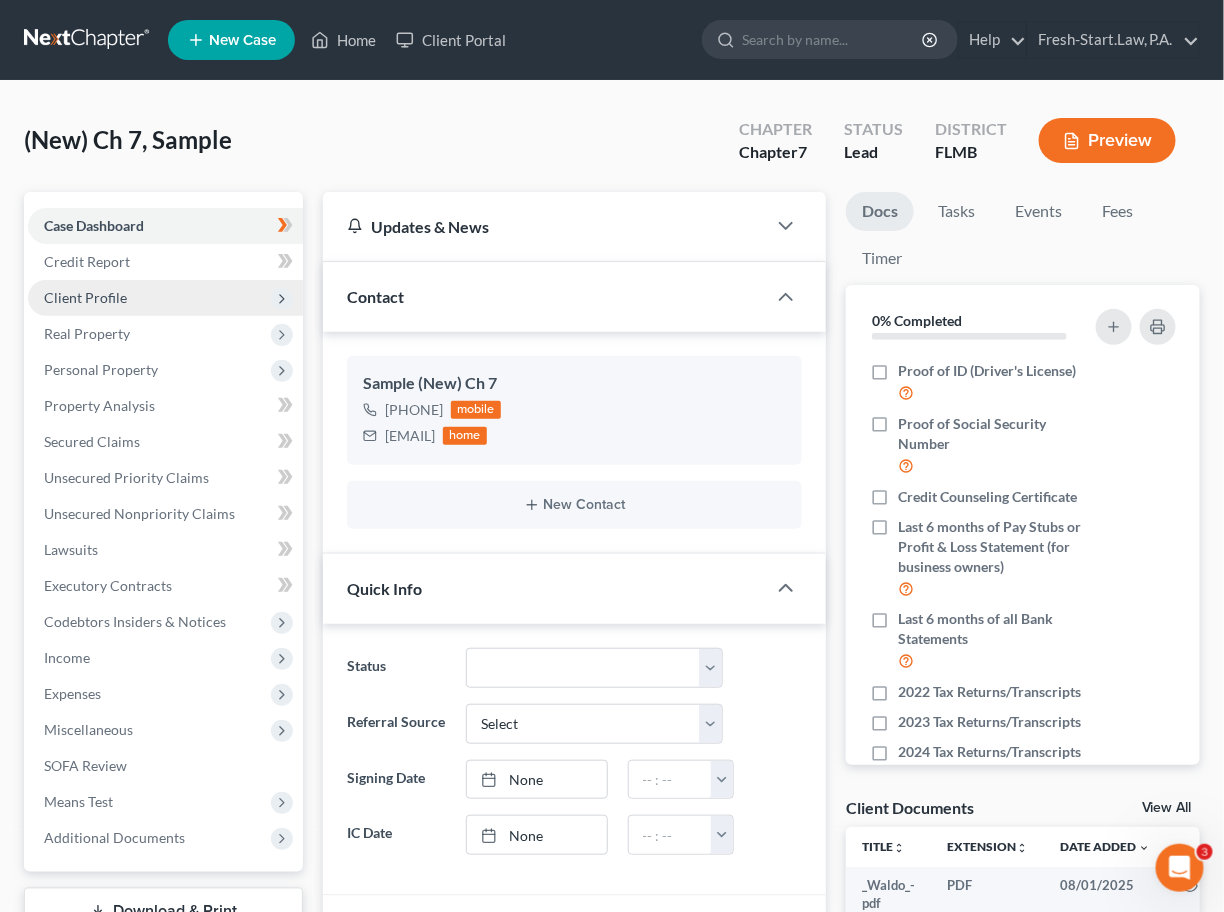 click on "Client Profile" at bounding box center (85, 297) 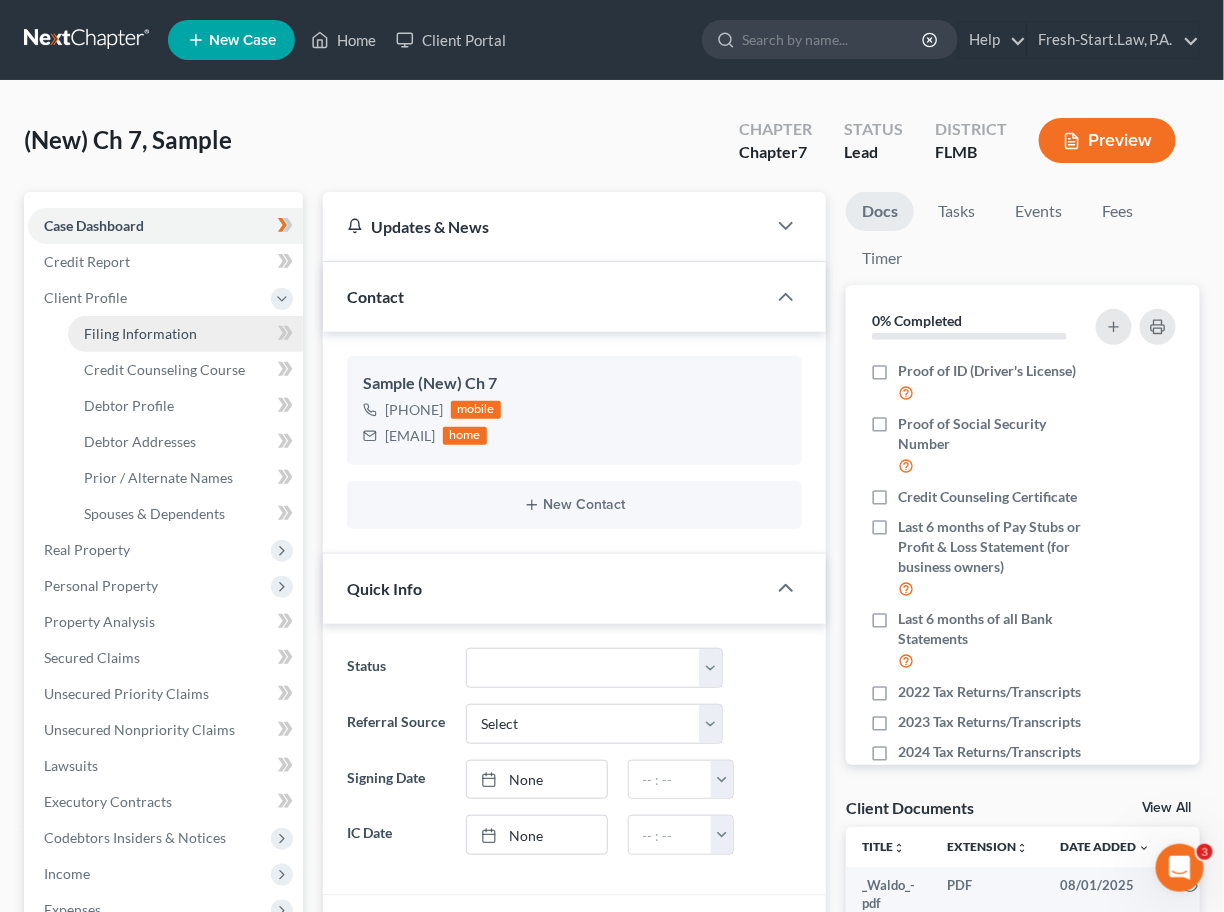 click on "Filing Information" at bounding box center [140, 333] 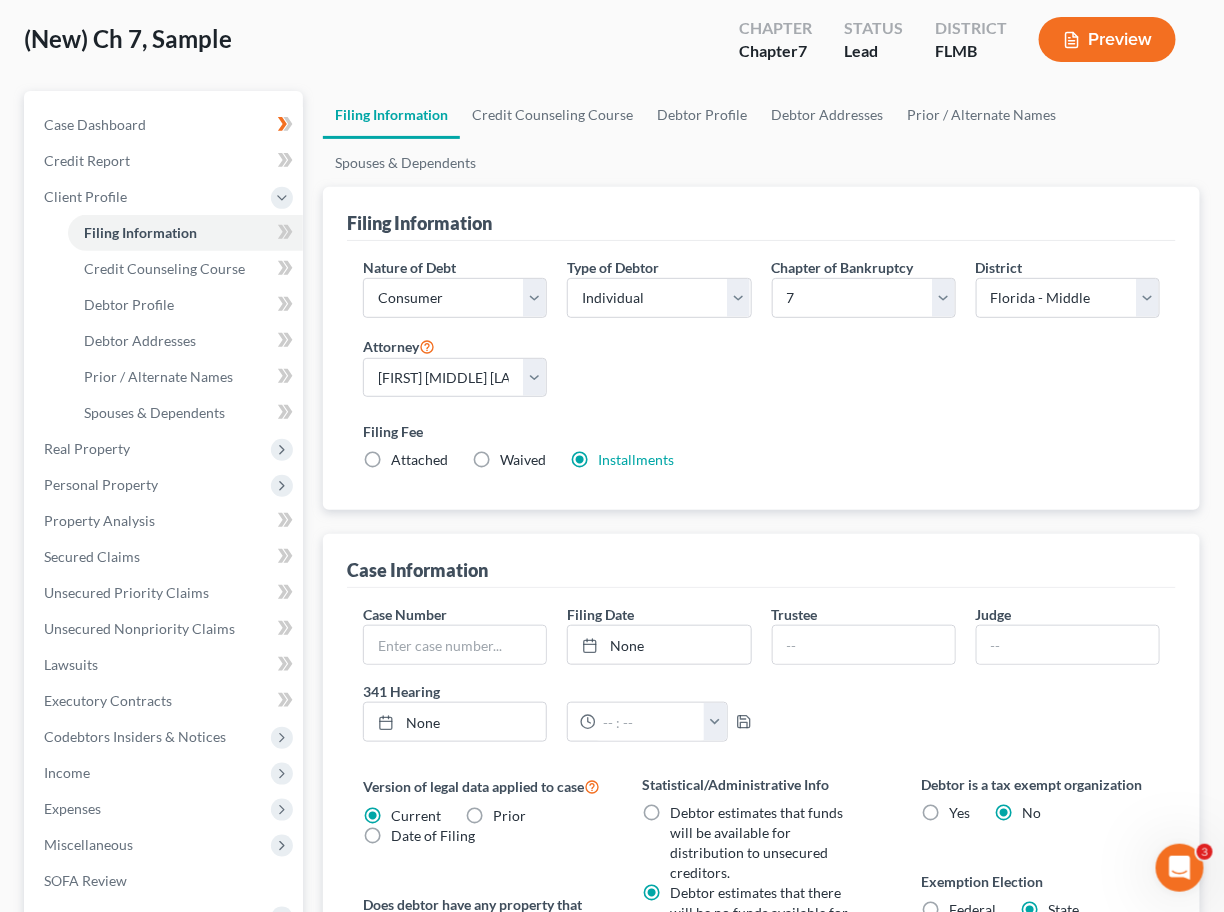 scroll, scrollTop: 533, scrollLeft: 0, axis: vertical 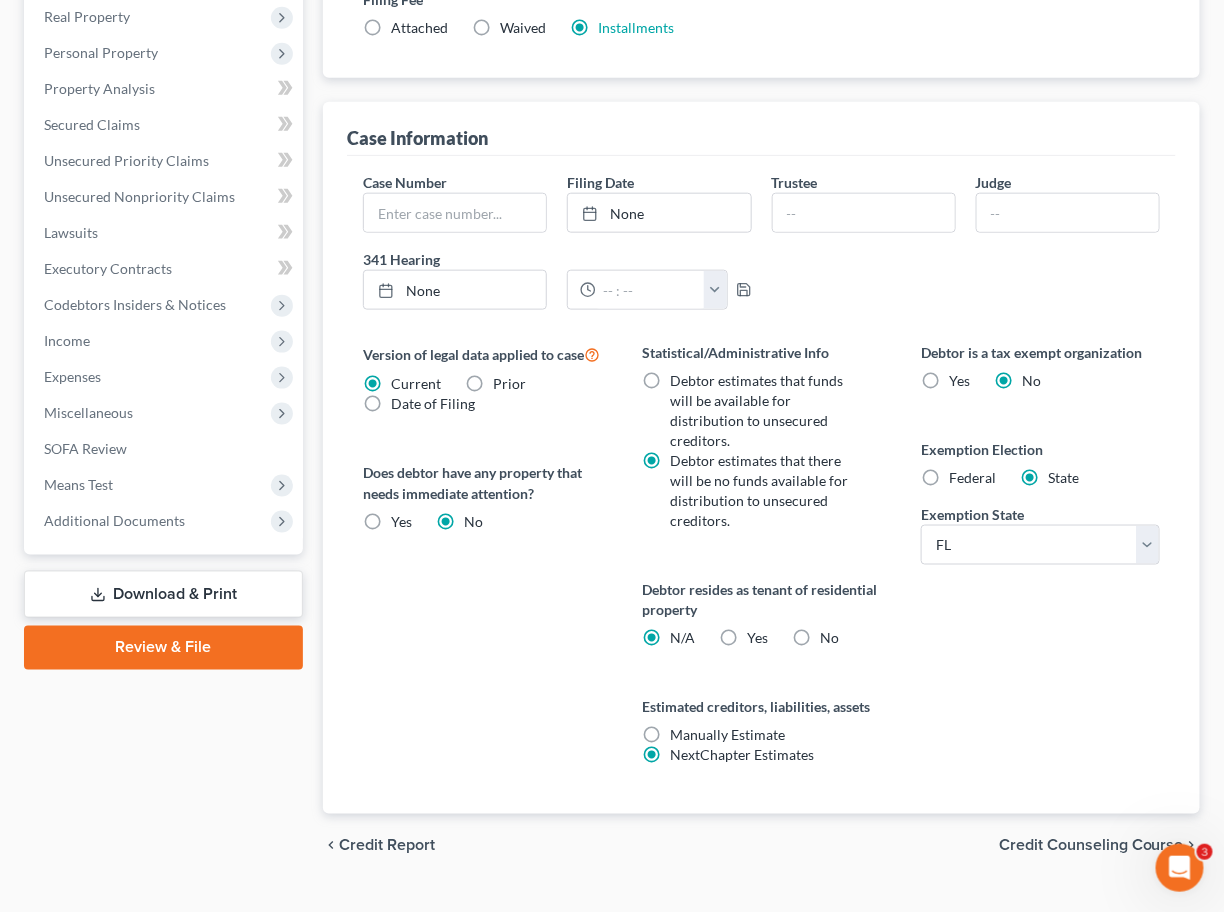 click on "Yes Yes" at bounding box center [757, 639] 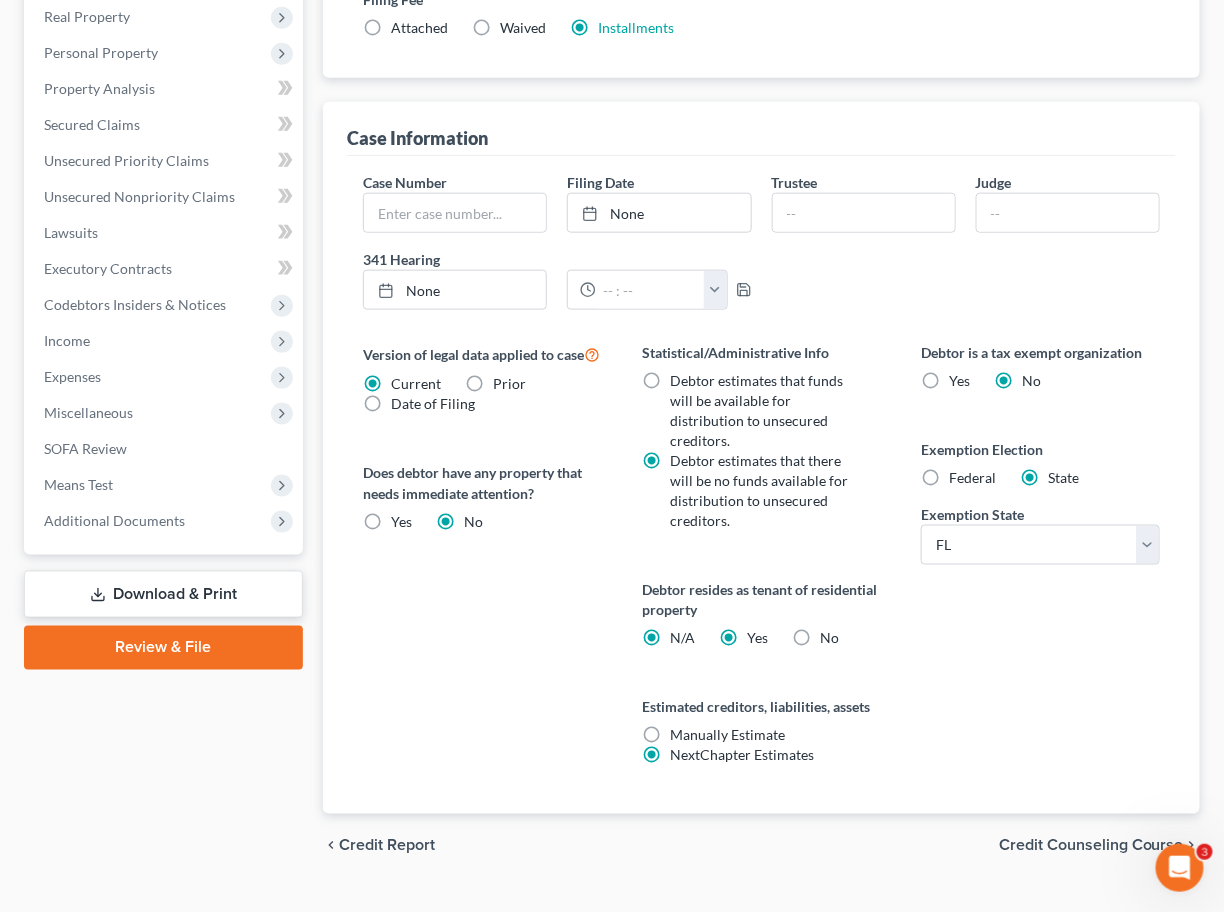 radio on "false" 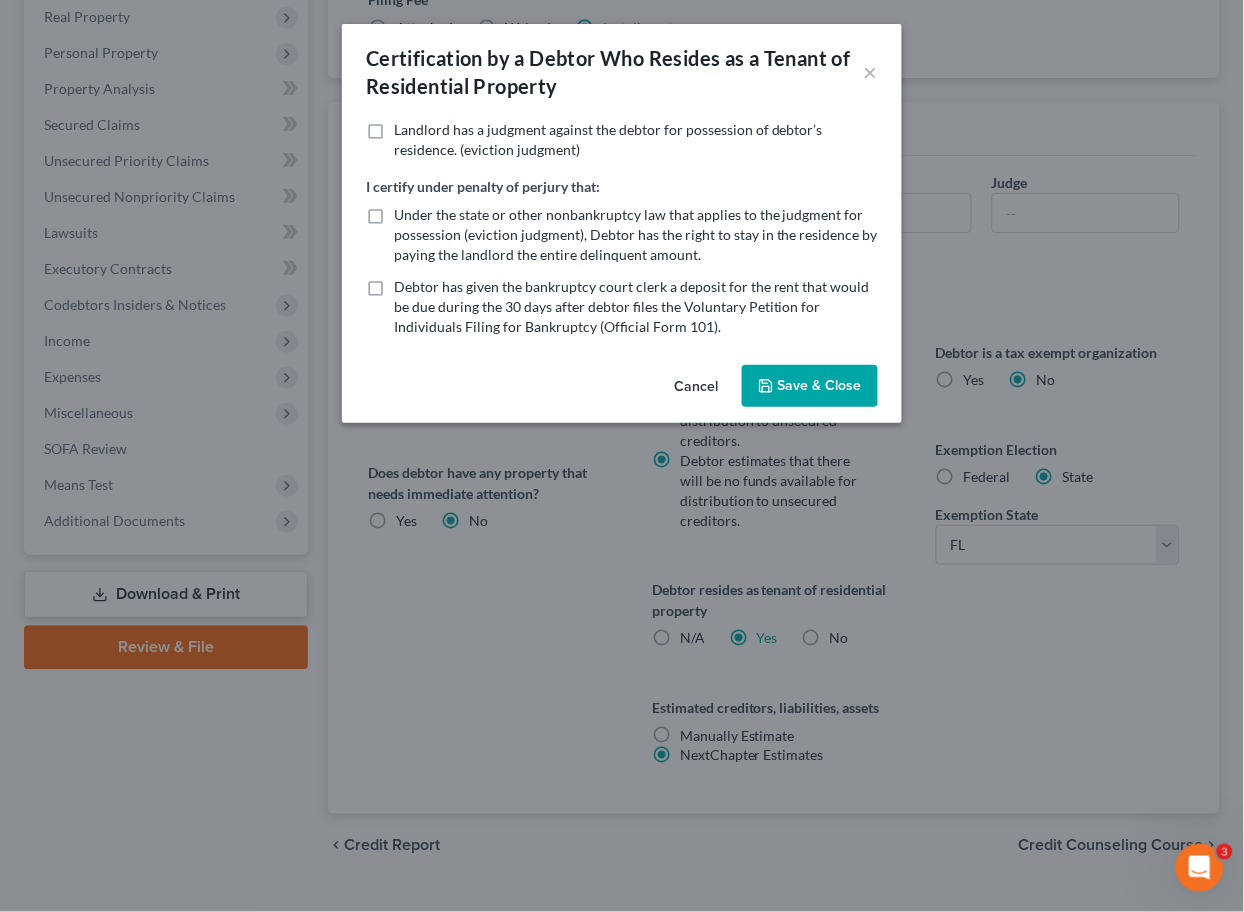 click on "Save & Close" at bounding box center (810, 386) 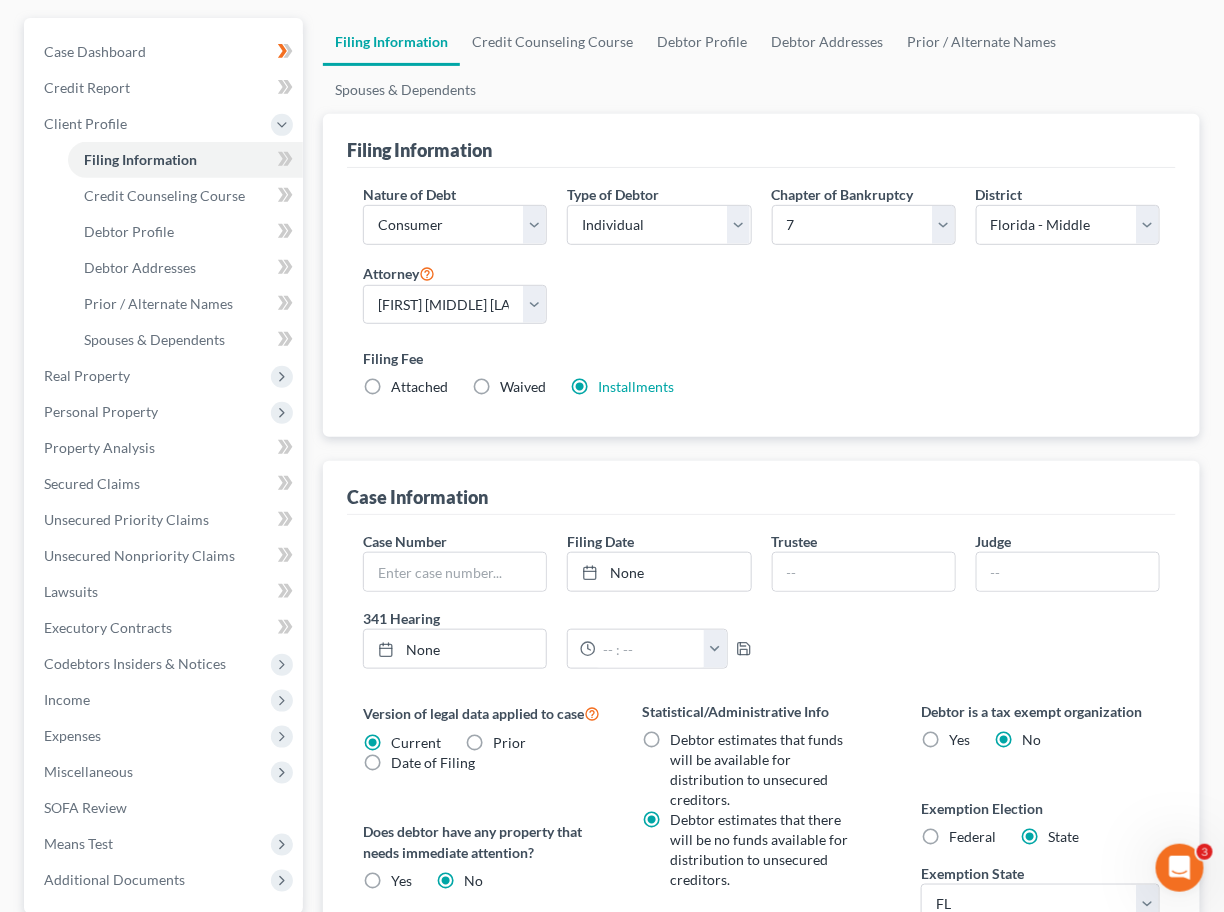 scroll, scrollTop: 133, scrollLeft: 0, axis: vertical 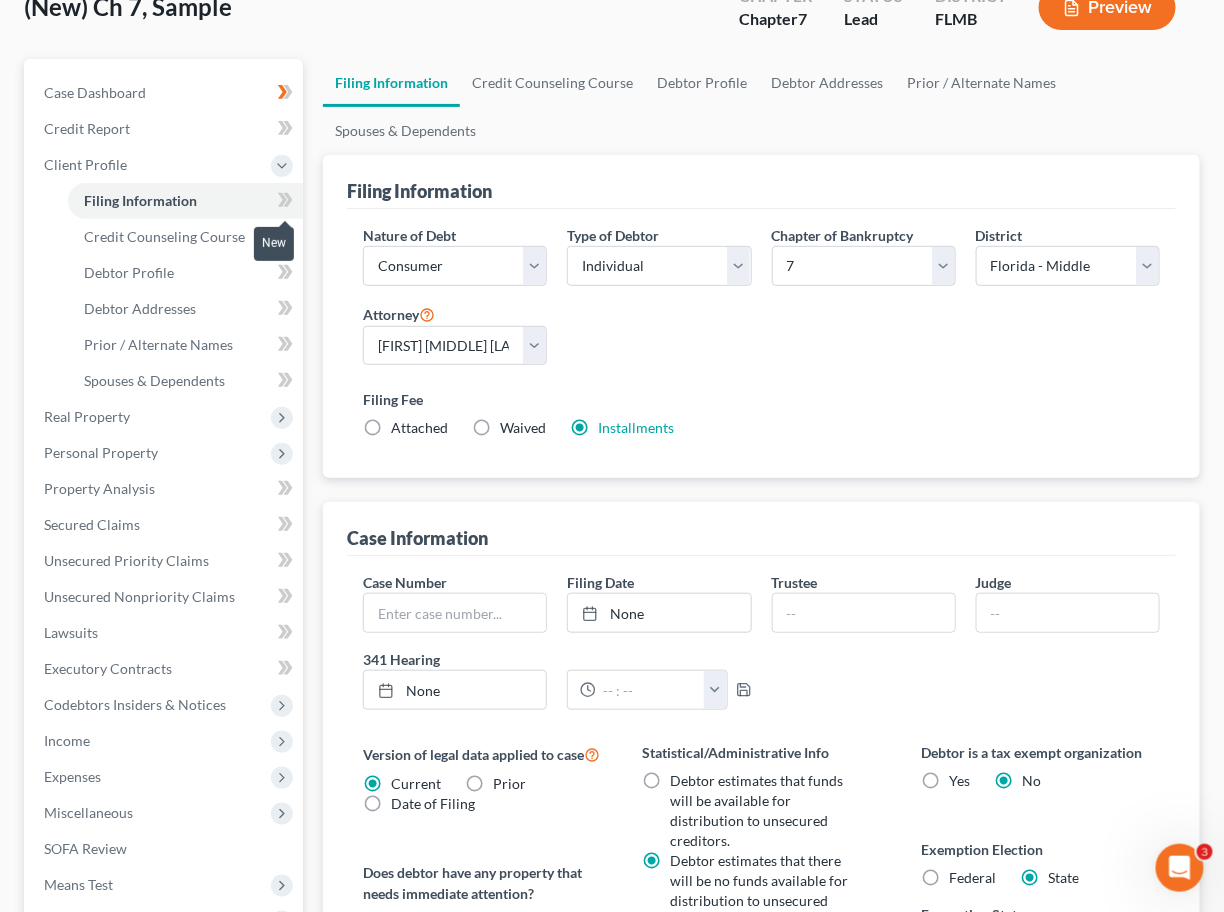 click 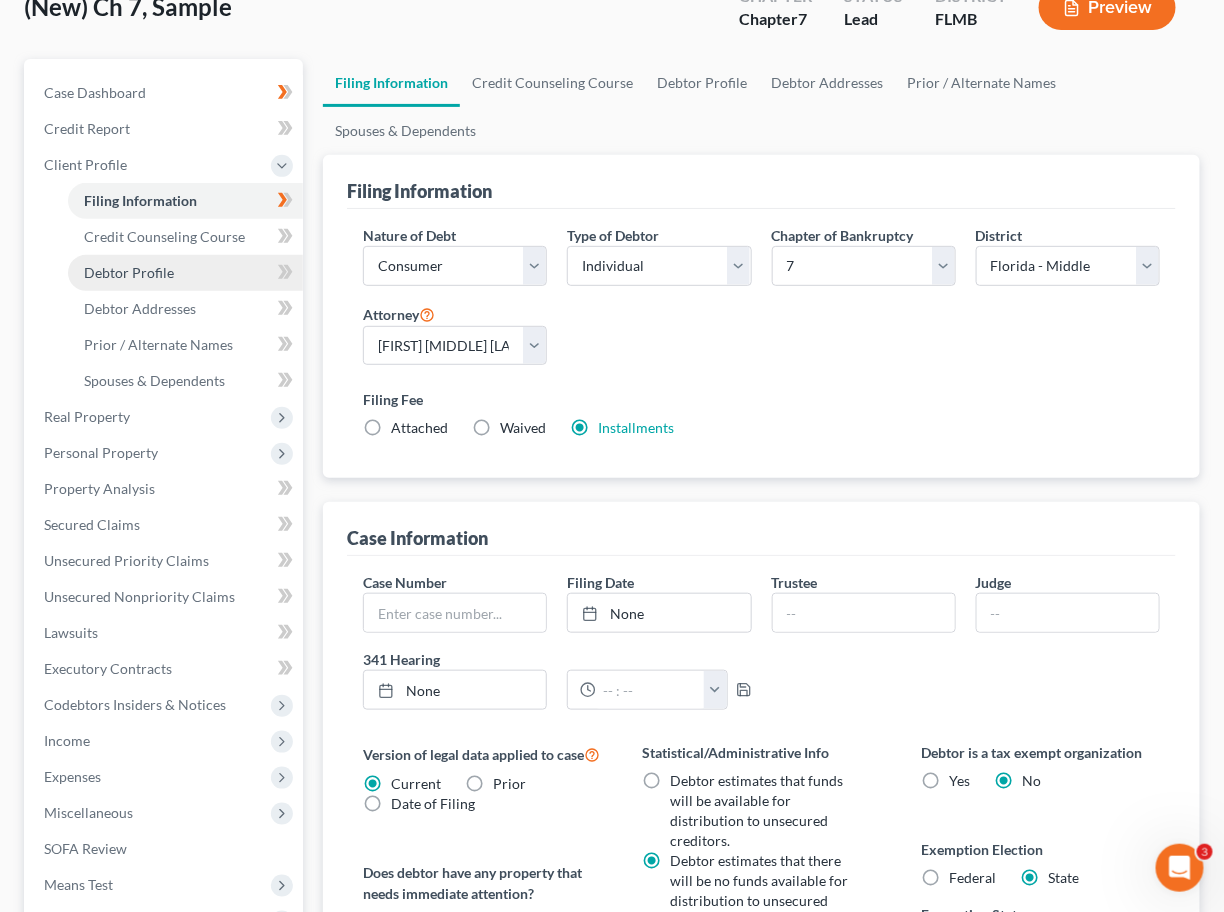 click on "Debtor Profile" at bounding box center (185, 273) 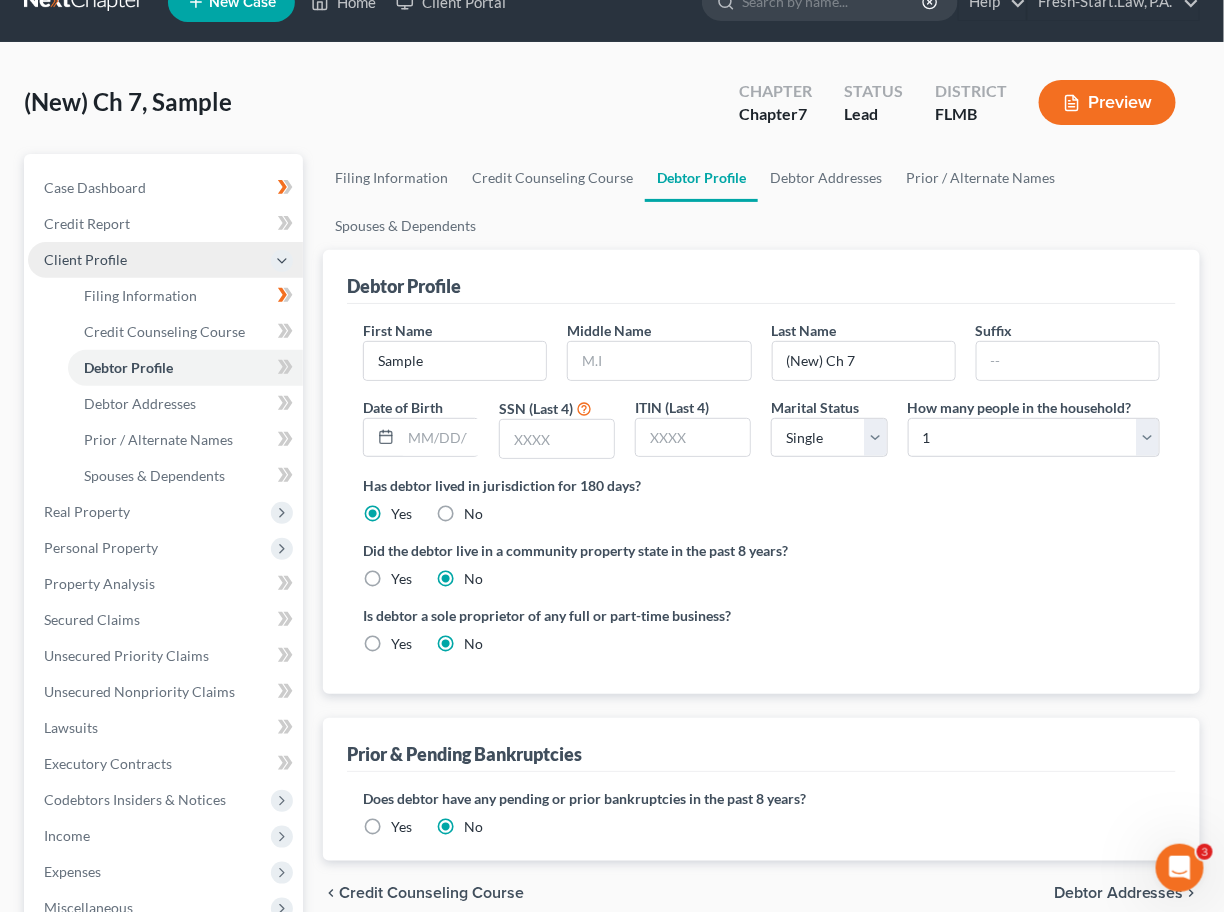 scroll, scrollTop: 0, scrollLeft: 0, axis: both 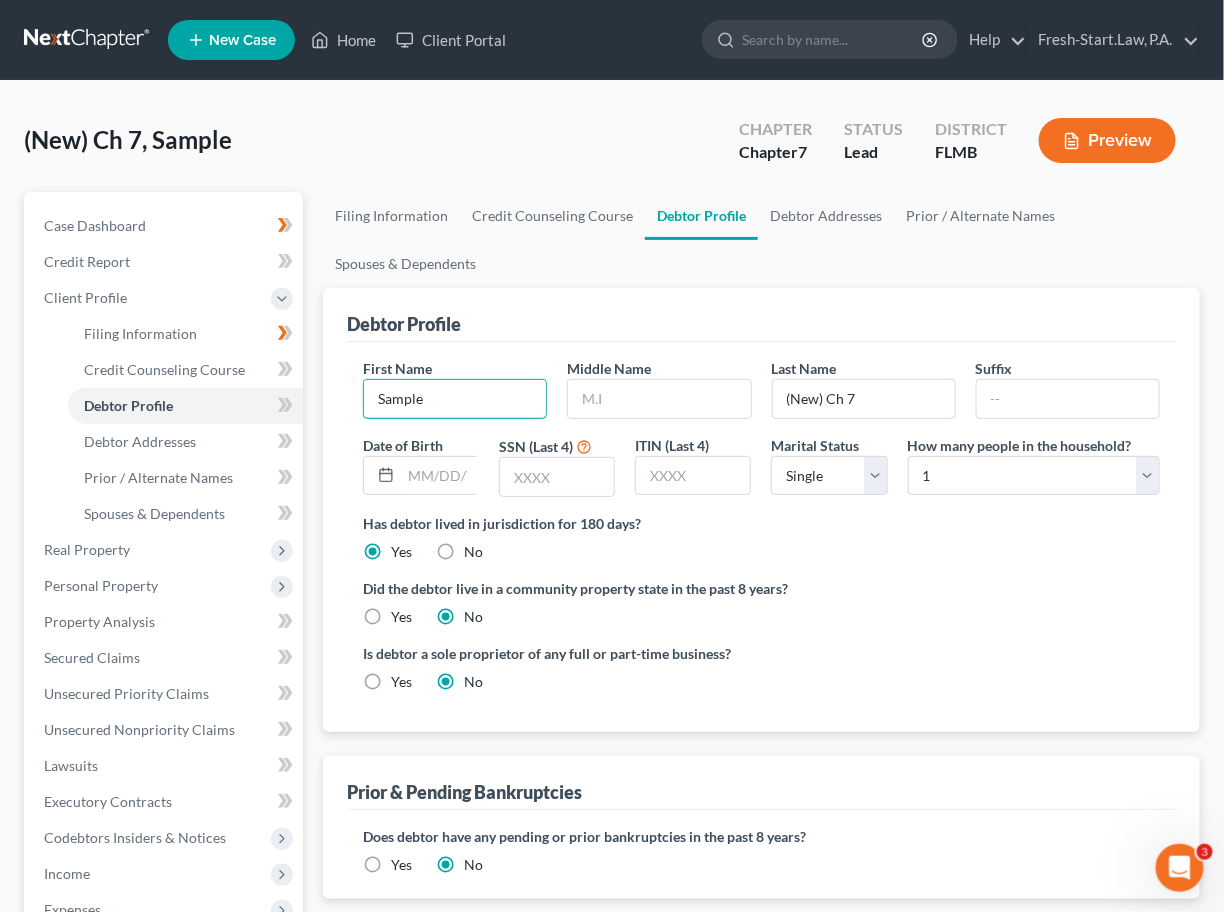 drag, startPoint x: 445, startPoint y: 402, endPoint x: 349, endPoint y: 401, distance: 96.00521 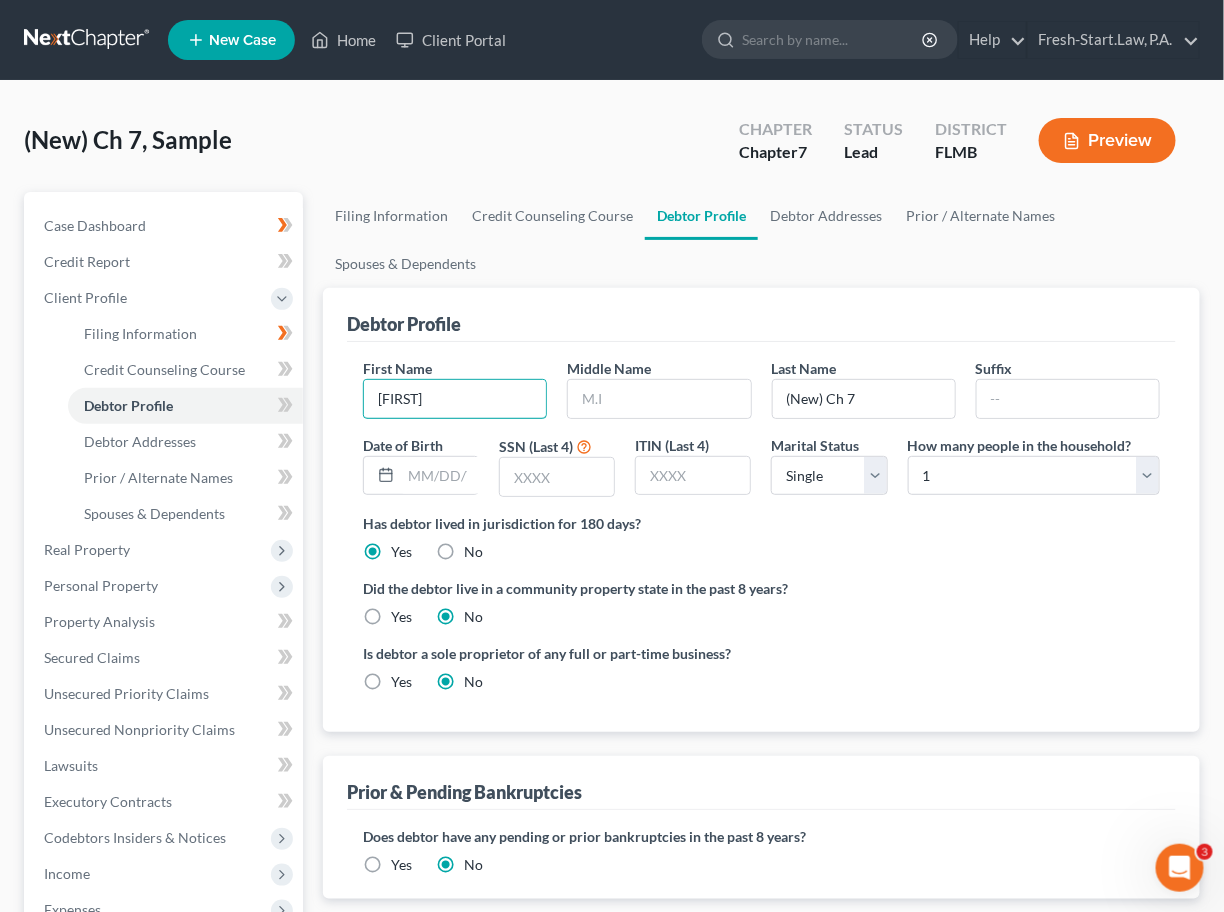 type on "[FIRST]" 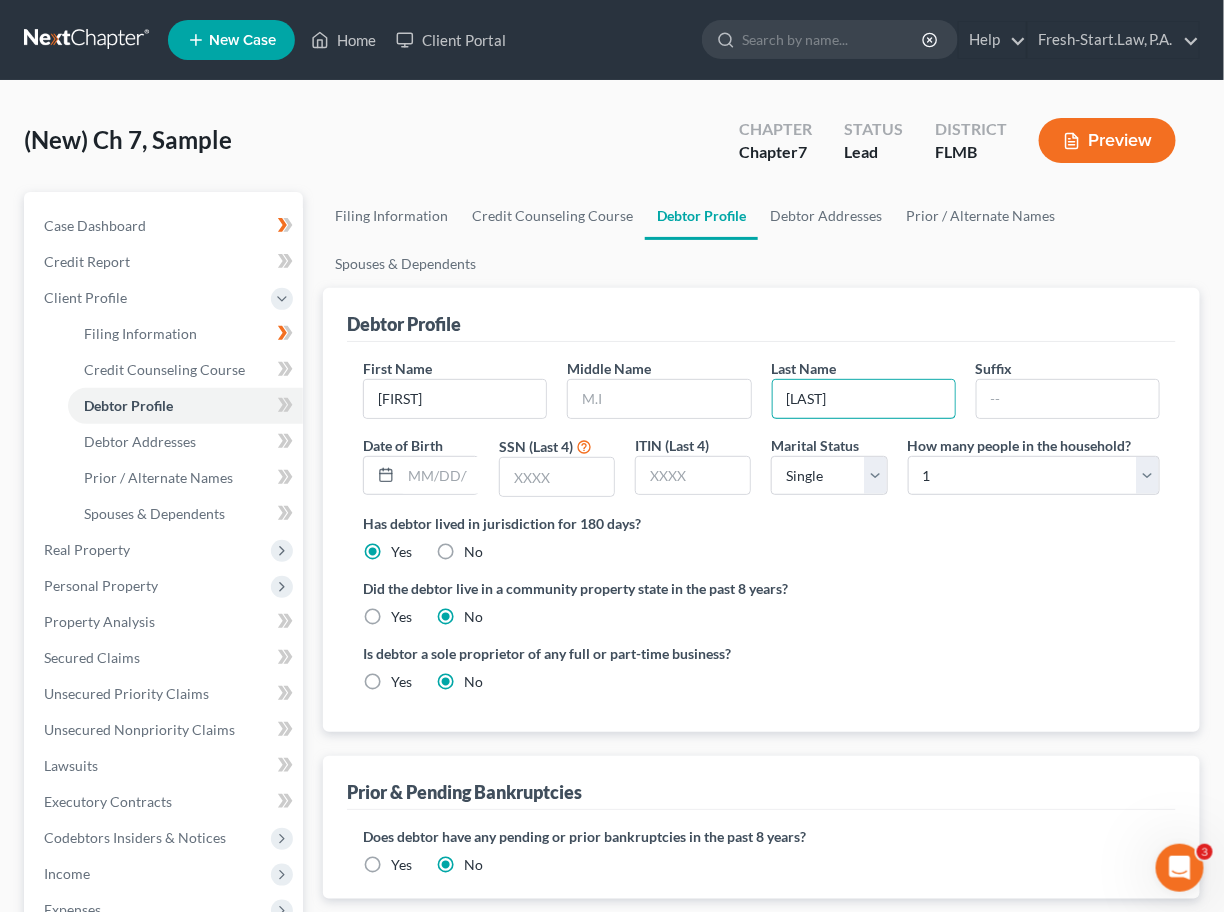 type on "[LAST]" 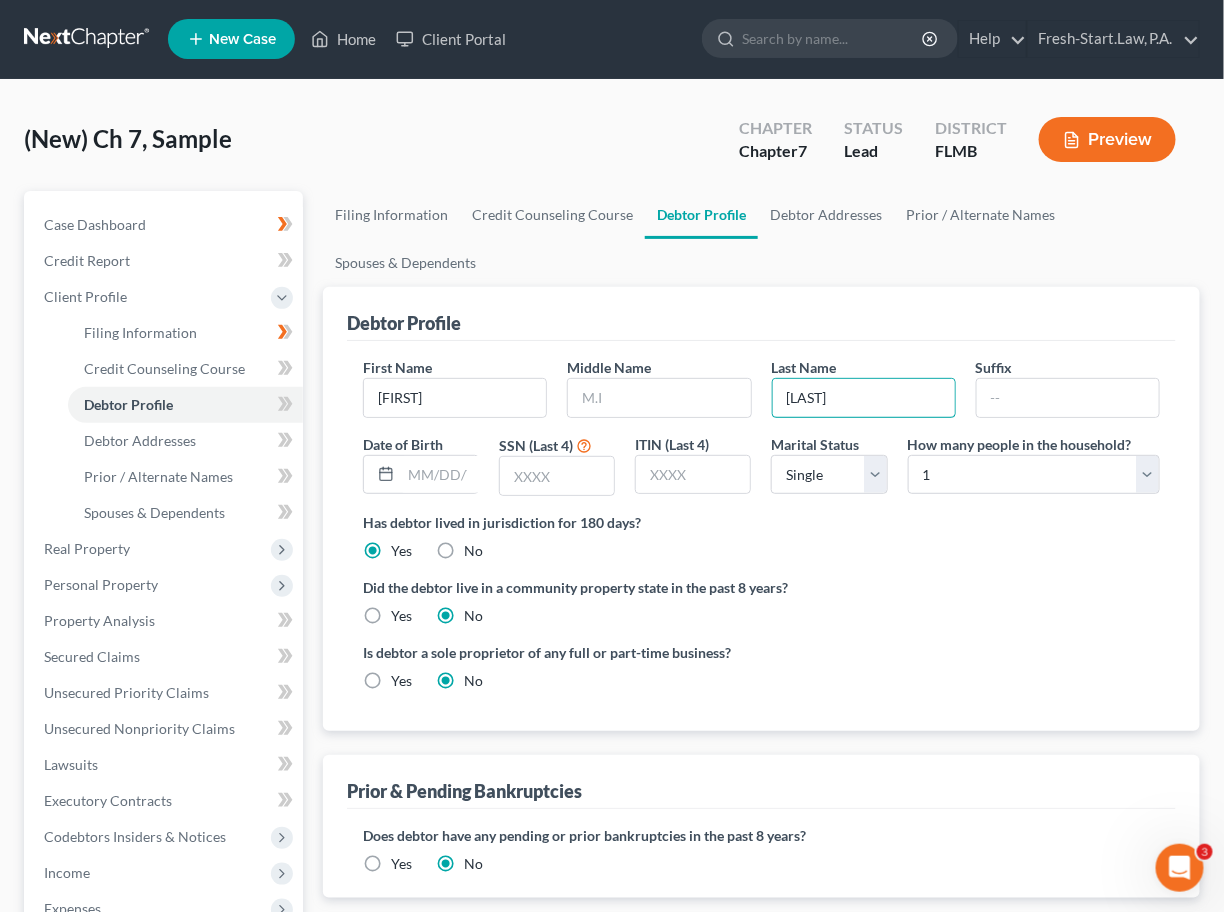 scroll, scrollTop: 0, scrollLeft: 0, axis: both 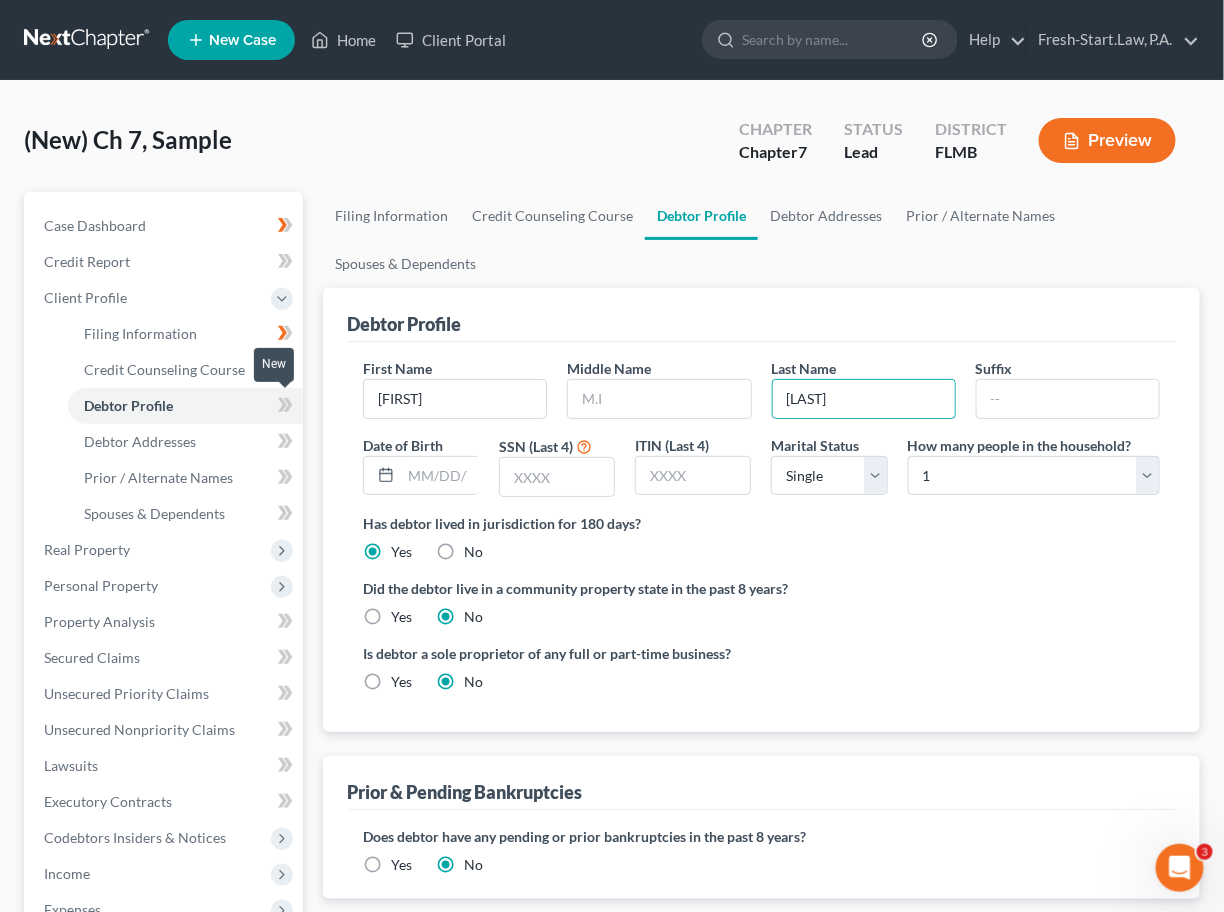 click 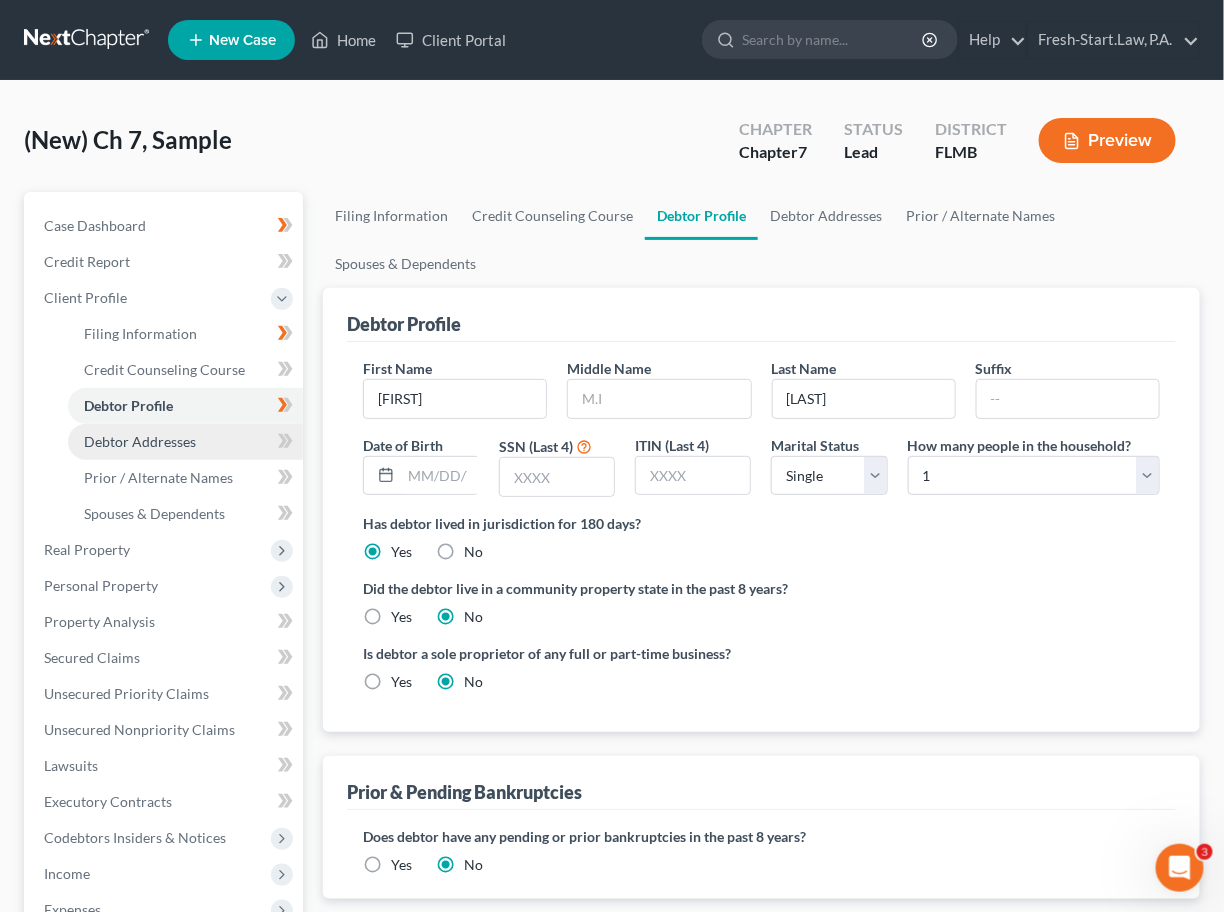click on "Debtor Addresses" at bounding box center [140, 441] 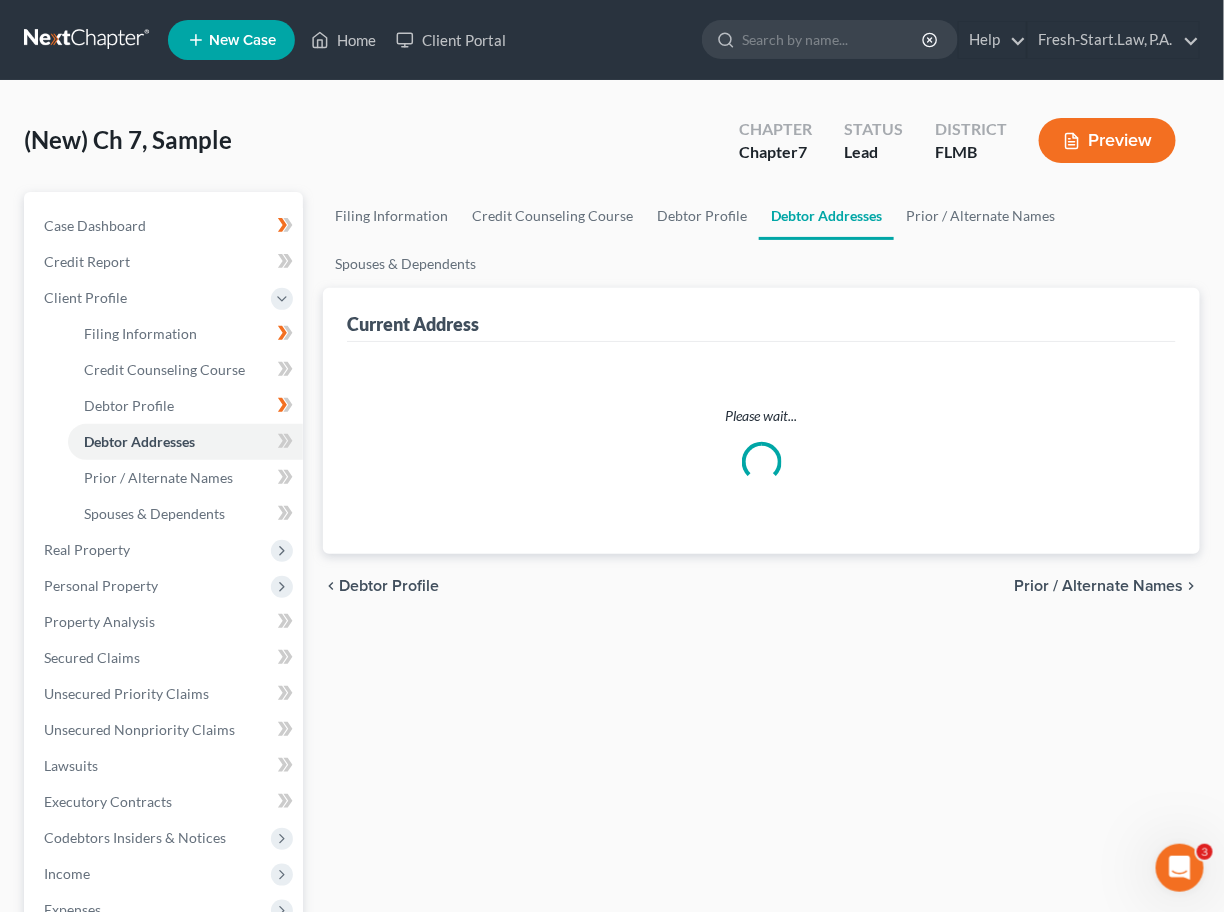 select on "0" 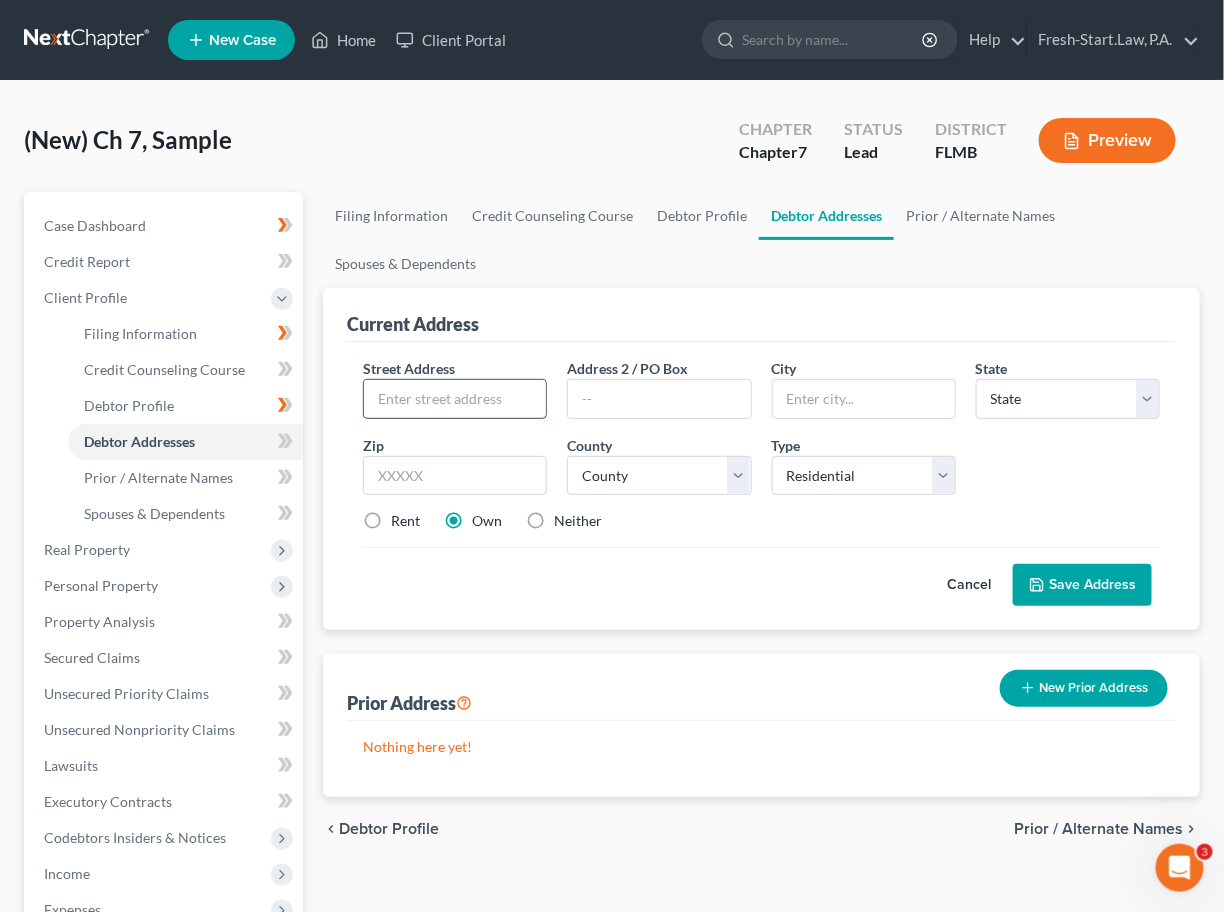 click at bounding box center [455, 399] 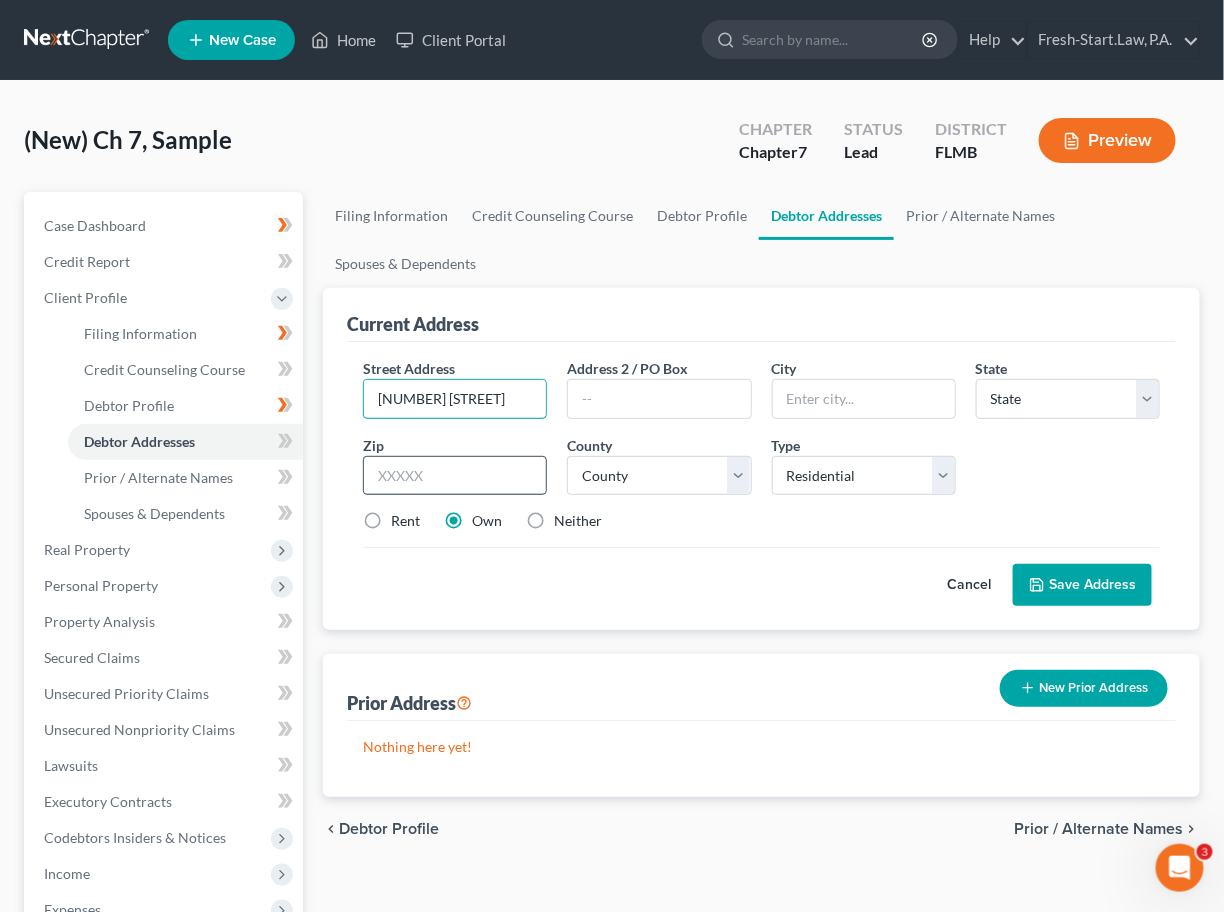 type on "[NUMBER] [STREET]" 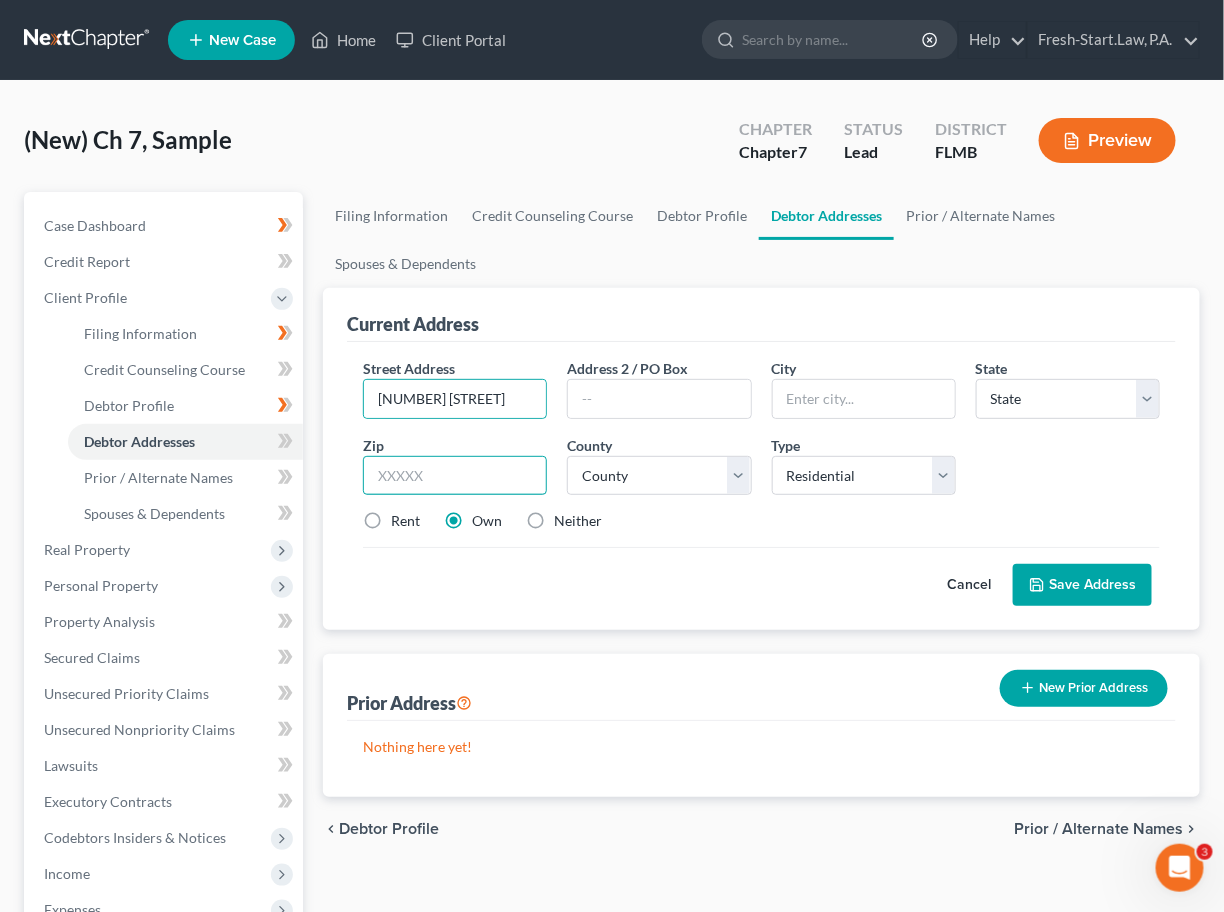 click at bounding box center (455, 476) 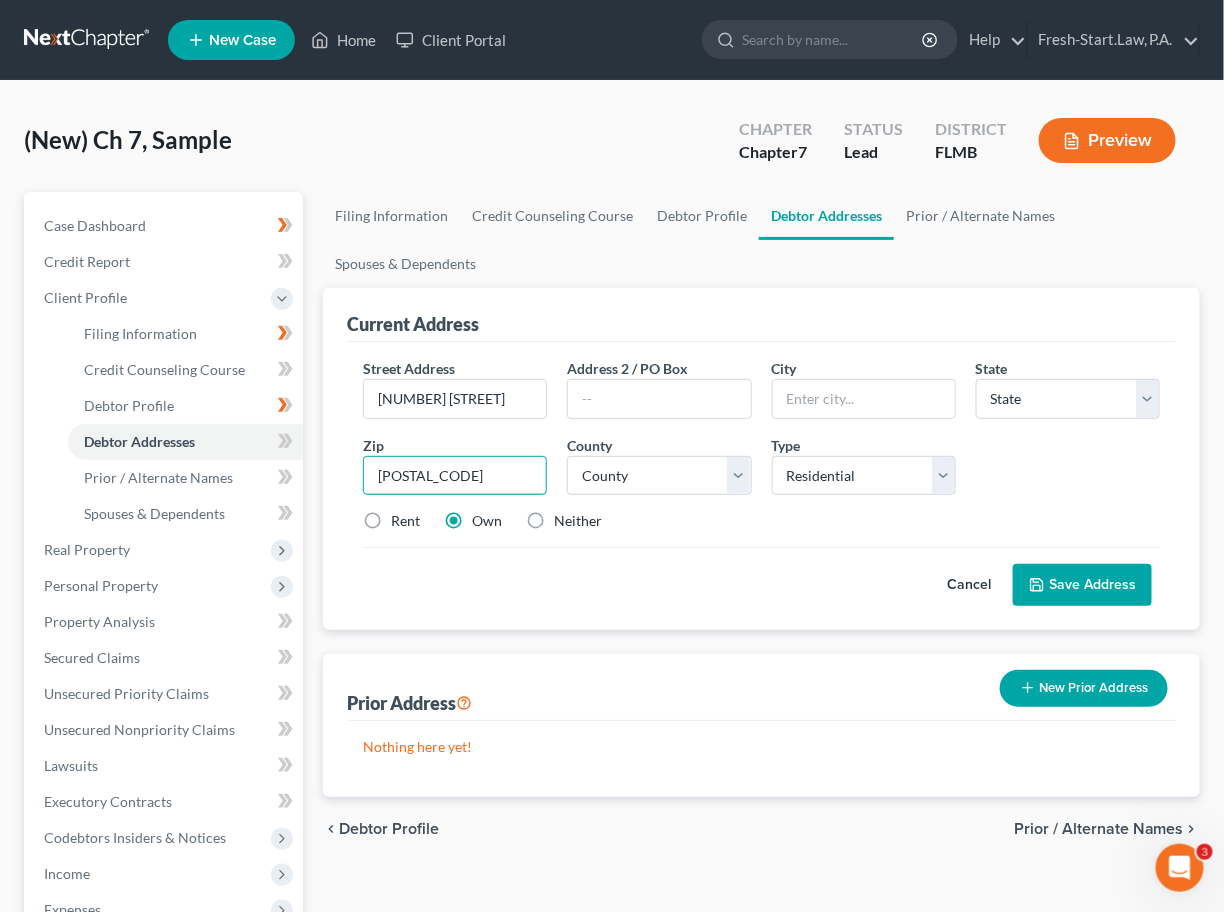 type on "[POSTAL_CODE]" 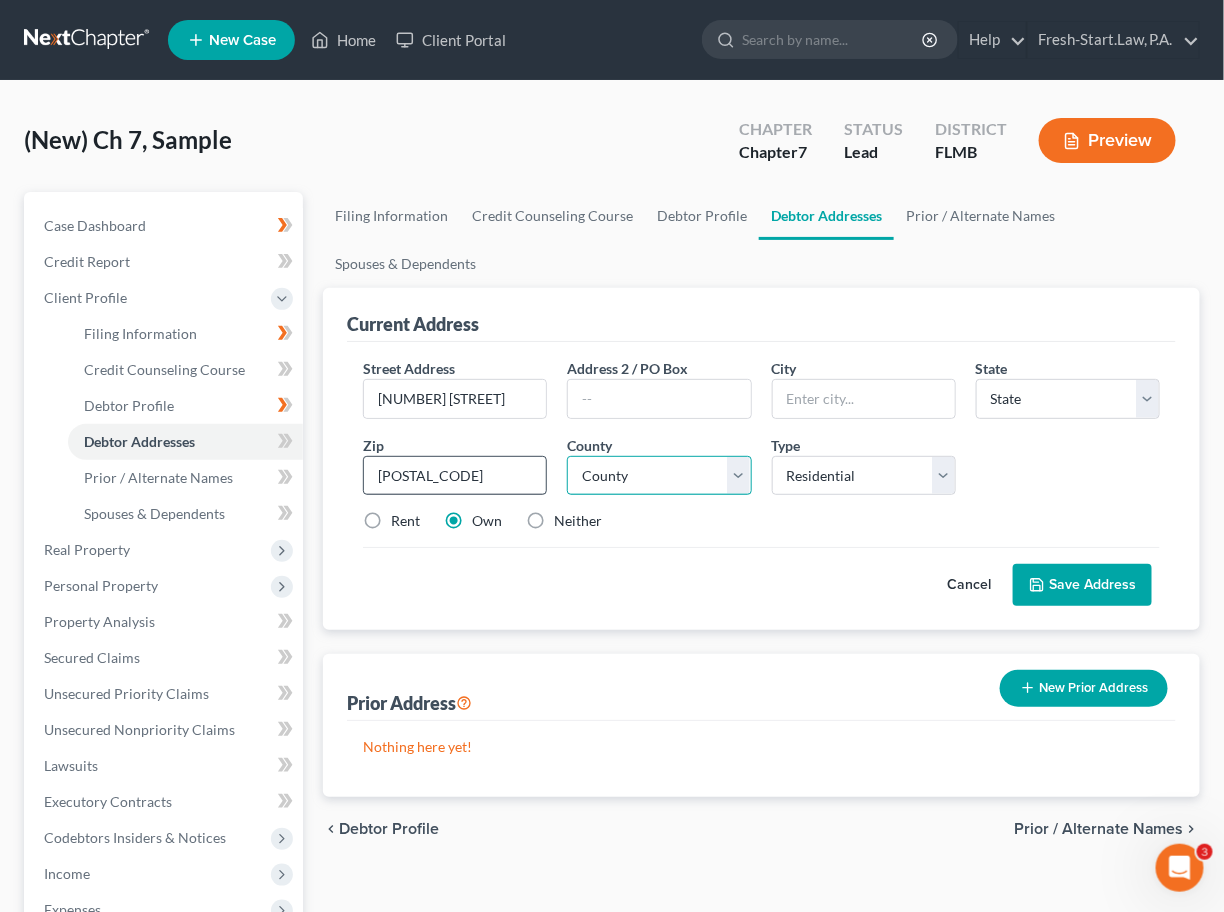 type on "[CITY]" 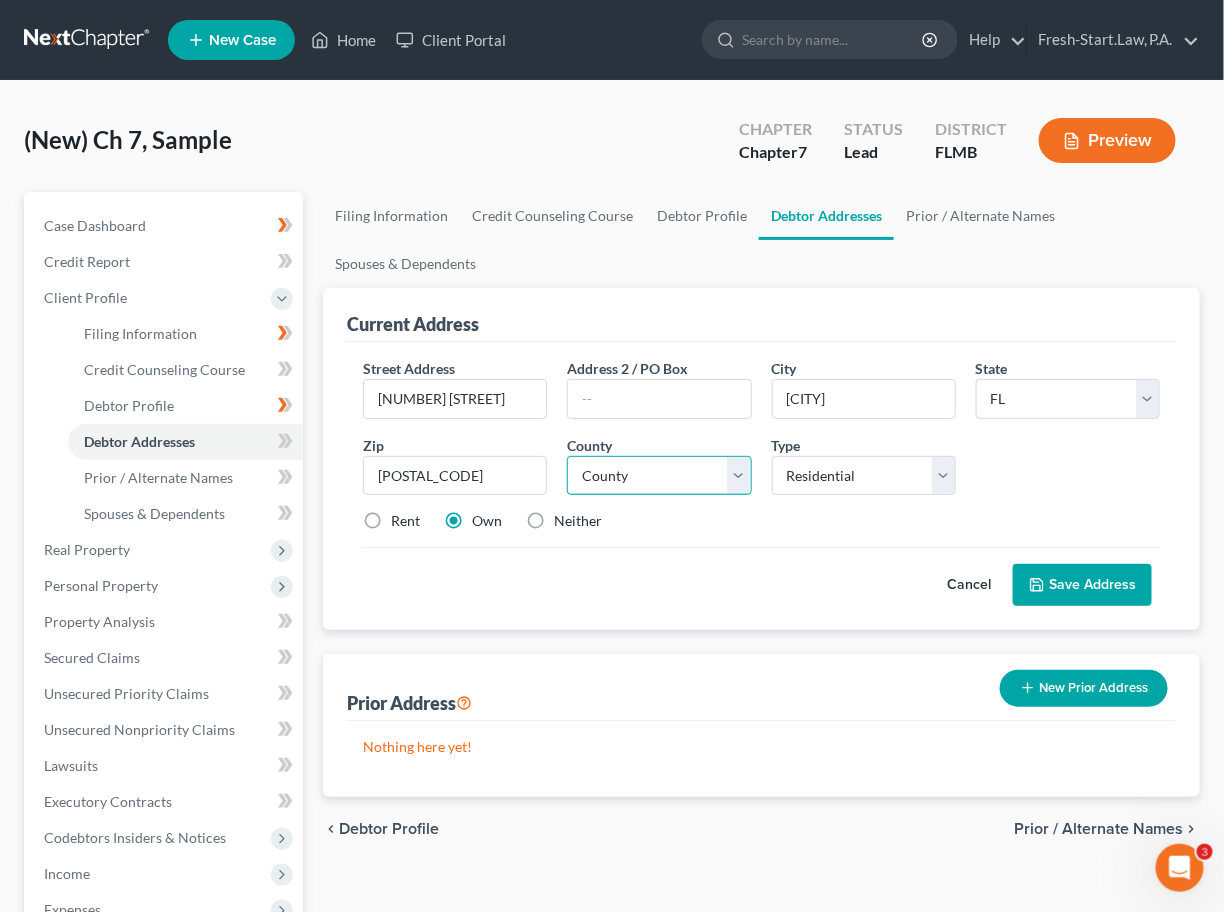 click on "County Alachua County Baker County Bay County Bradford County Brevard County Broward County Calhoun County Charlotte County Citrus County Clay County Collier County Columbia County DeSoto County Dixie County Duval County Escambia County Flagler County Franklin County Gadsden County Gilchrist County Glades County Gulf County Hamilton County Hardee County Hendry County Hernando County Highlands County Hillsborough County Holmes County Indian River County Jackson County Jefferson County Lafayette County Lake County Lee County Leon County Levy County Liberty County Madison County Manatee County Marion County Martin County Miami-Dade County Monroe County Nassau County Okaloosa County Okeechobee County Orange County Osceola County Palm Beach County Pasco County Pinellas County Polk County Putnam County Santa Rosa County Sarasota County Seminole County St. Johns County St. Lucie County Sumter County Suwannee County Taylor County Union County Volusia County Wakulla County Walton County Washington County" at bounding box center (659, 476) 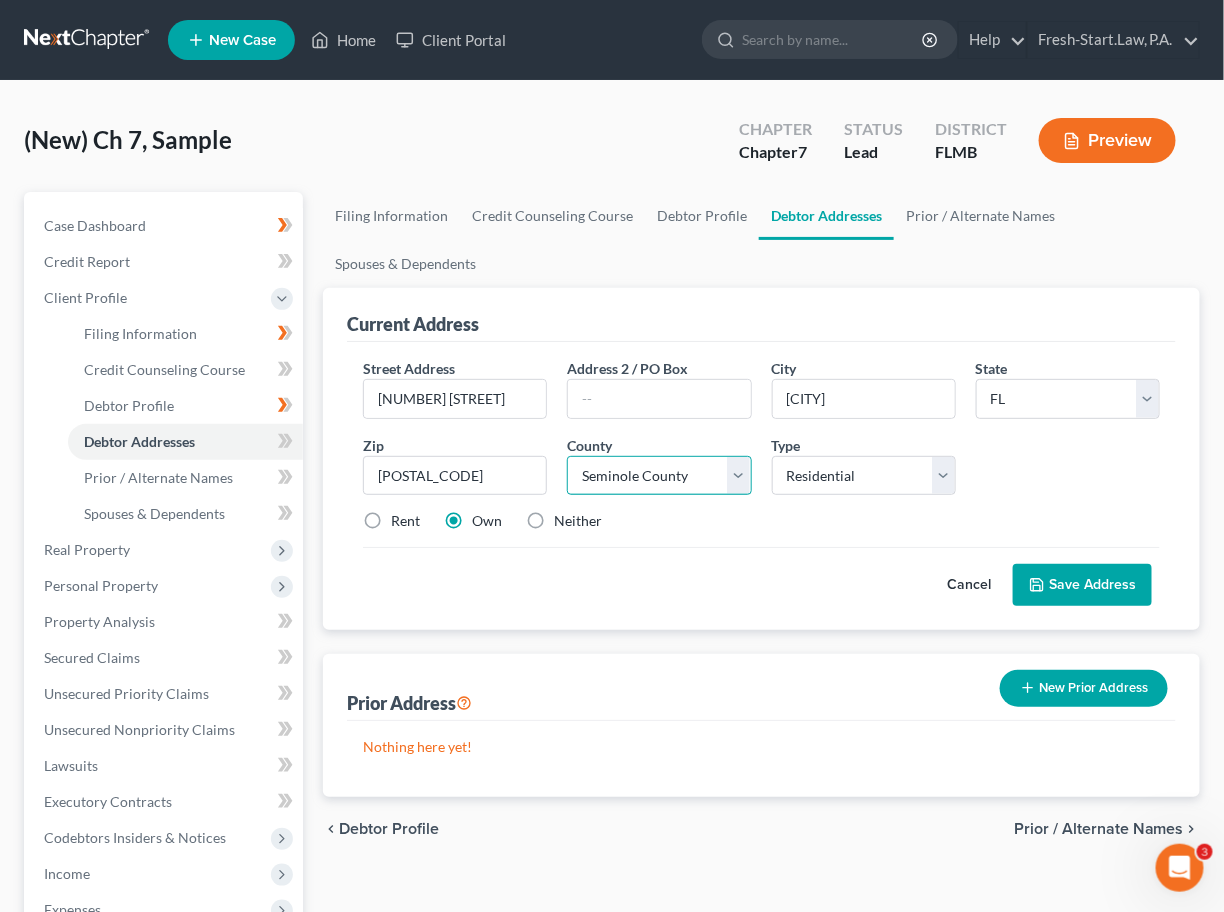 click on "County Alachua County Baker County Bay County Bradford County Brevard County Broward County Calhoun County Charlotte County Citrus County Clay County Collier County Columbia County DeSoto County Dixie County Duval County Escambia County Flagler County Franklin County Gadsden County Gilchrist County Glades County Gulf County Hamilton County Hardee County Hendry County Hernando County Highlands County Hillsborough County Holmes County Indian River County Jackson County Jefferson County Lafayette County Lake County Lee County Leon County Levy County Liberty County Madison County Manatee County Marion County Martin County Miami-Dade County Monroe County Nassau County Okaloosa County Okeechobee County Orange County Osceola County Palm Beach County Pasco County Pinellas County Polk County Putnam County Santa Rosa County Sarasota County Seminole County St. Johns County St. Lucie County Sumter County Suwannee County Taylor County Union County Volusia County Wakulla County Walton County Washington County" at bounding box center (659, 476) 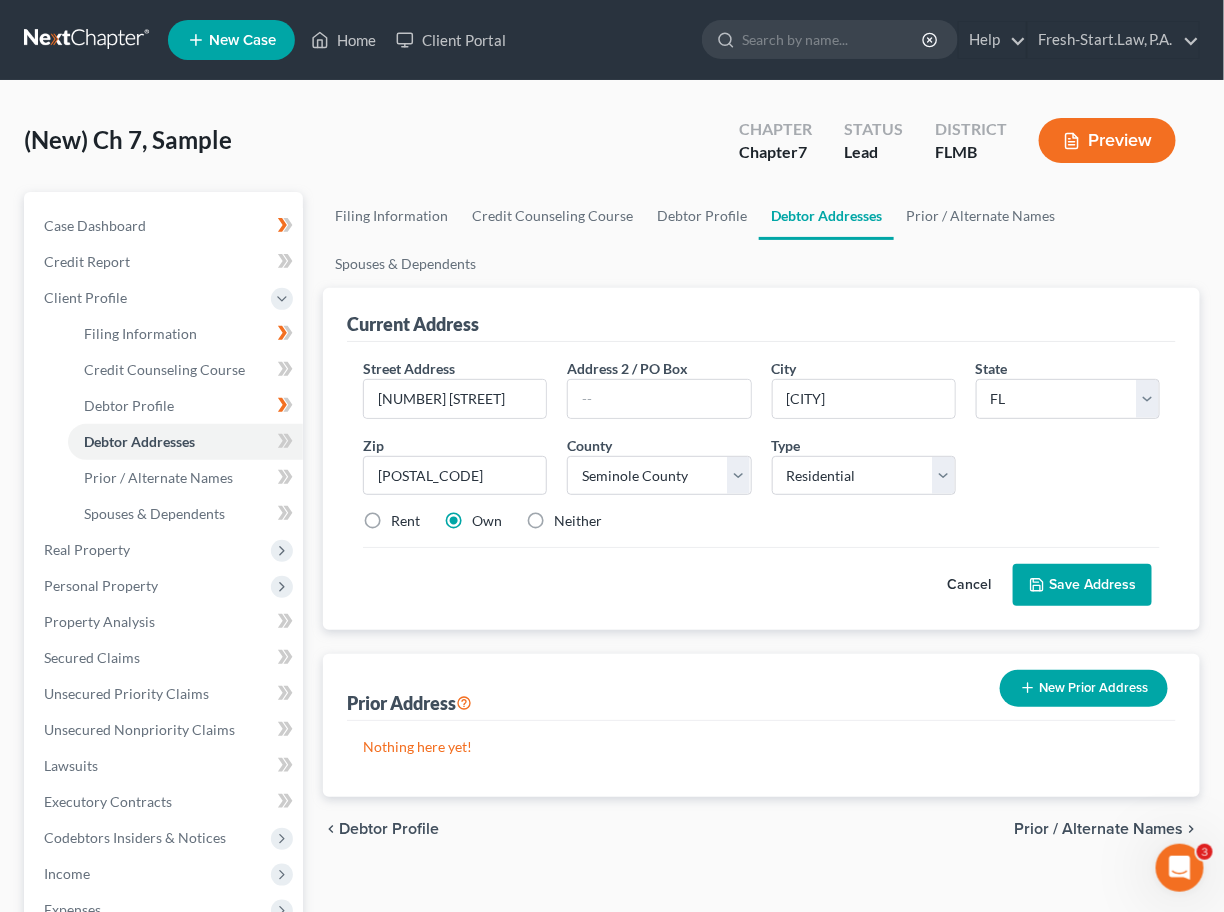click on "Rent" at bounding box center [405, 521] 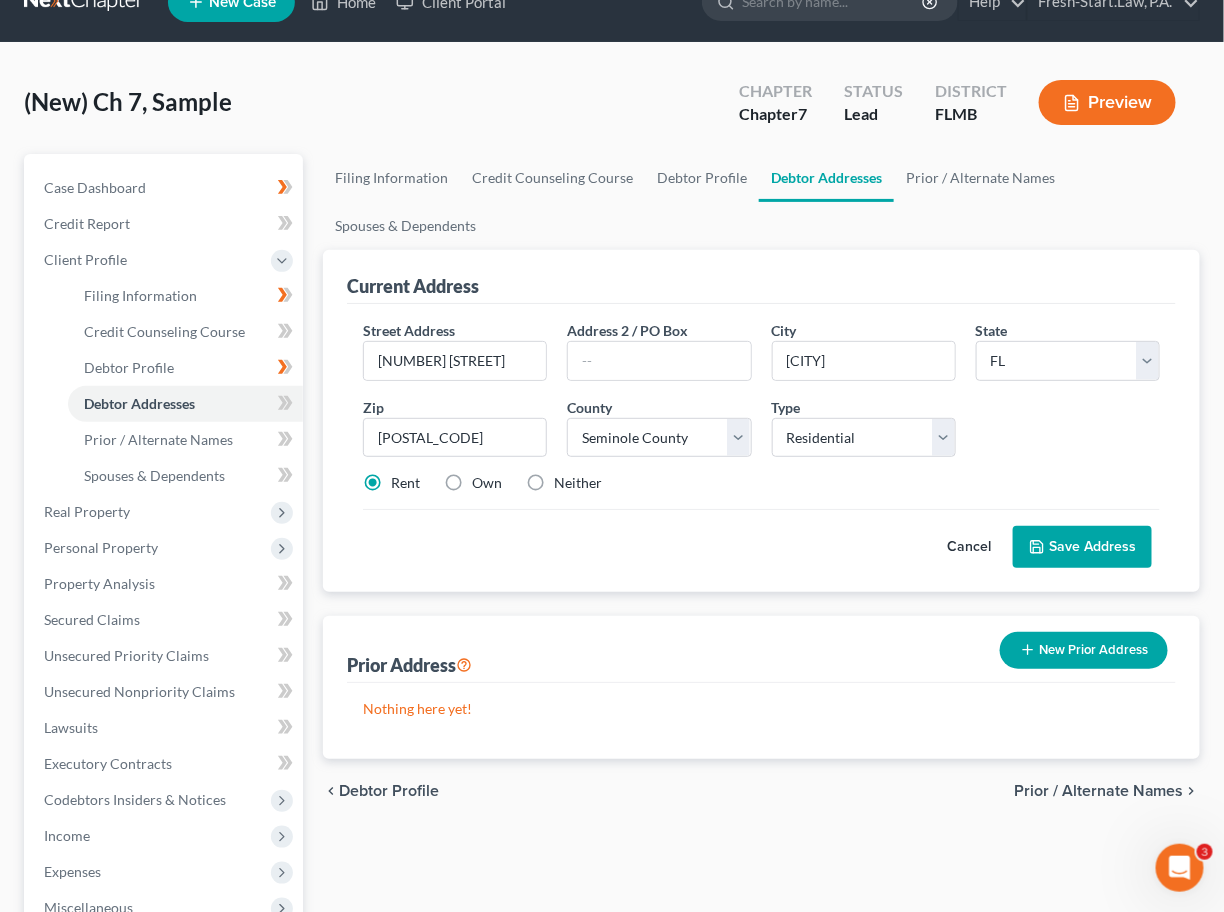 scroll, scrollTop: 0, scrollLeft: 0, axis: both 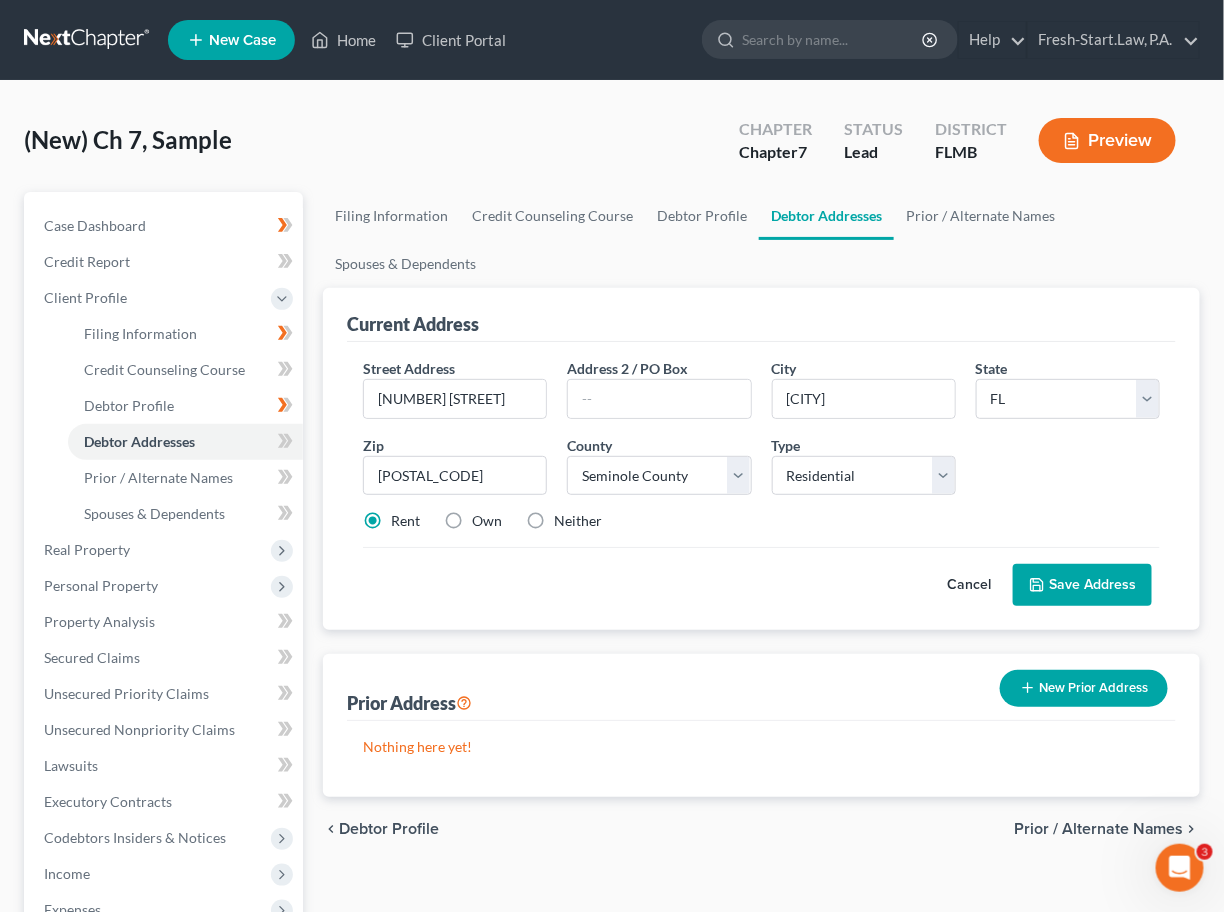 click on "Save Address" at bounding box center [1082, 585] 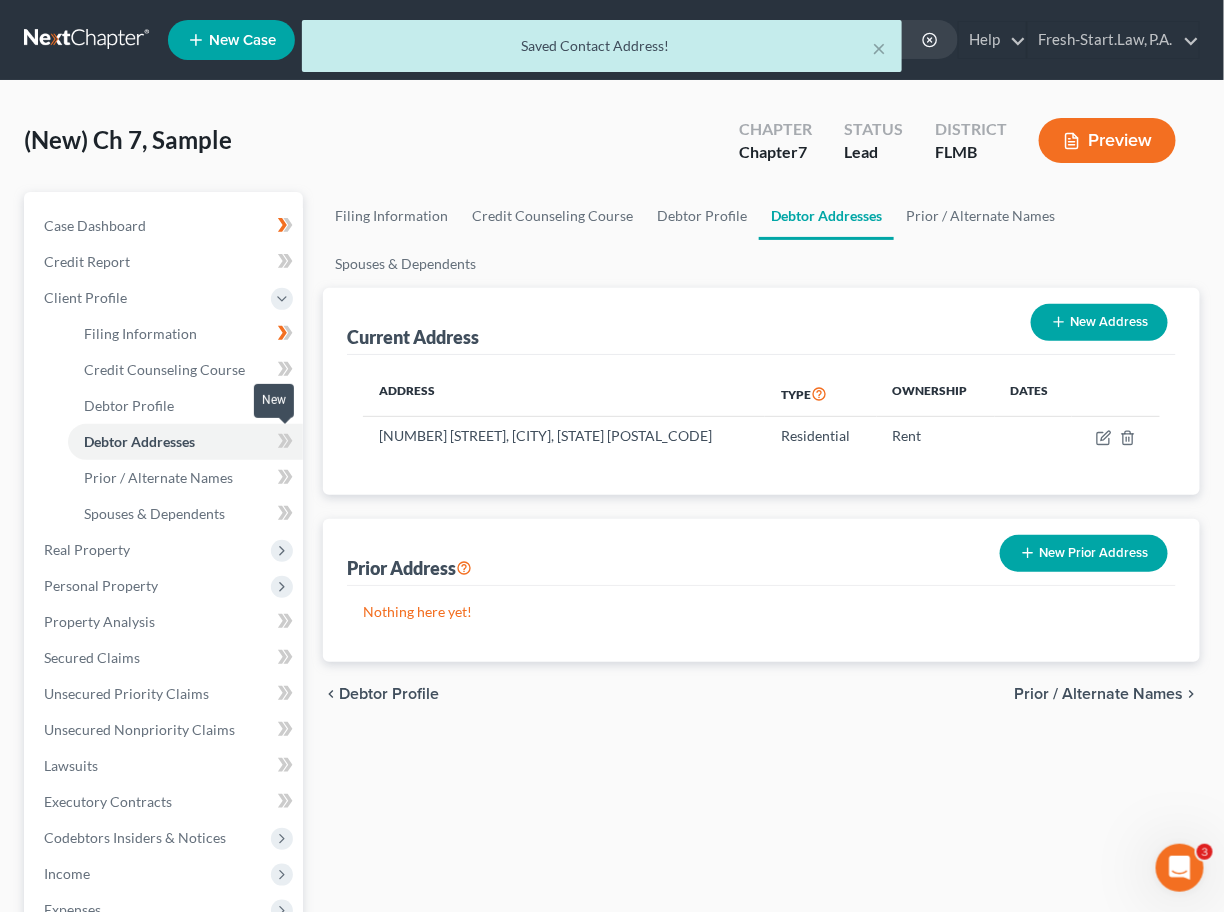 click 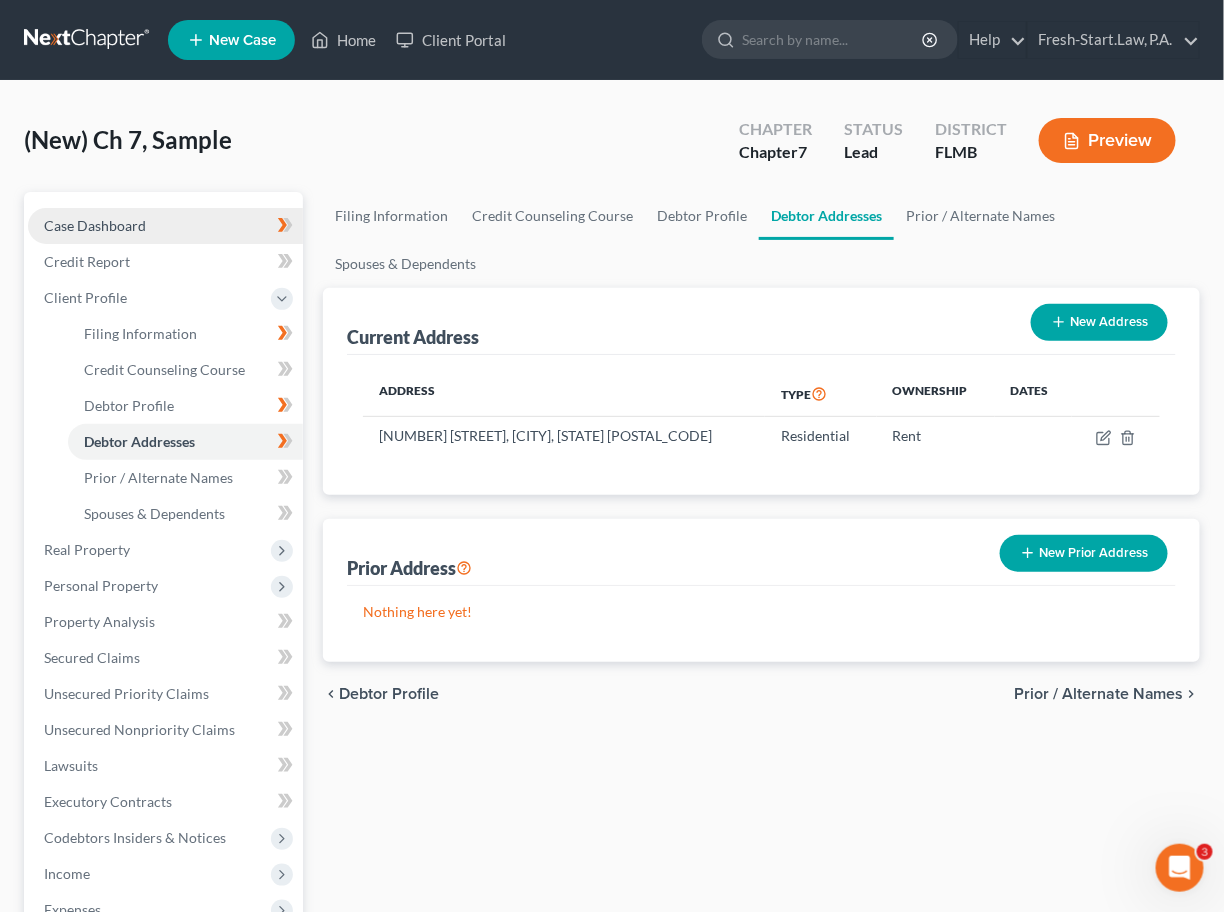 click on "Case Dashboard" at bounding box center (95, 225) 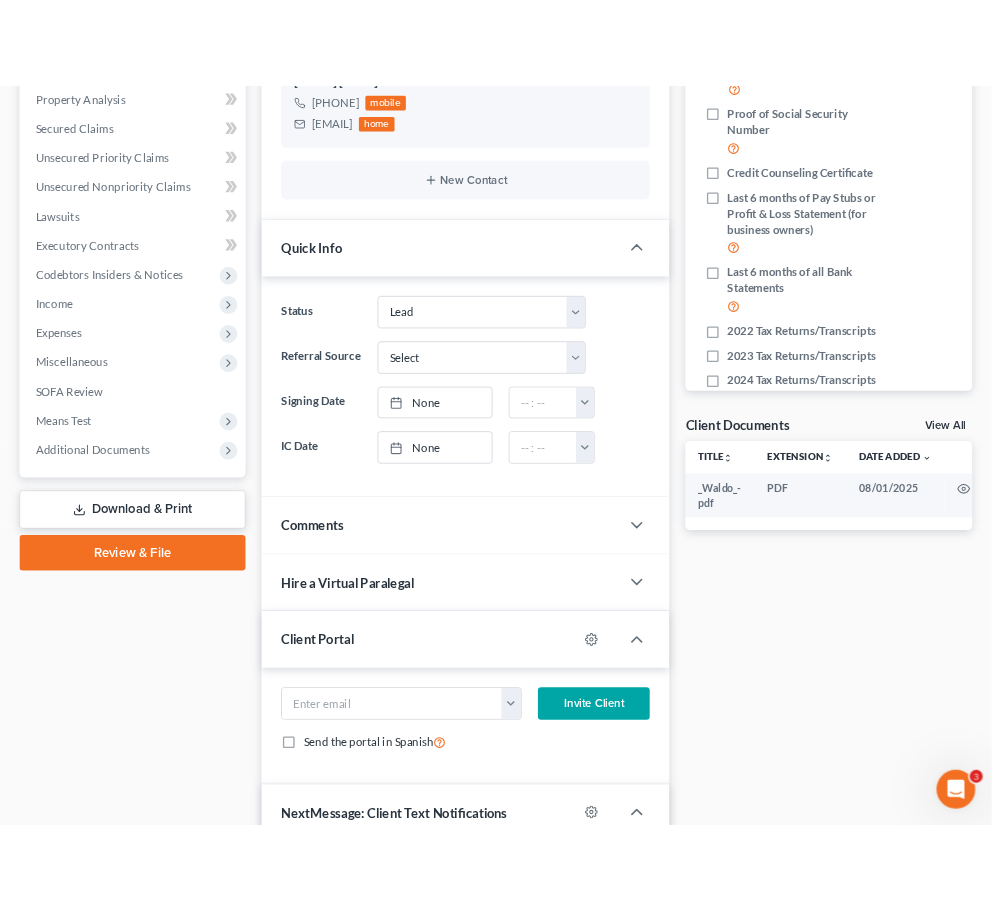 scroll, scrollTop: 400, scrollLeft: 0, axis: vertical 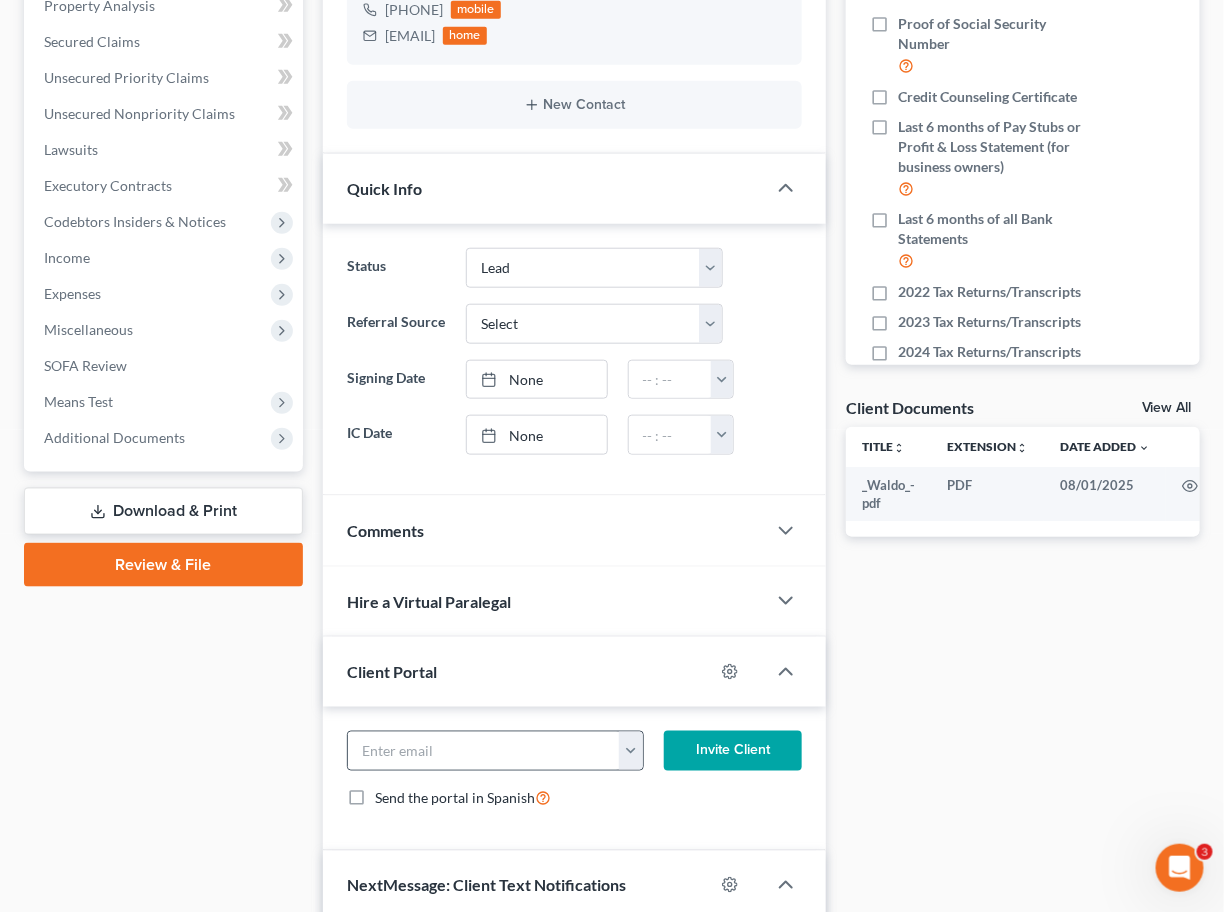 click at bounding box center (631, 751) 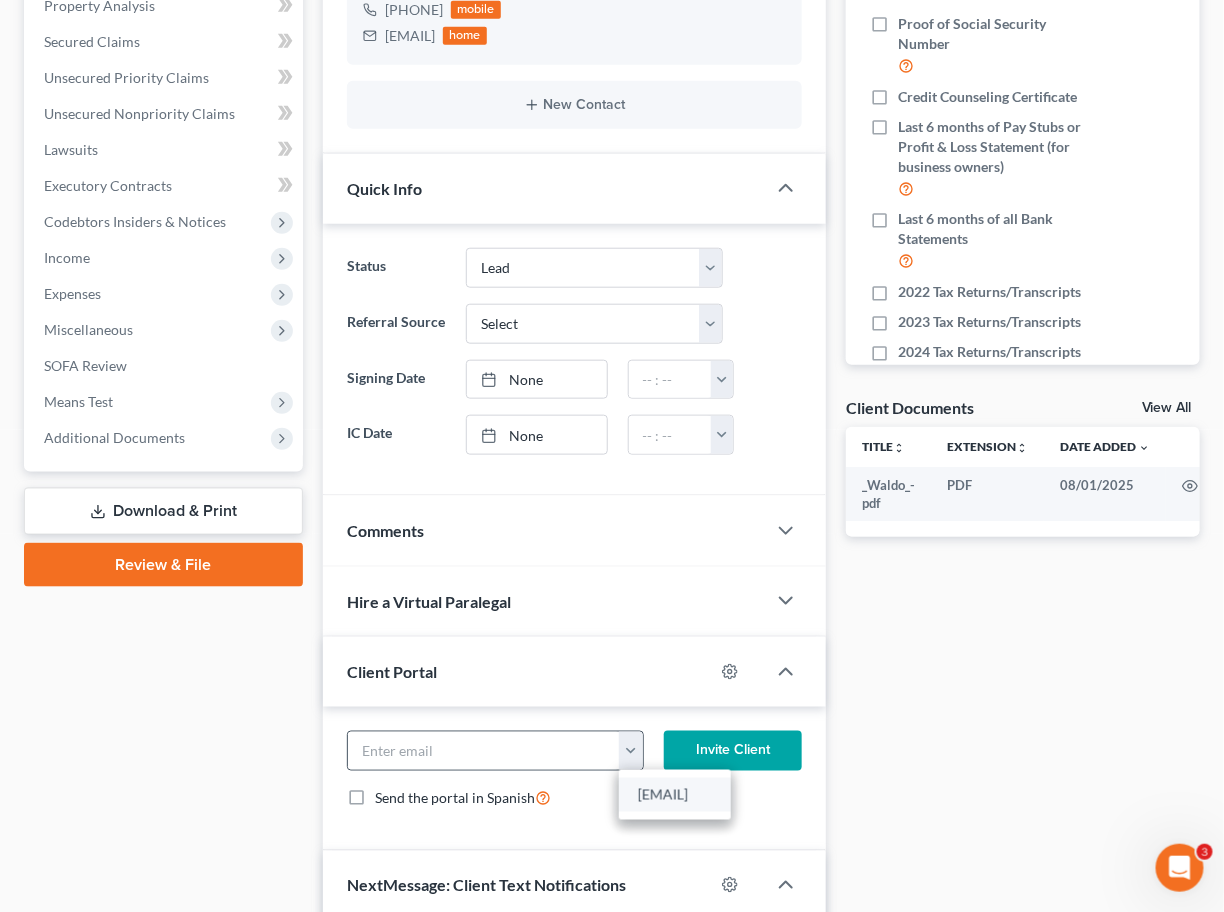 click on "[EMAIL]" at bounding box center (675, 795) 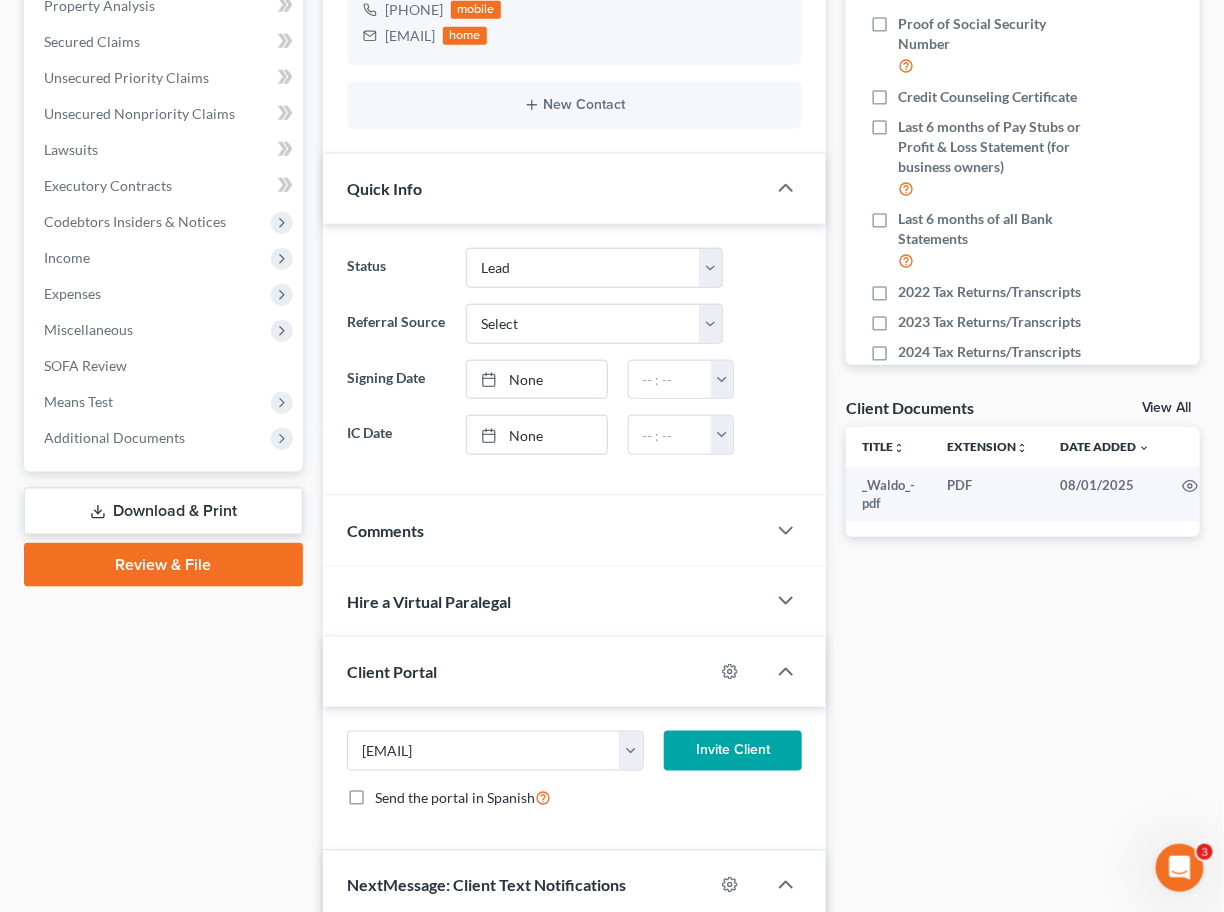 click on "Invite Client" at bounding box center (733, 751) 